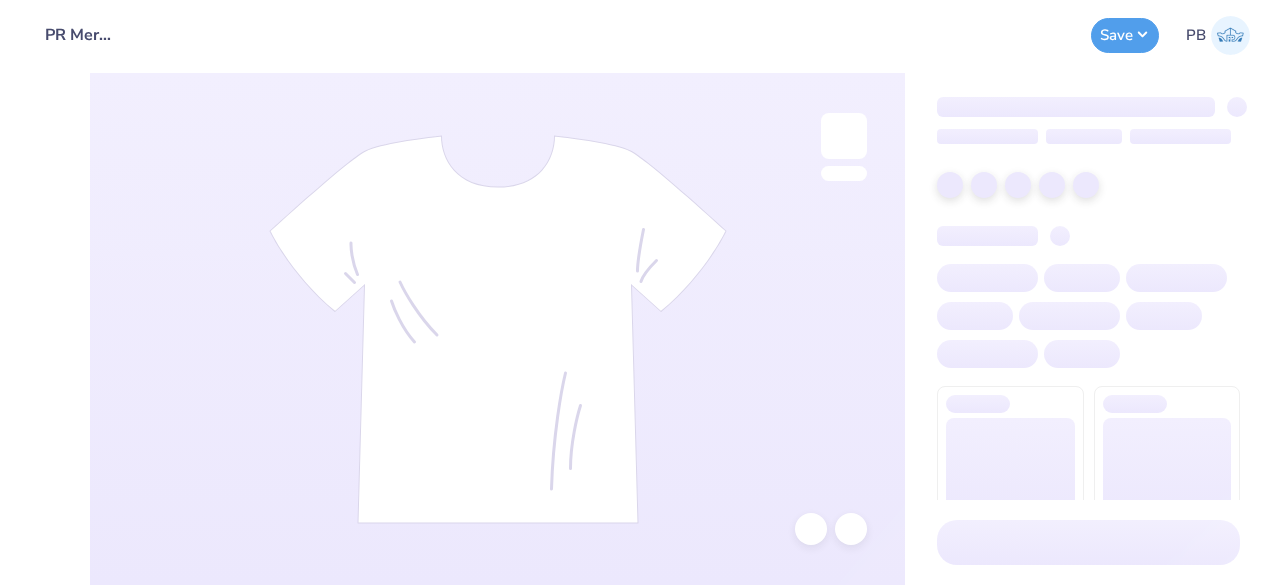 scroll, scrollTop: 0, scrollLeft: 0, axis: both 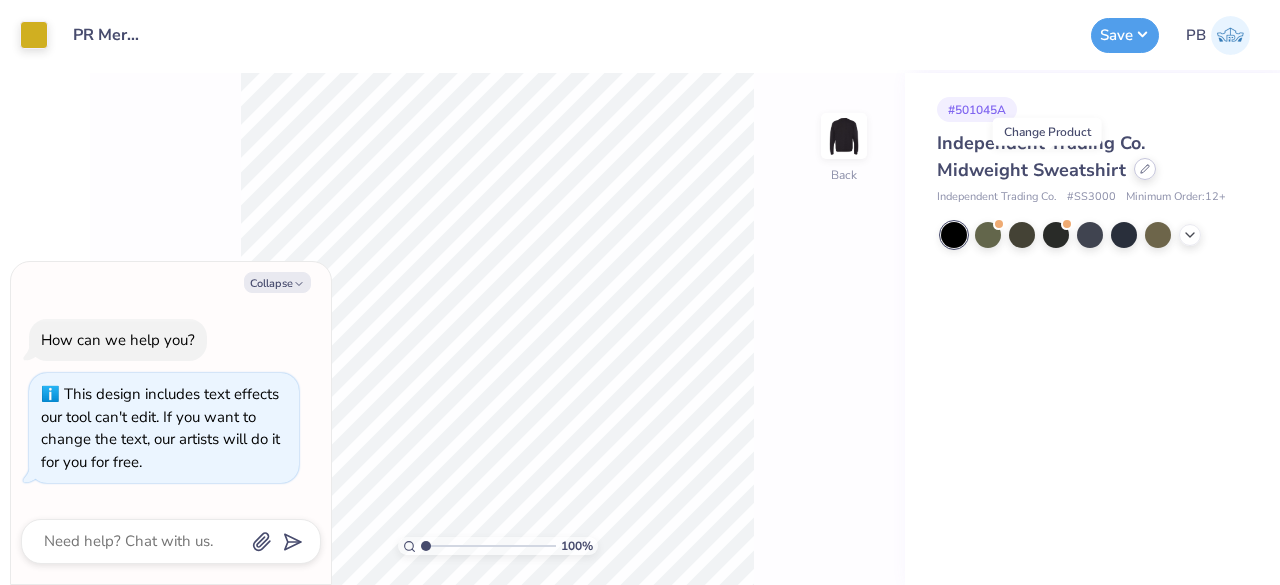 click at bounding box center (1145, 169) 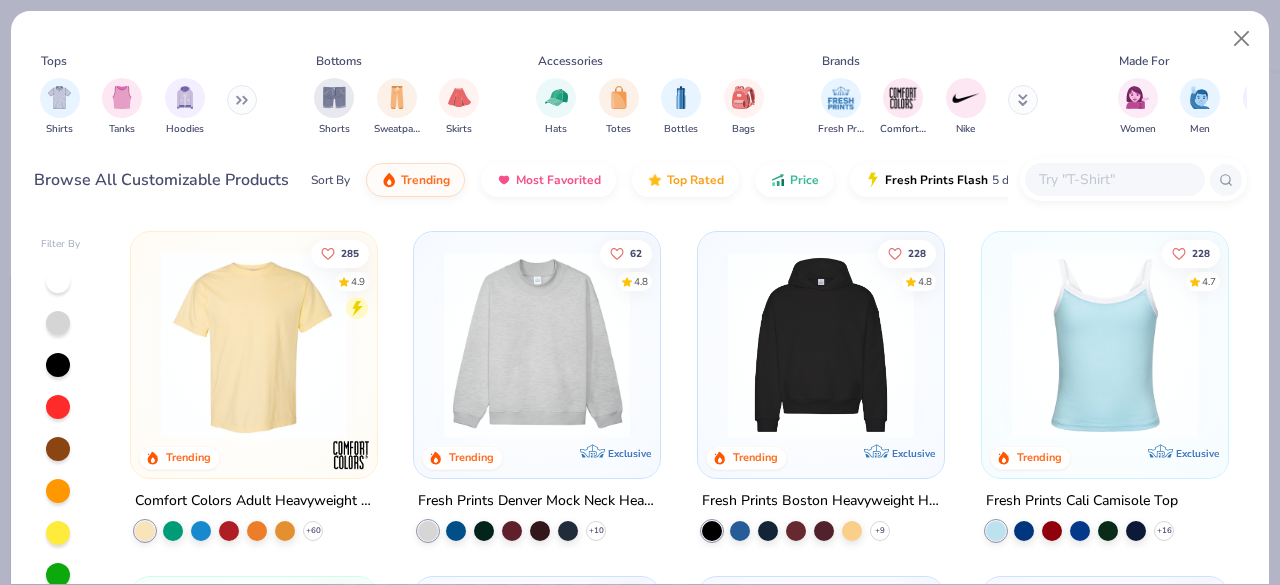 type on "x" 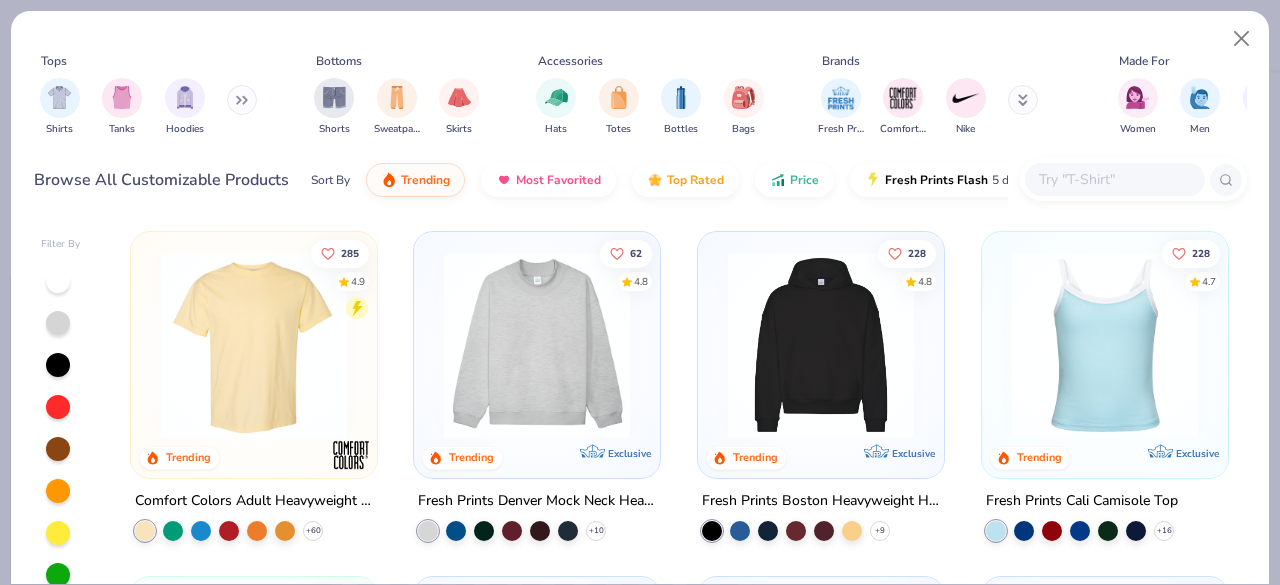 click at bounding box center (1114, 179) 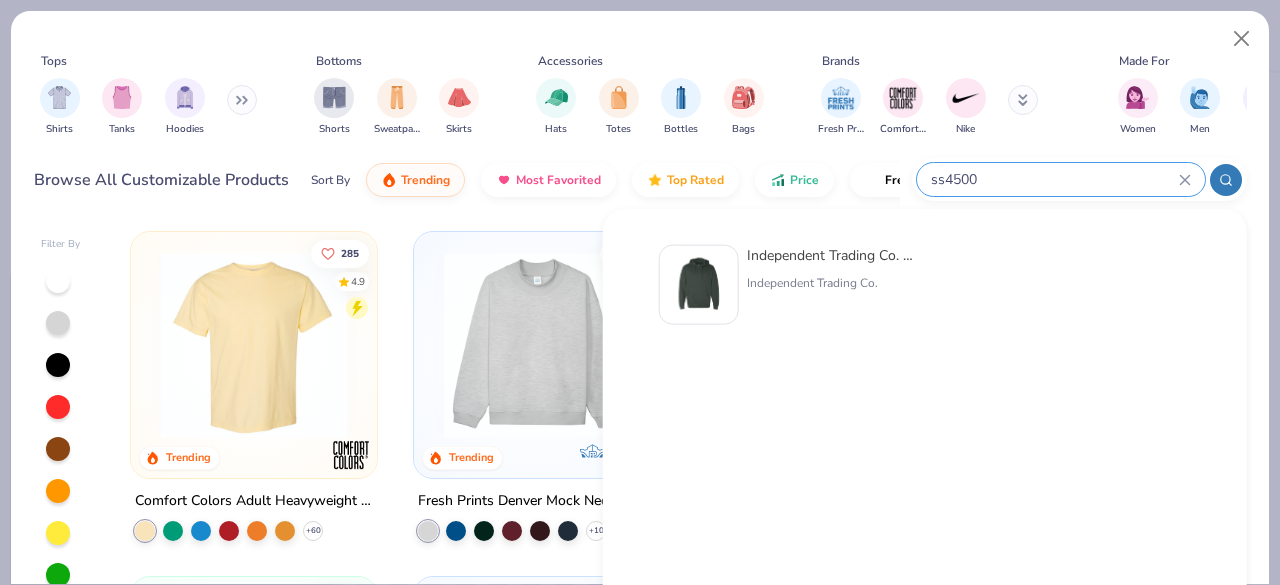 type on "ss4500" 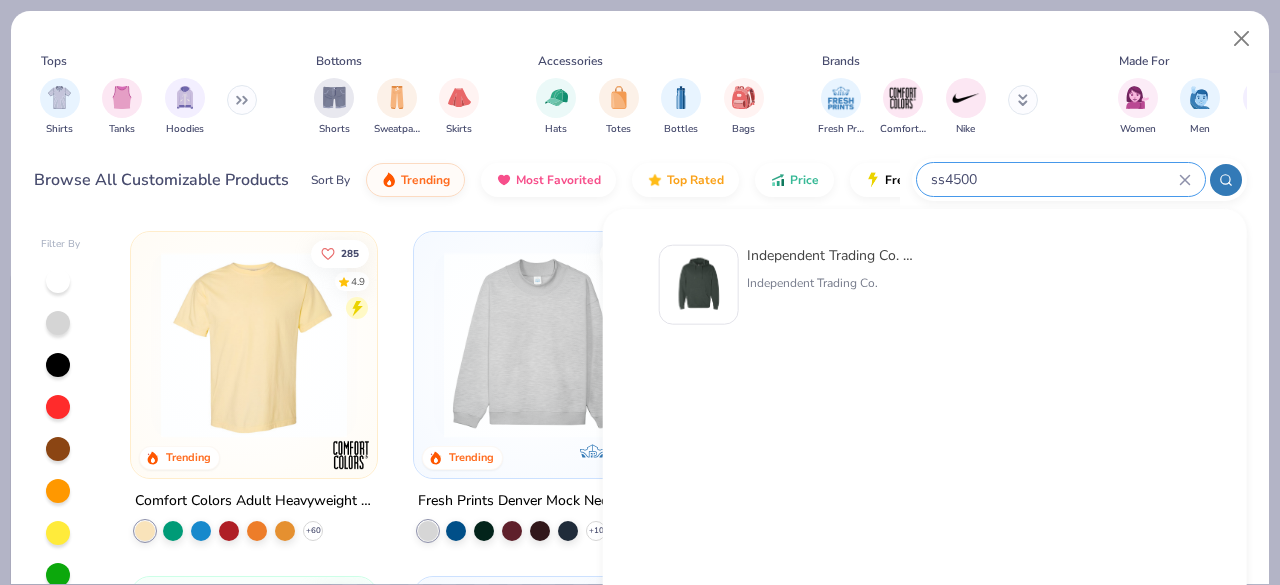 click at bounding box center (699, 285) 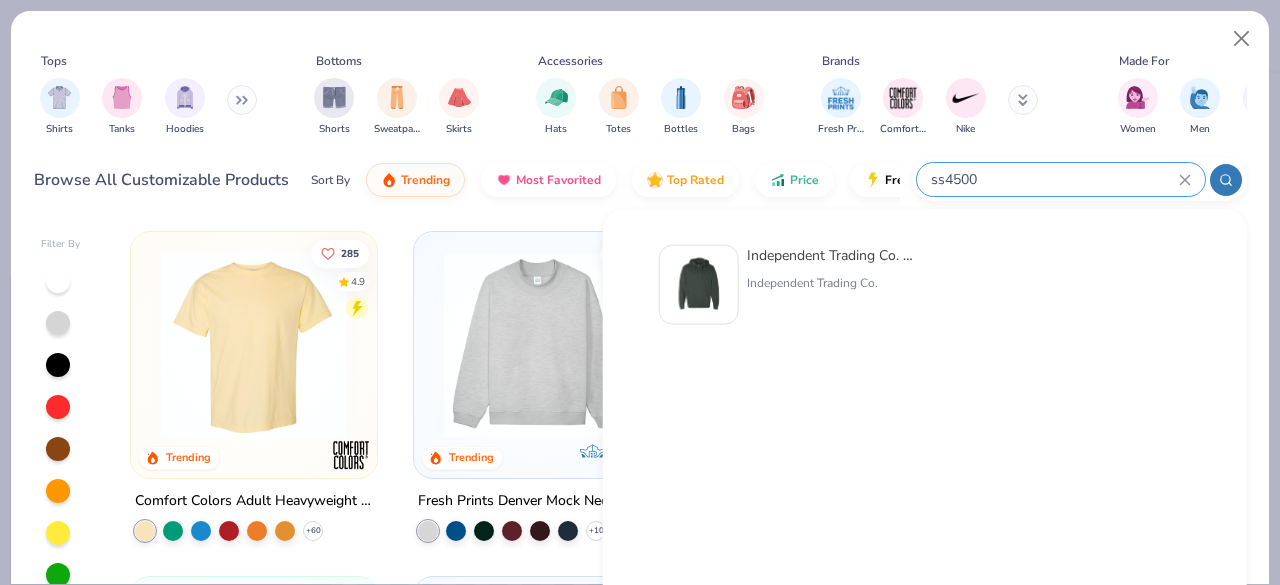 type 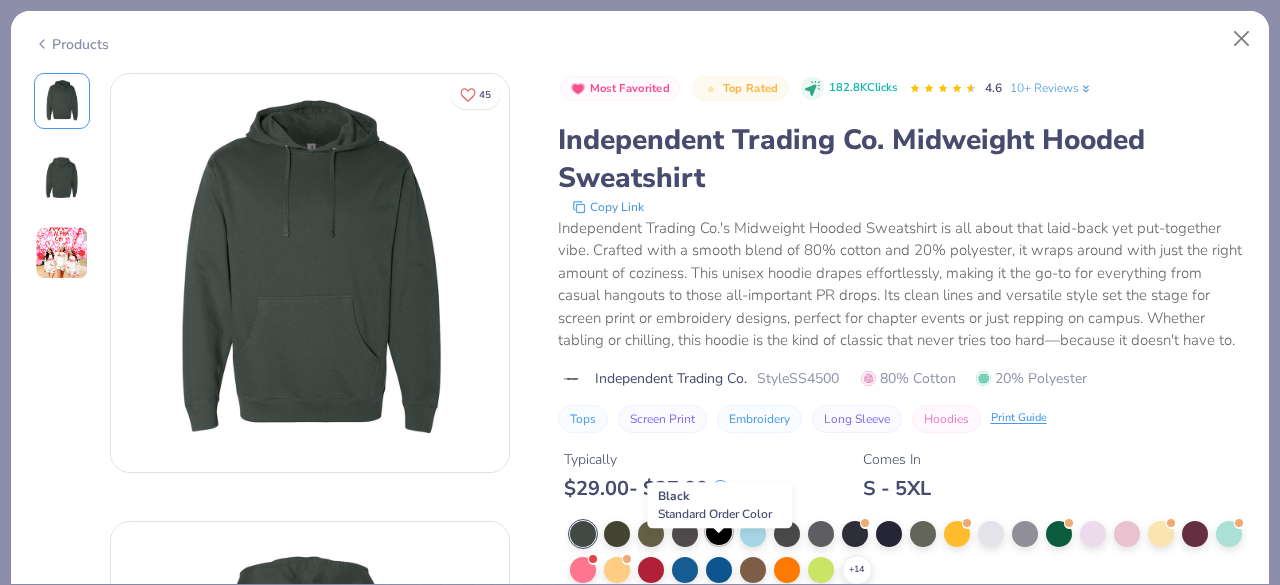 click at bounding box center [719, 532] 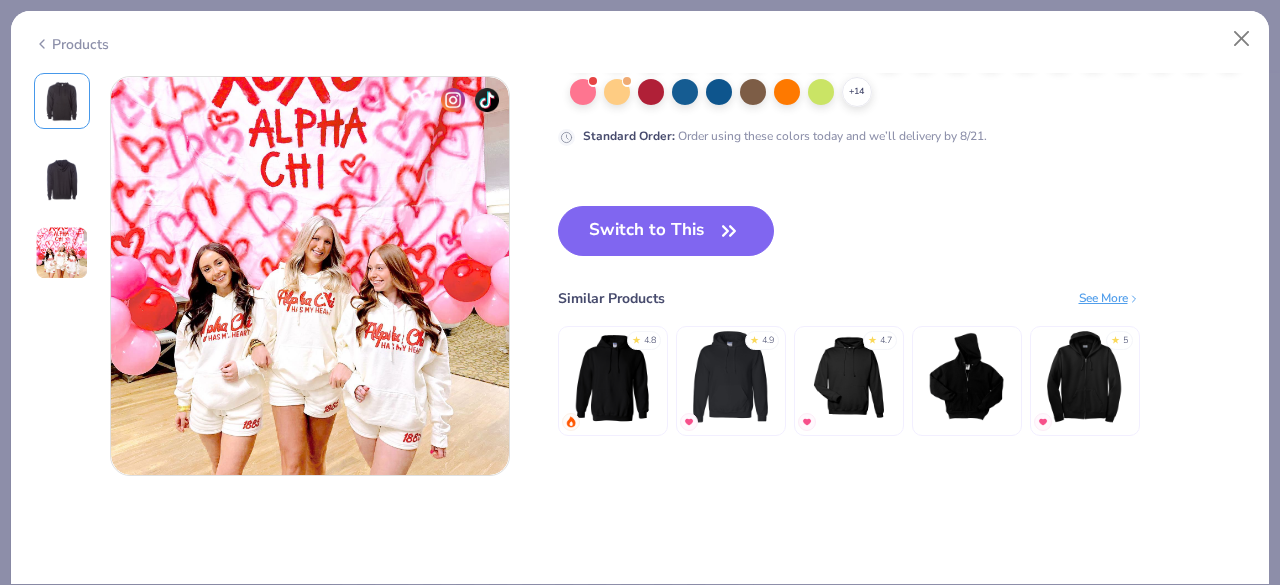 scroll, scrollTop: 891, scrollLeft: 0, axis: vertical 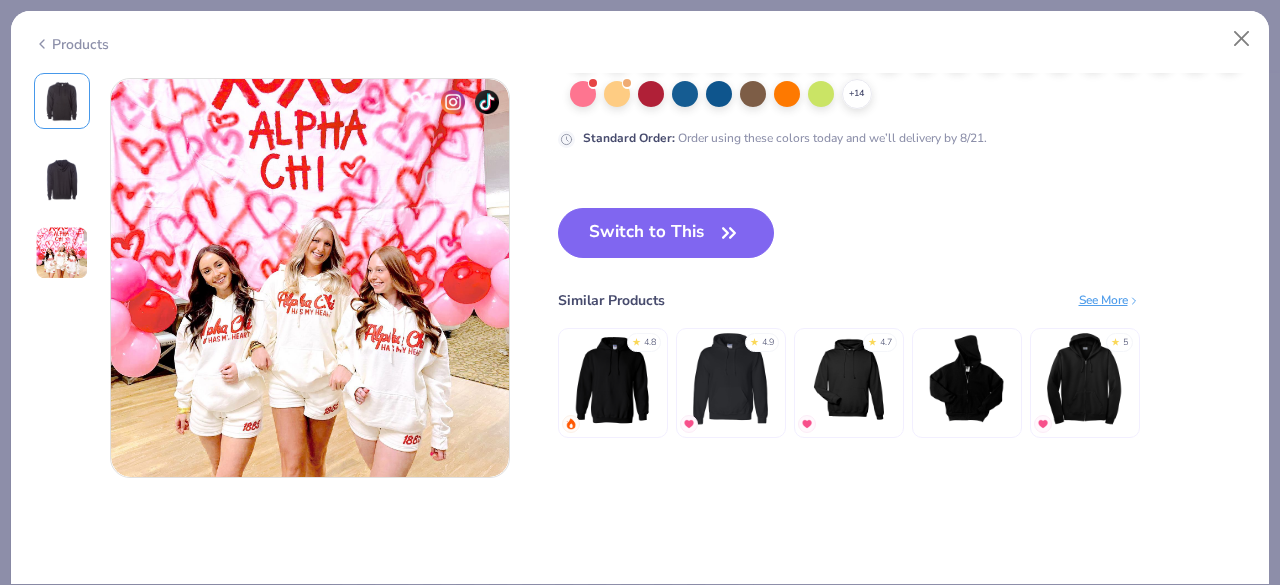 click at bounding box center (612, 378) 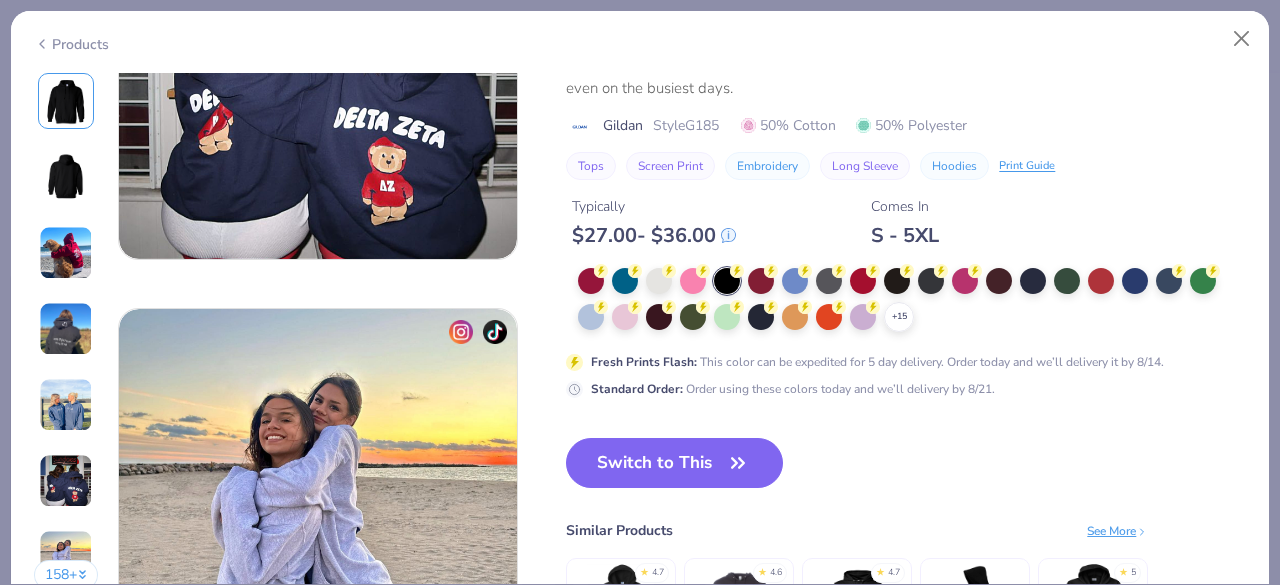 scroll, scrollTop: 2454, scrollLeft: 0, axis: vertical 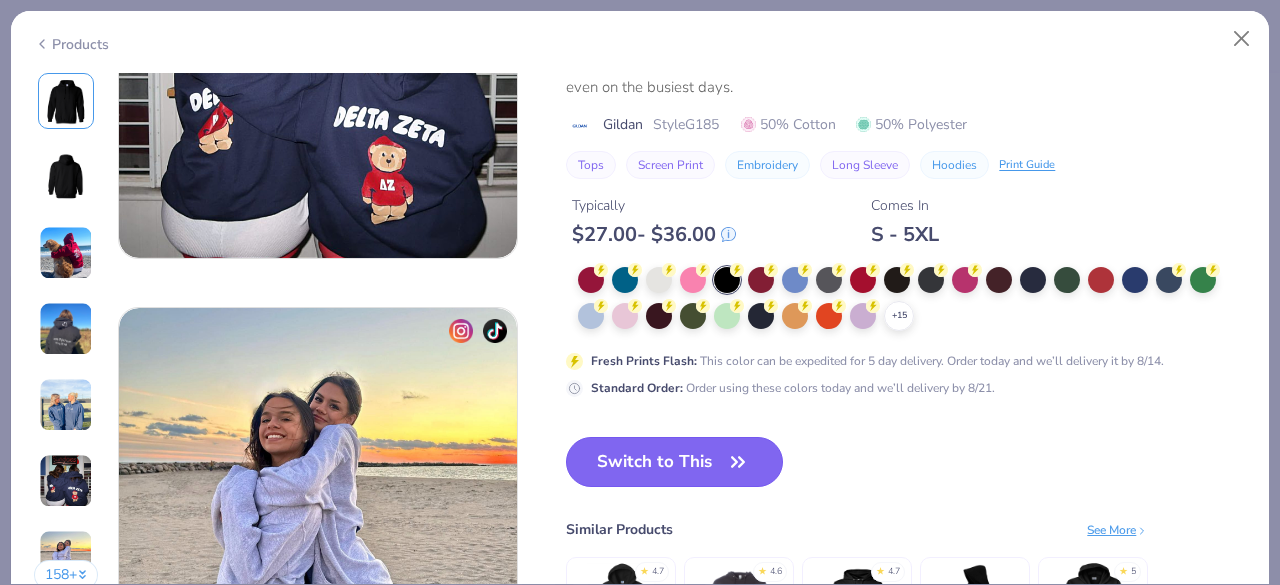 click on "Switch to This" at bounding box center [674, 462] 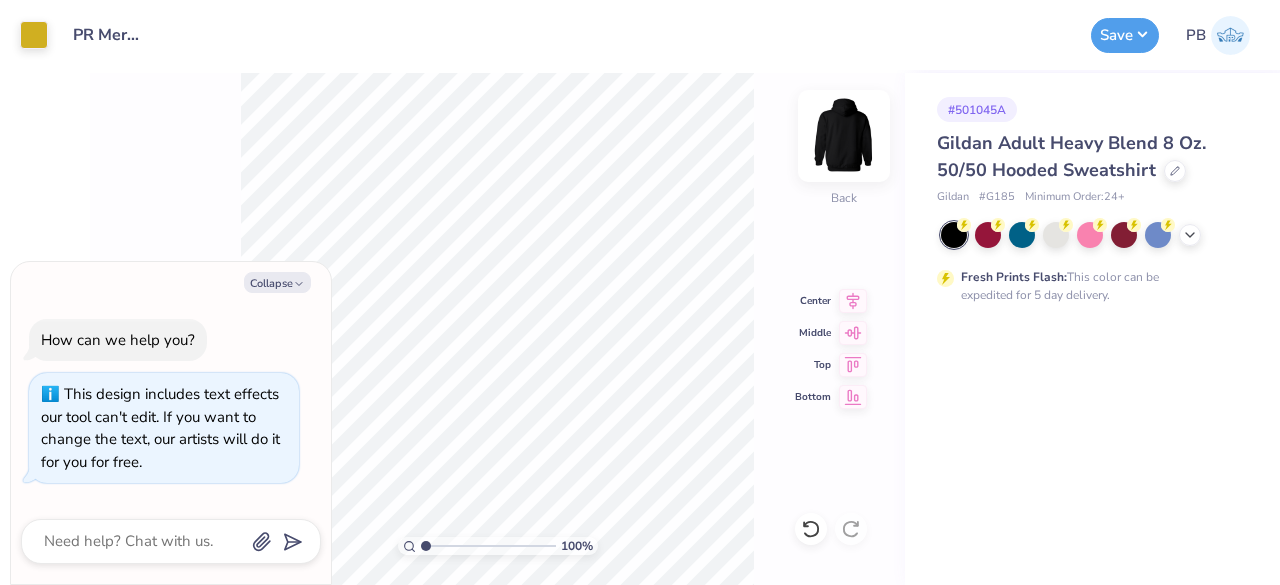 click at bounding box center (844, 136) 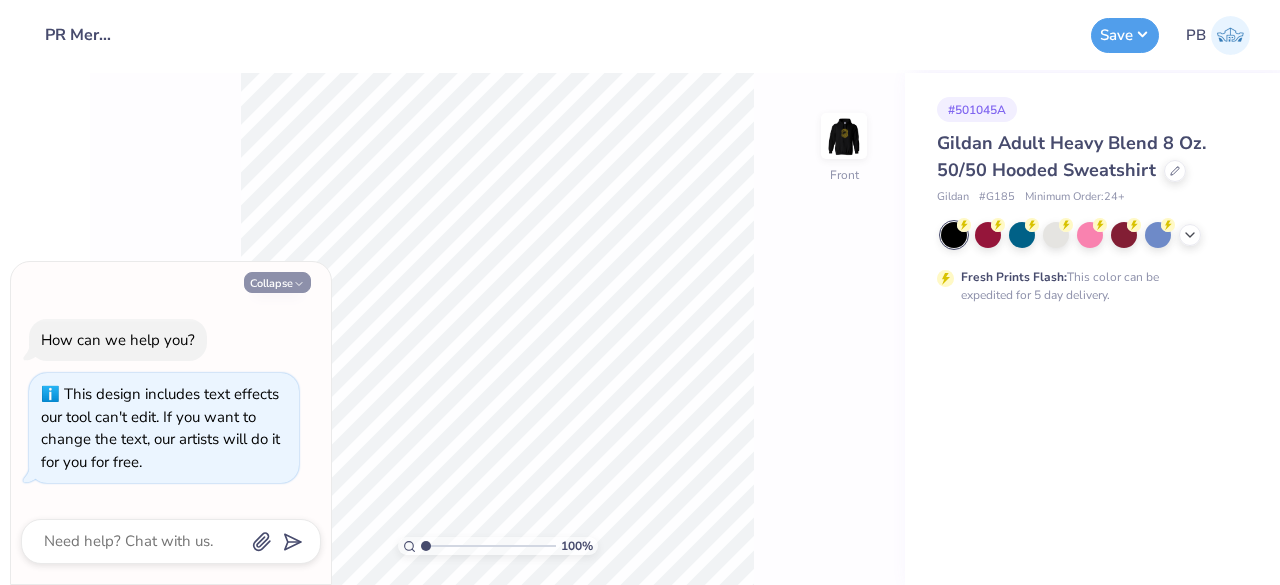 click on "Collapse" at bounding box center [277, 282] 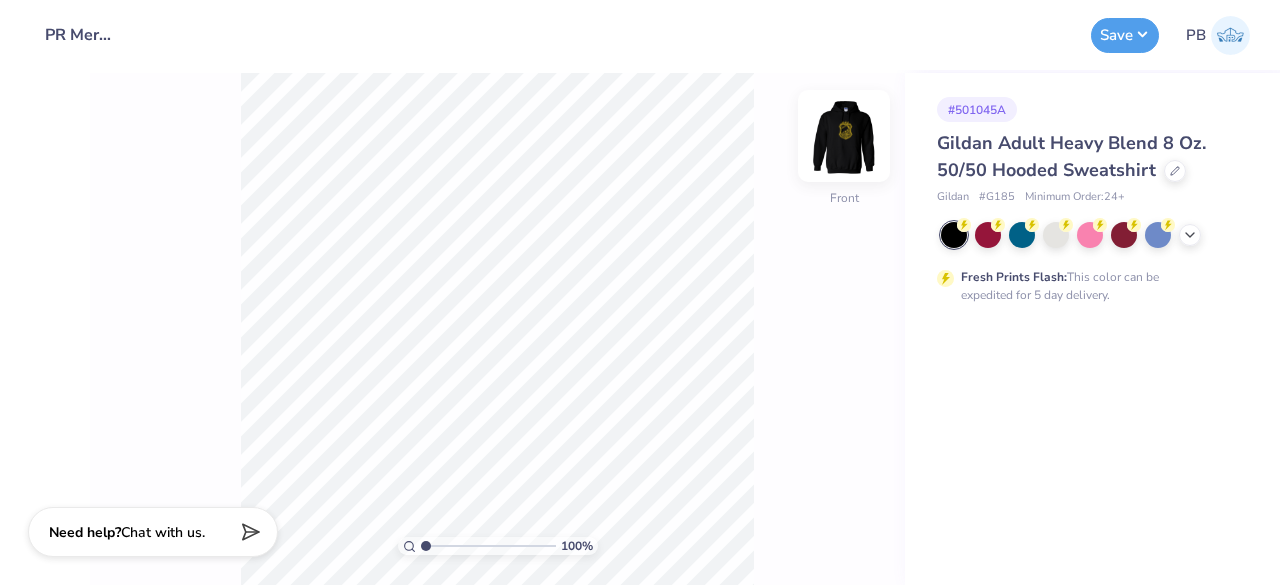 click at bounding box center (844, 136) 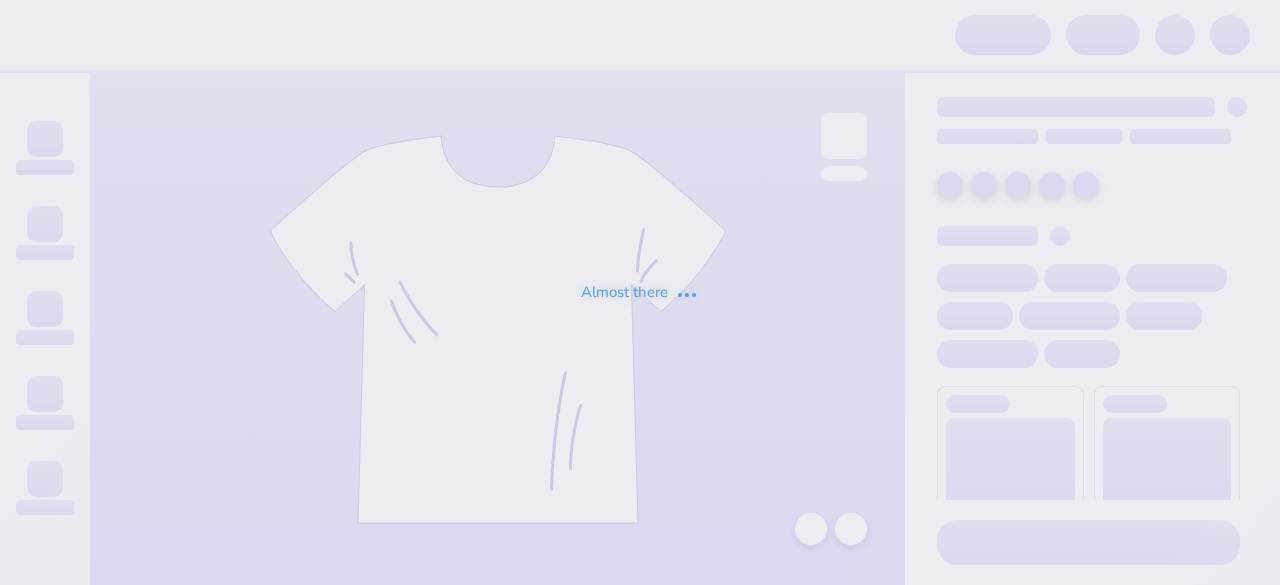 scroll, scrollTop: 0, scrollLeft: 0, axis: both 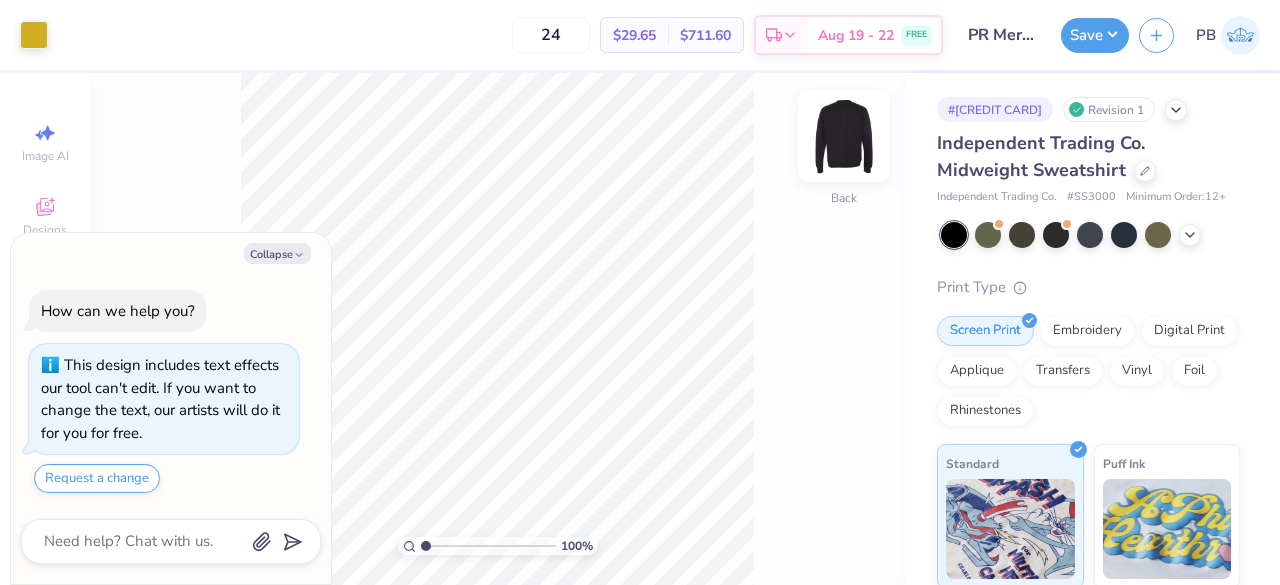 click at bounding box center (844, 136) 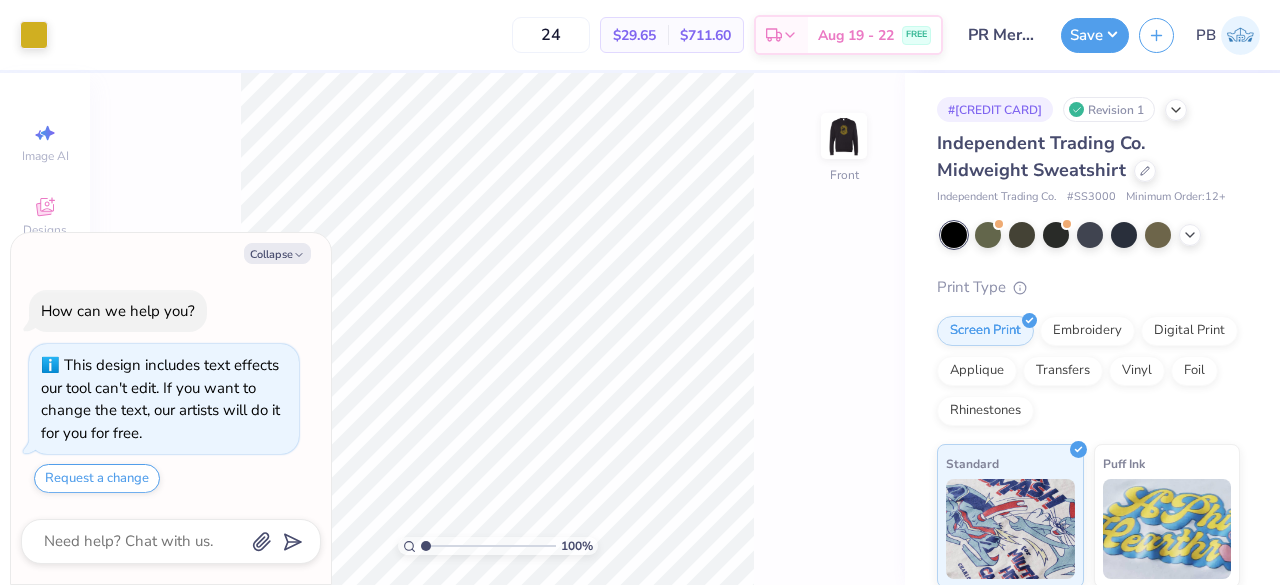 type on "x" 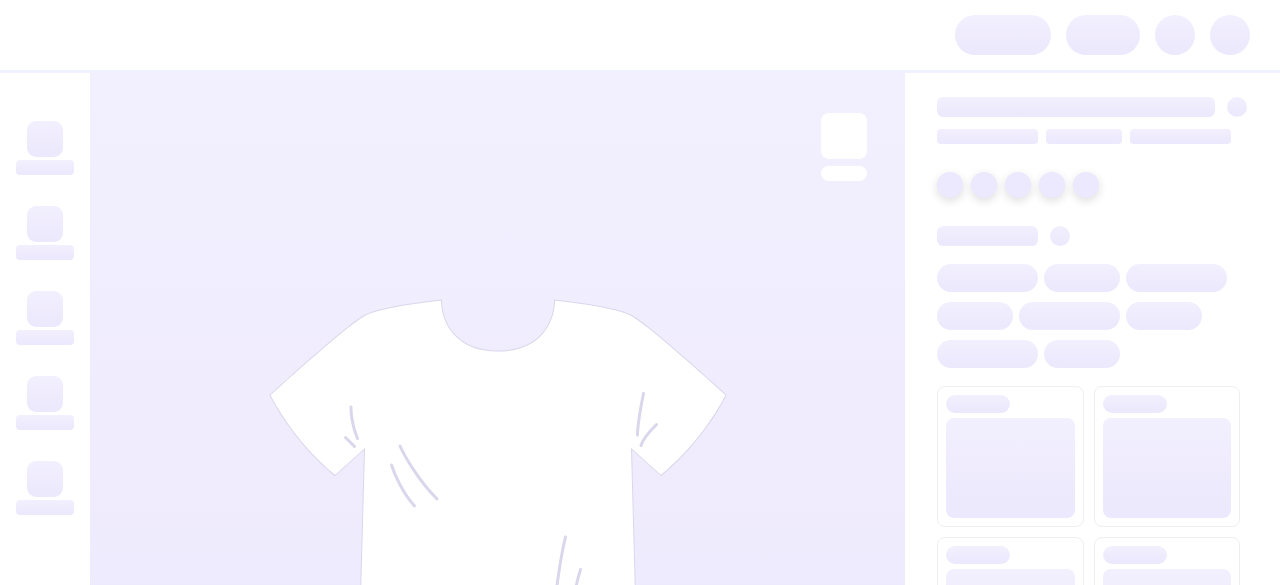 scroll, scrollTop: 0, scrollLeft: 0, axis: both 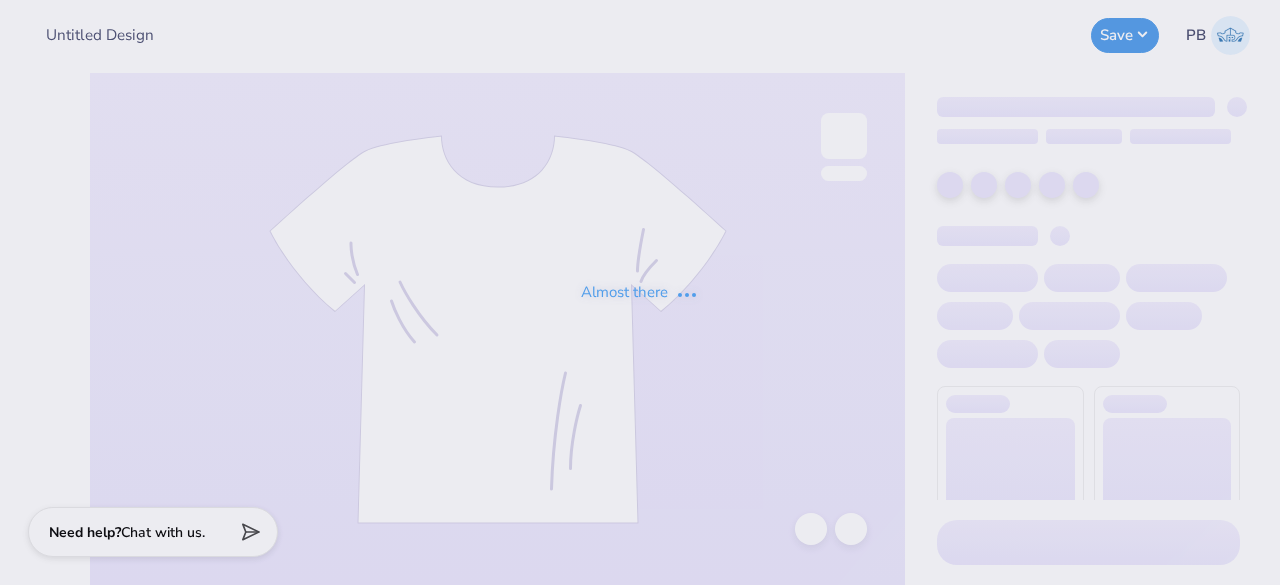 type on "PR Merch!" 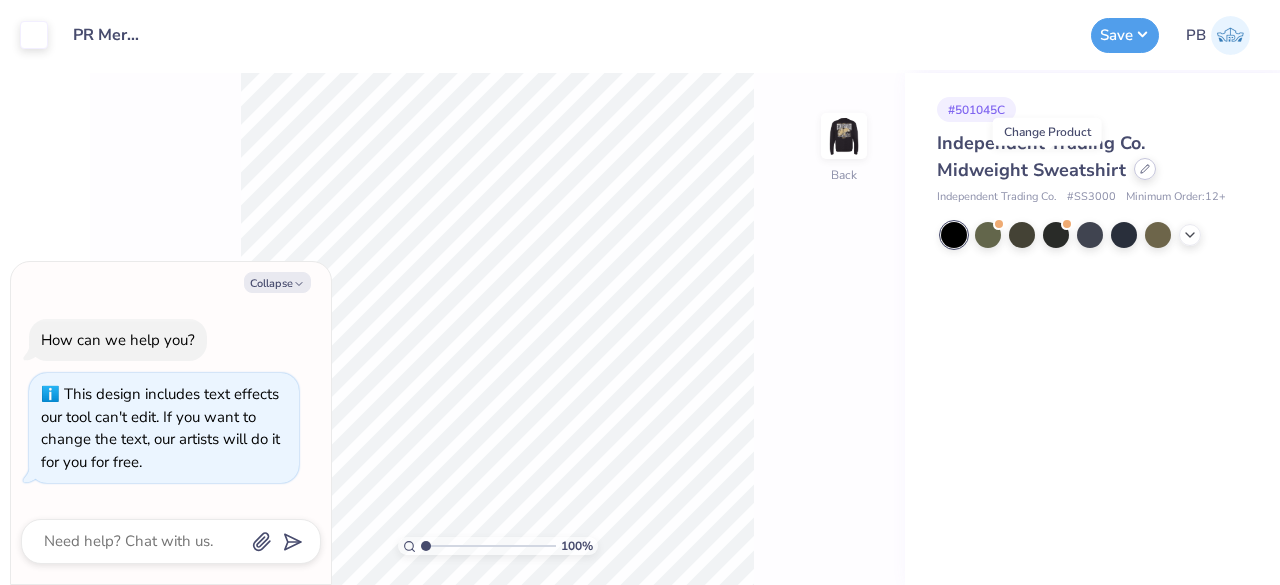 click 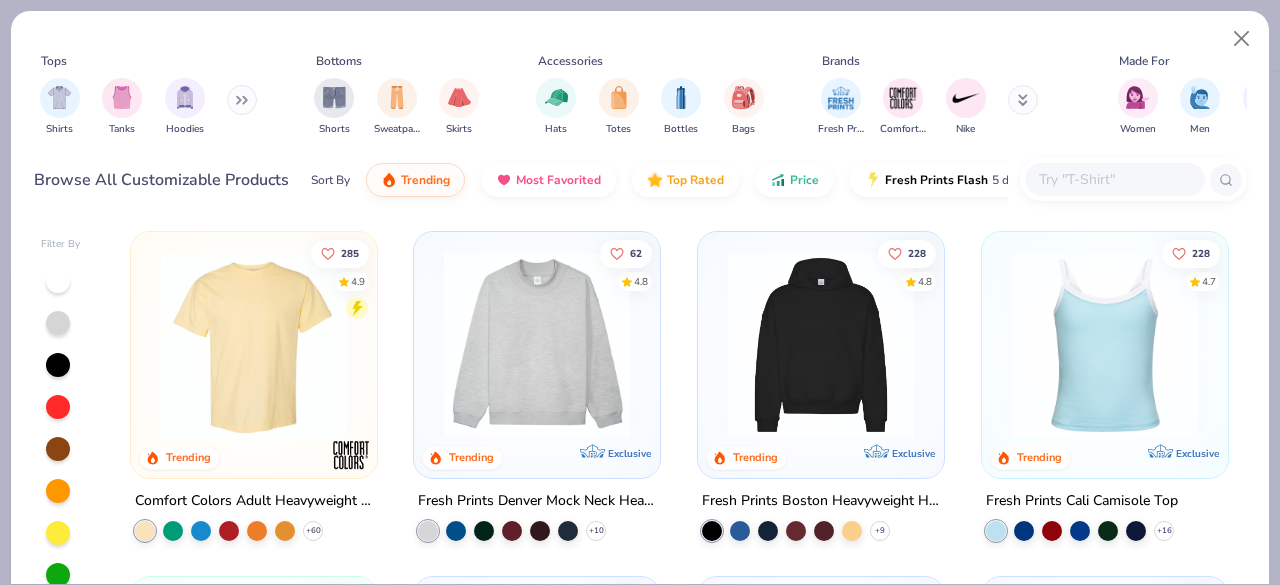 type on "x" 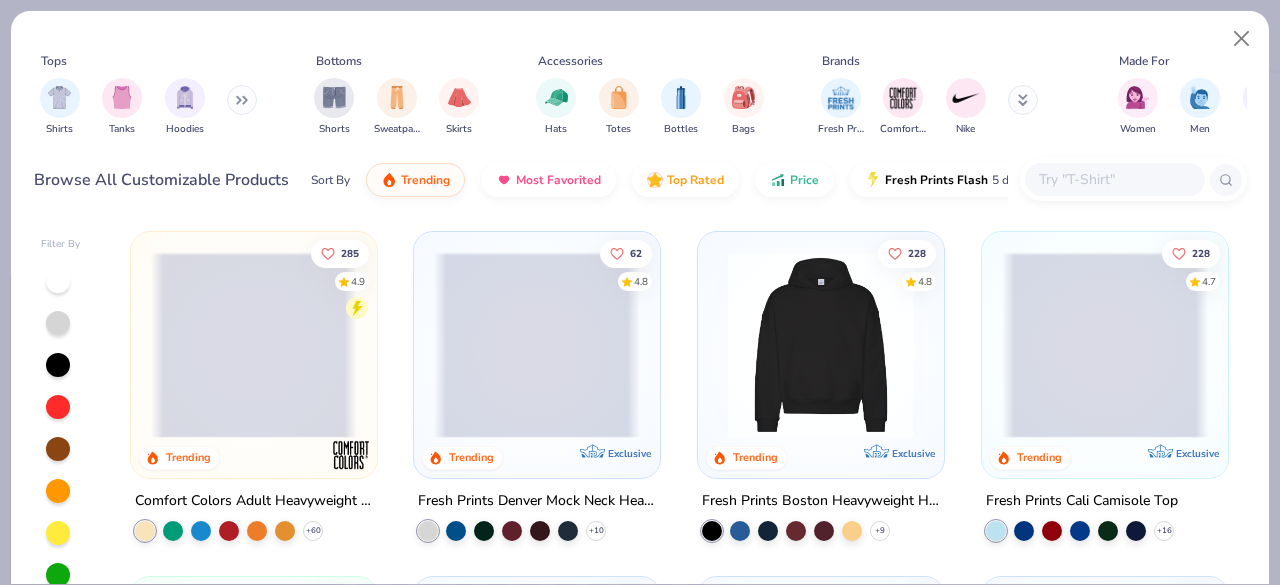 click at bounding box center (1114, 179) 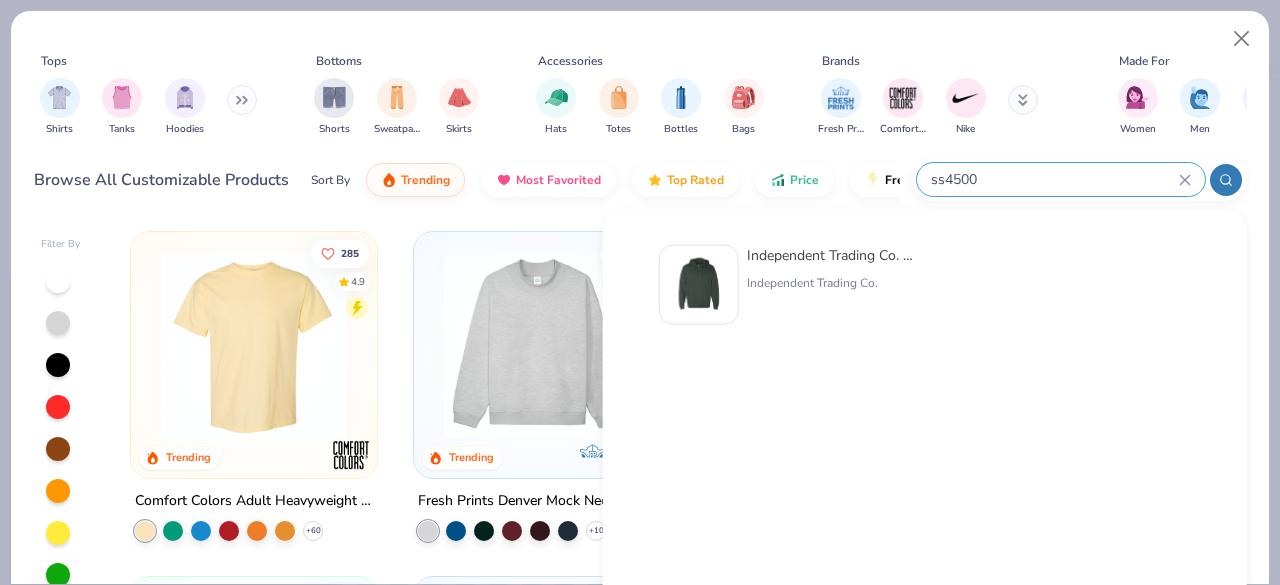 type on "ss4500" 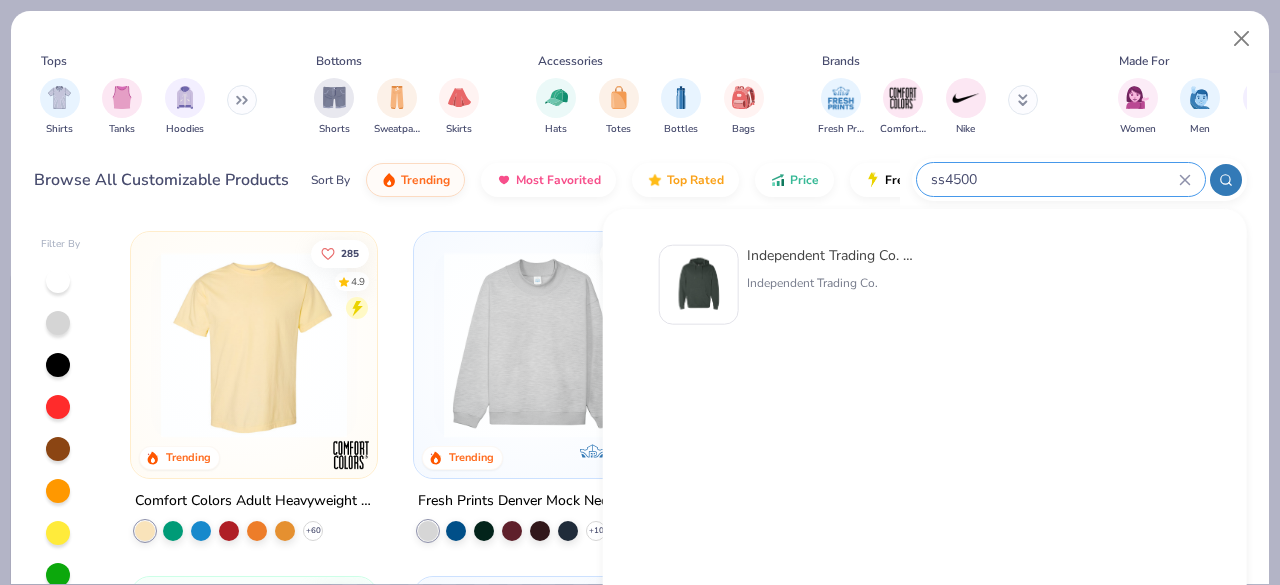 click at bounding box center (699, 285) 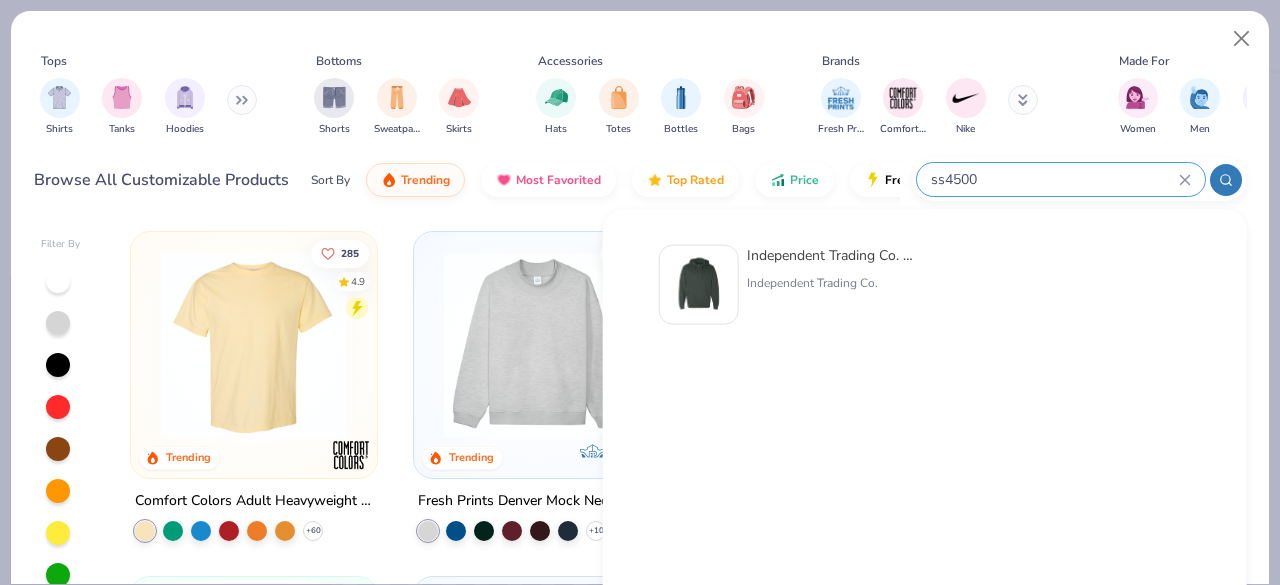 type 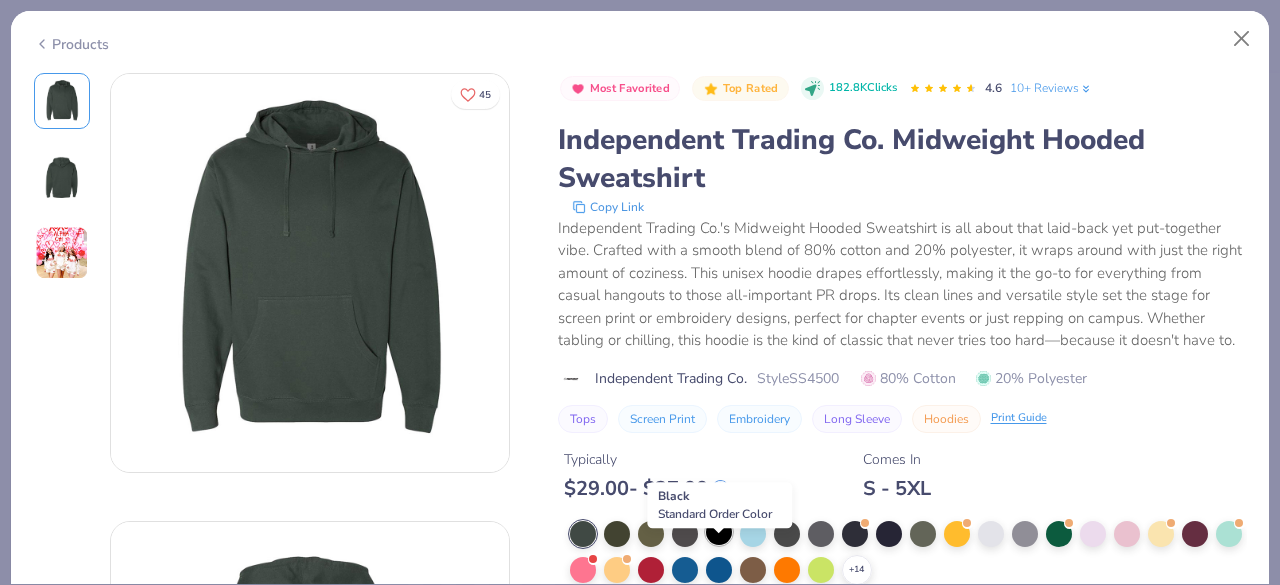 click at bounding box center [719, 532] 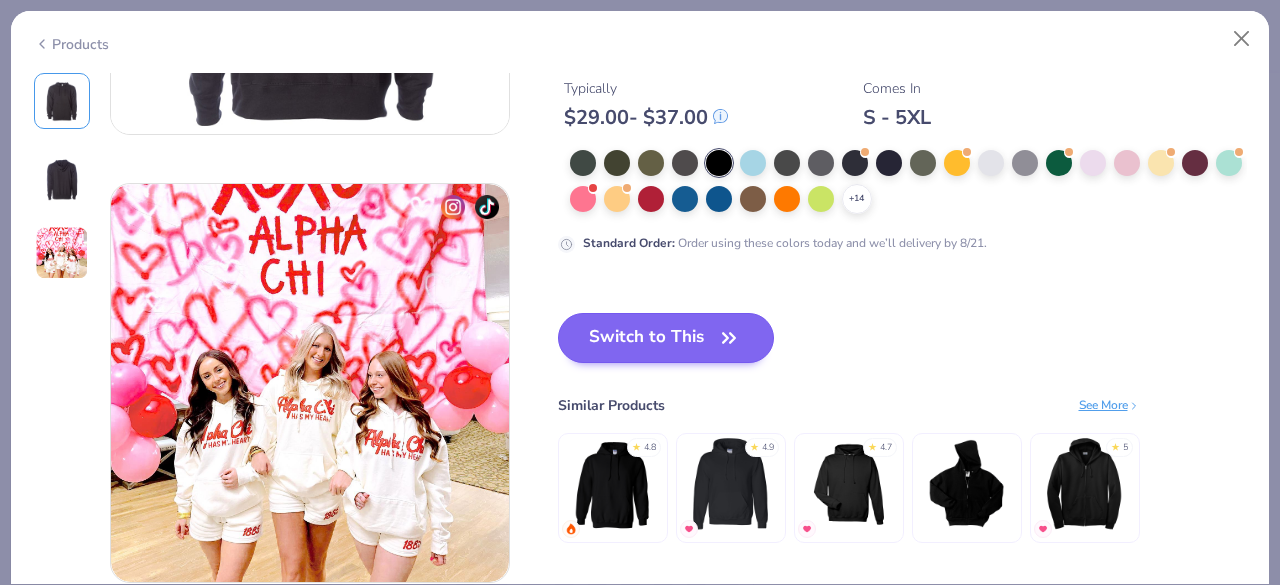 scroll, scrollTop: 786, scrollLeft: 0, axis: vertical 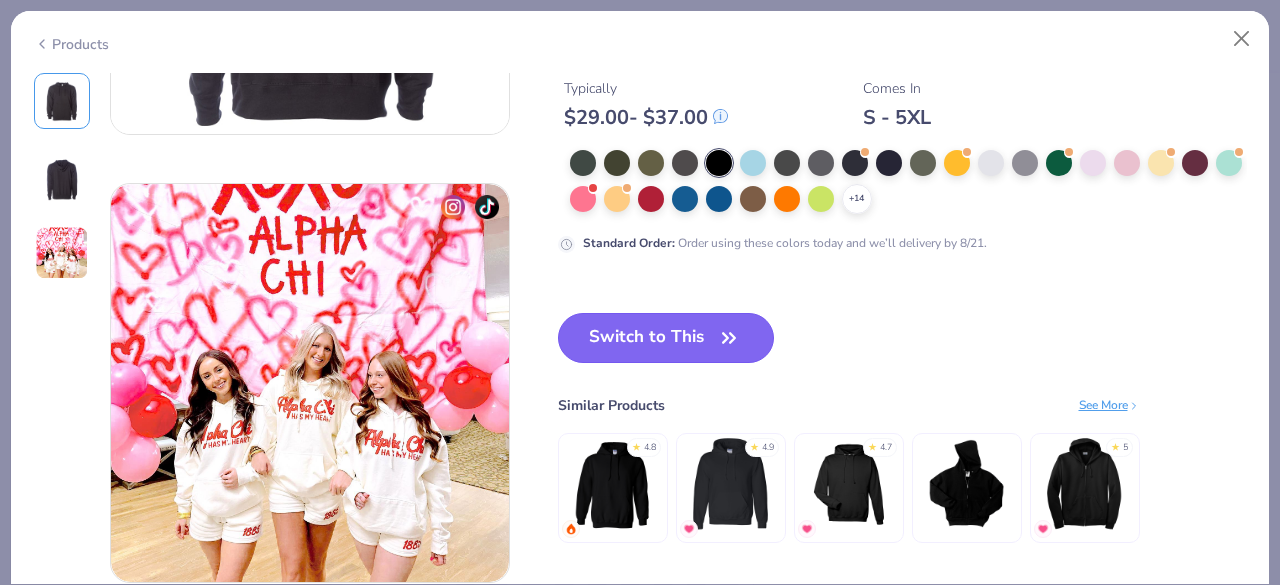 click on "Switch to This" at bounding box center (666, 338) 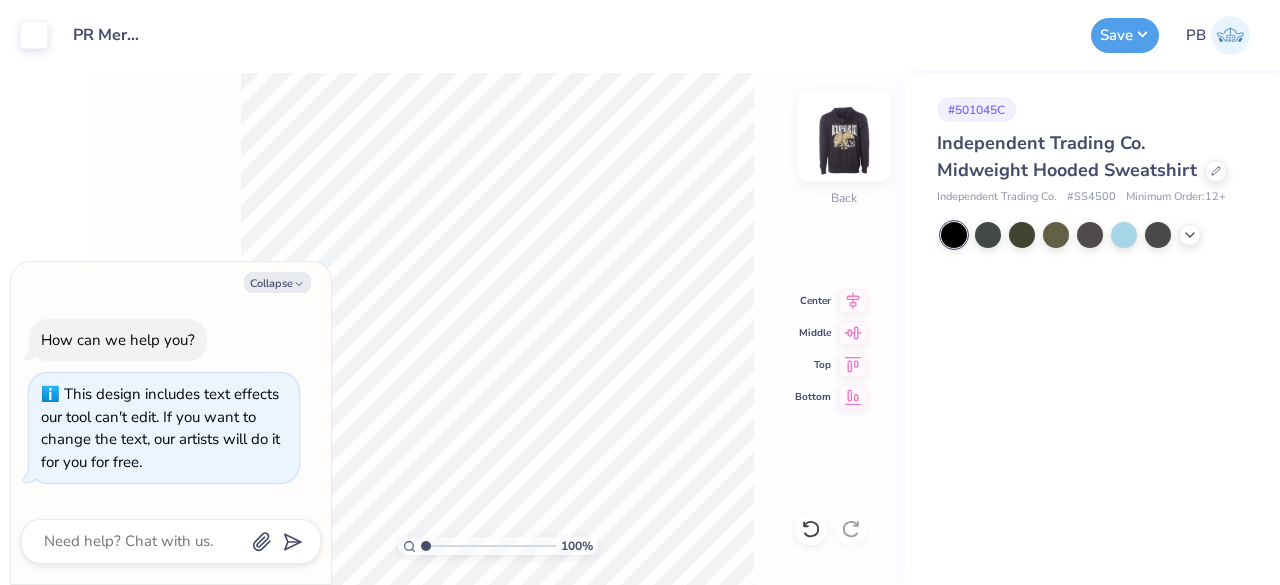 click at bounding box center (844, 136) 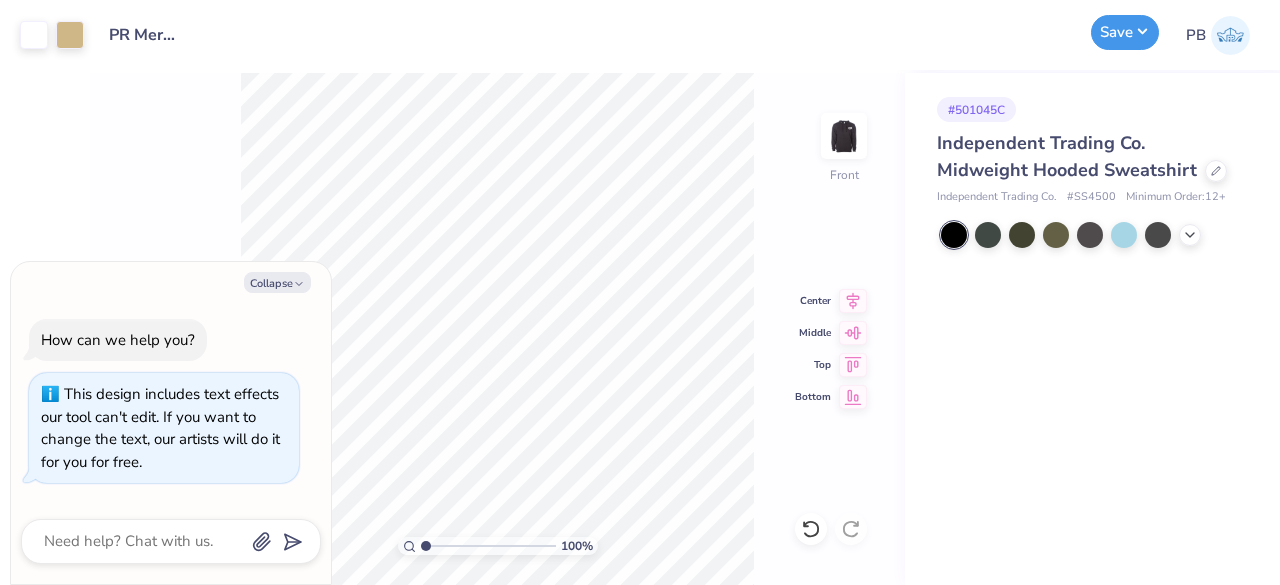 click on "Save" at bounding box center [1125, 32] 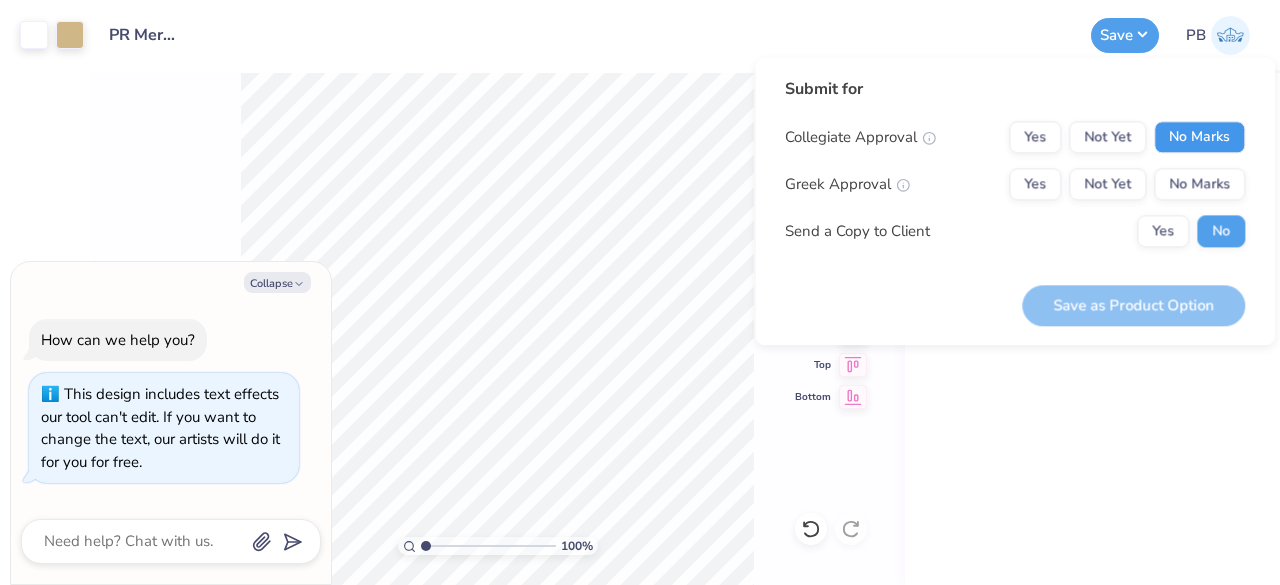 click on "No Marks" at bounding box center [1199, 137] 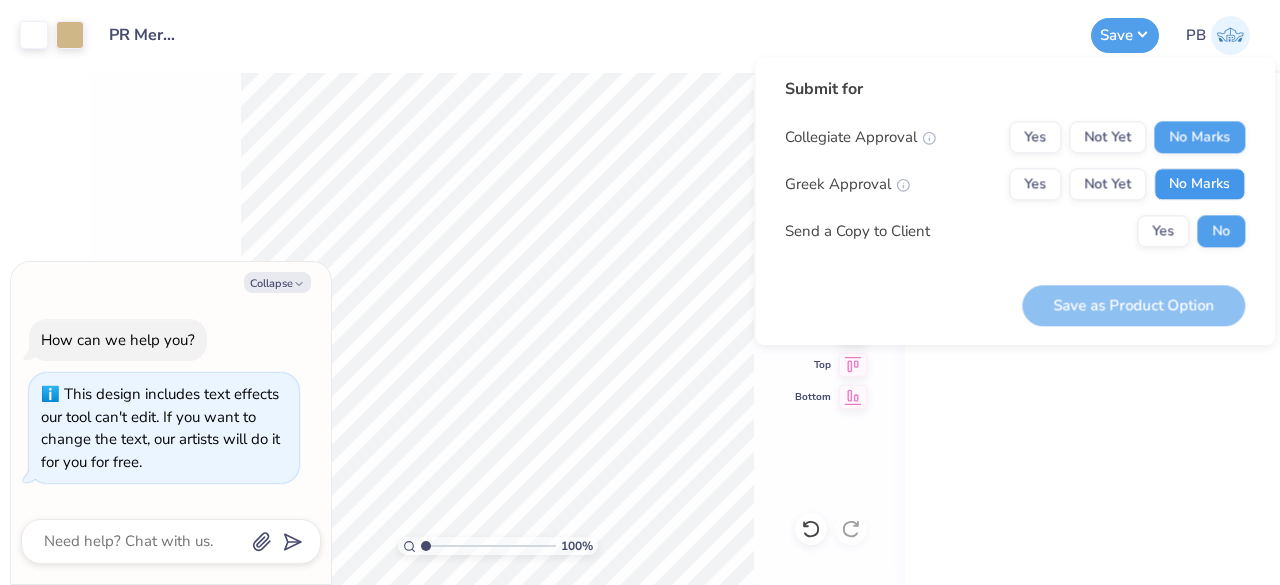 click on "No Marks" at bounding box center (1199, 184) 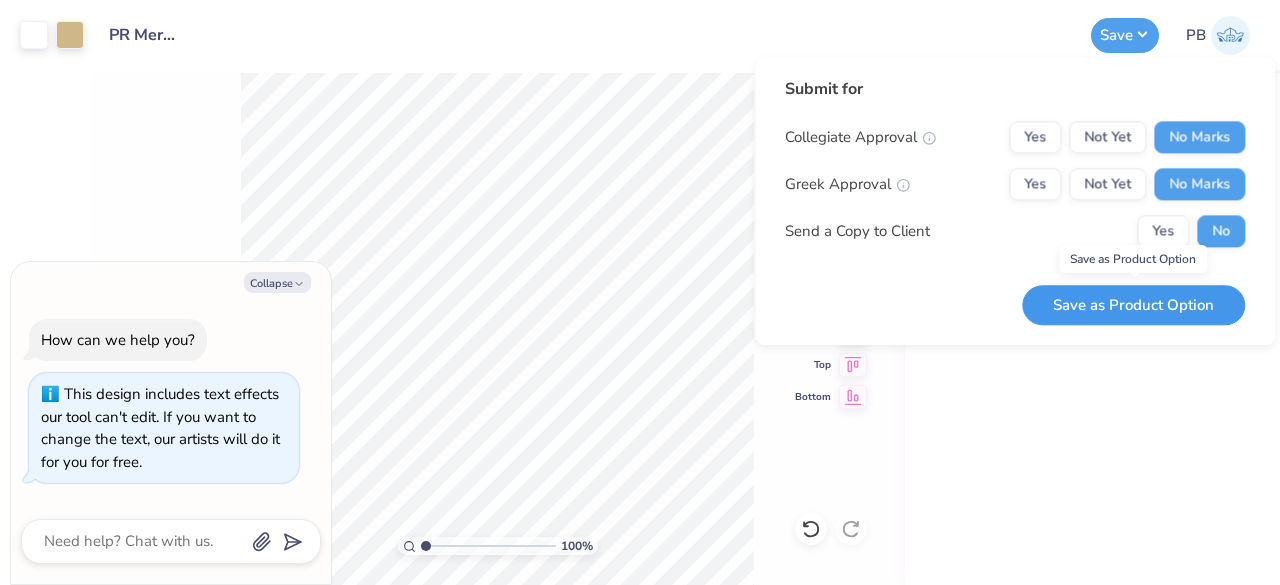 click on "Save as Product Option" at bounding box center [1133, 305] 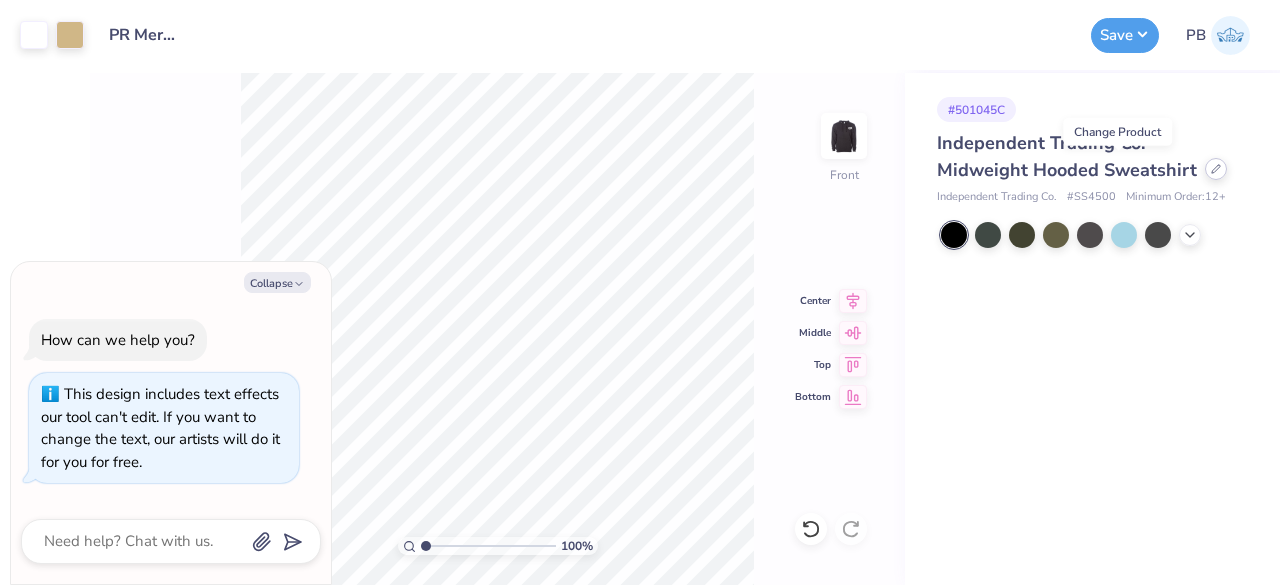 click at bounding box center [1216, 169] 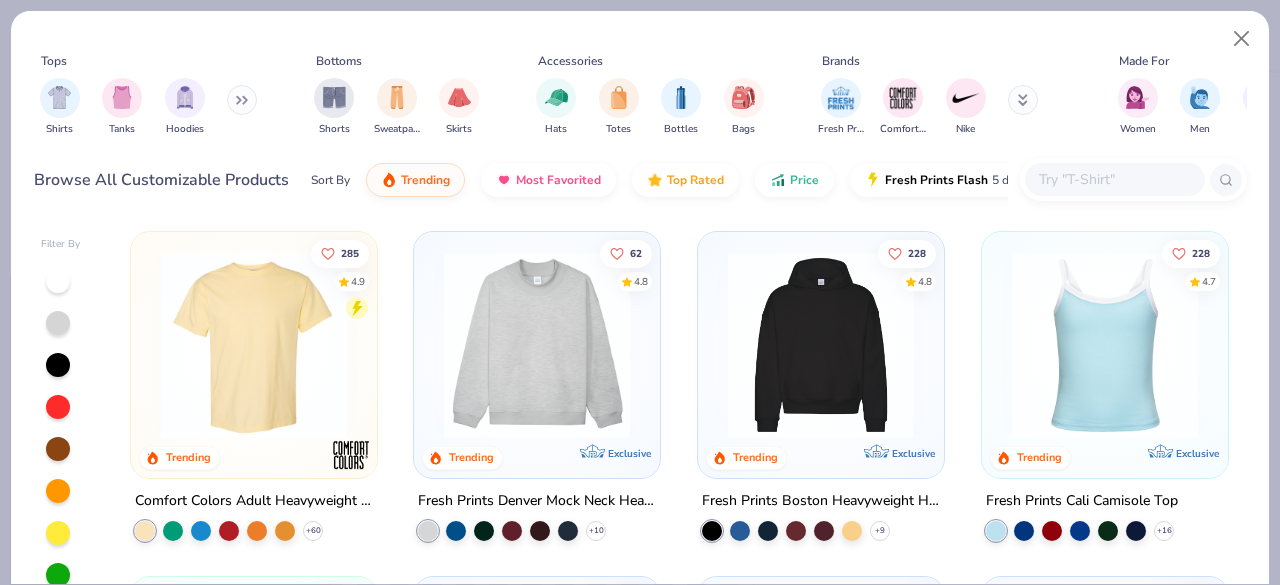 click at bounding box center (1114, 179) 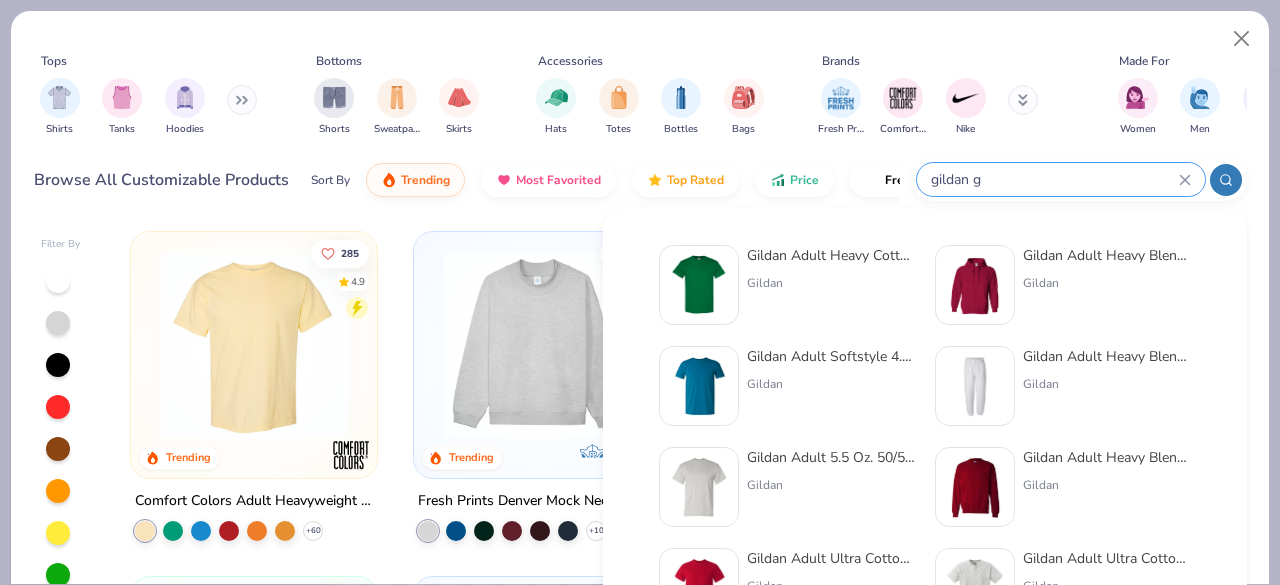 type on "gildan g" 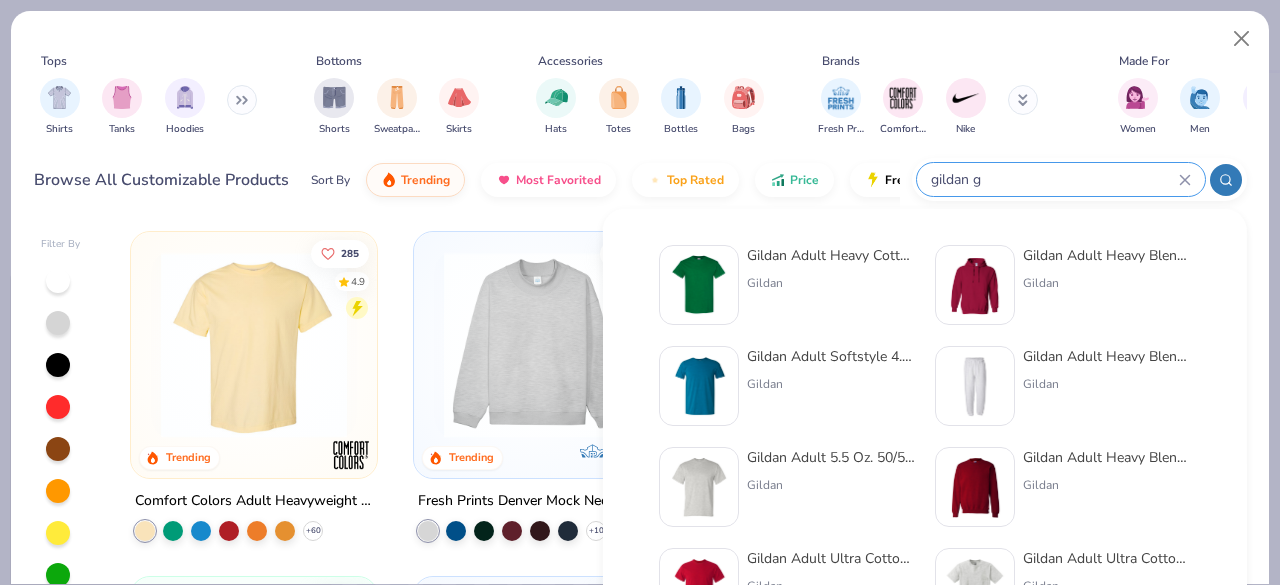 click at bounding box center [975, 285] 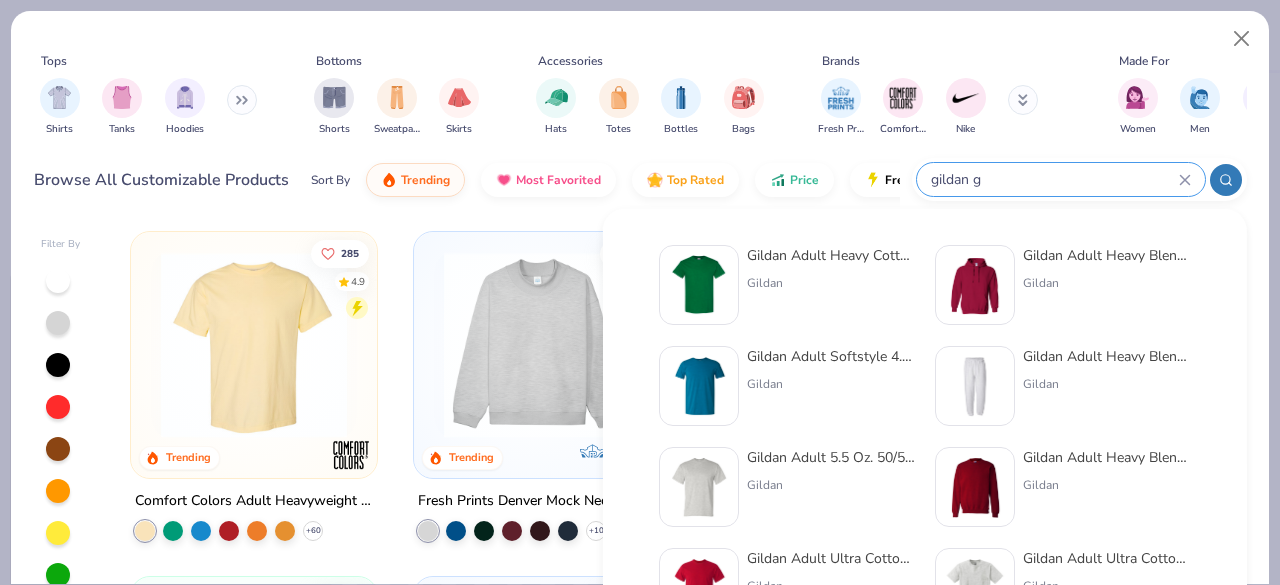 type 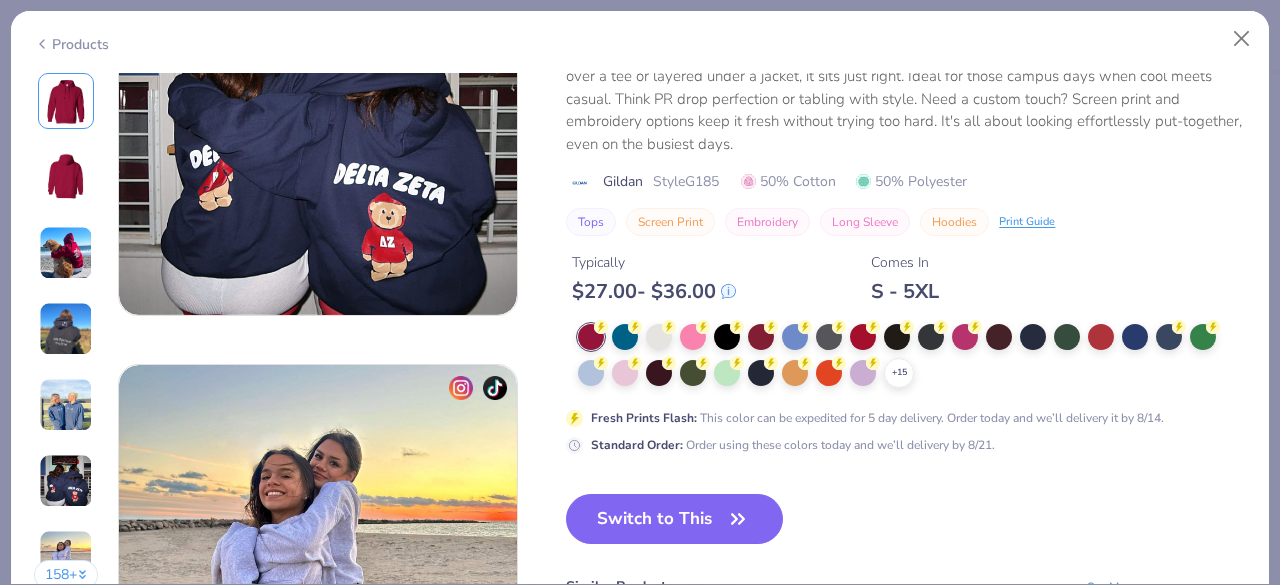 scroll, scrollTop: 2399, scrollLeft: 0, axis: vertical 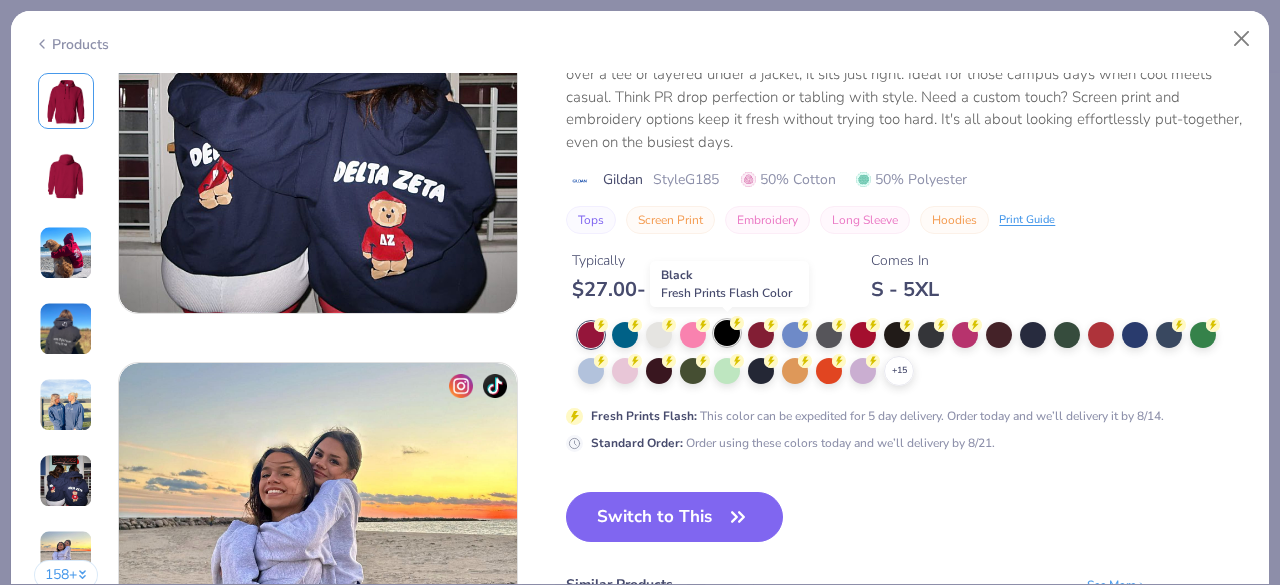 click at bounding box center [727, 333] 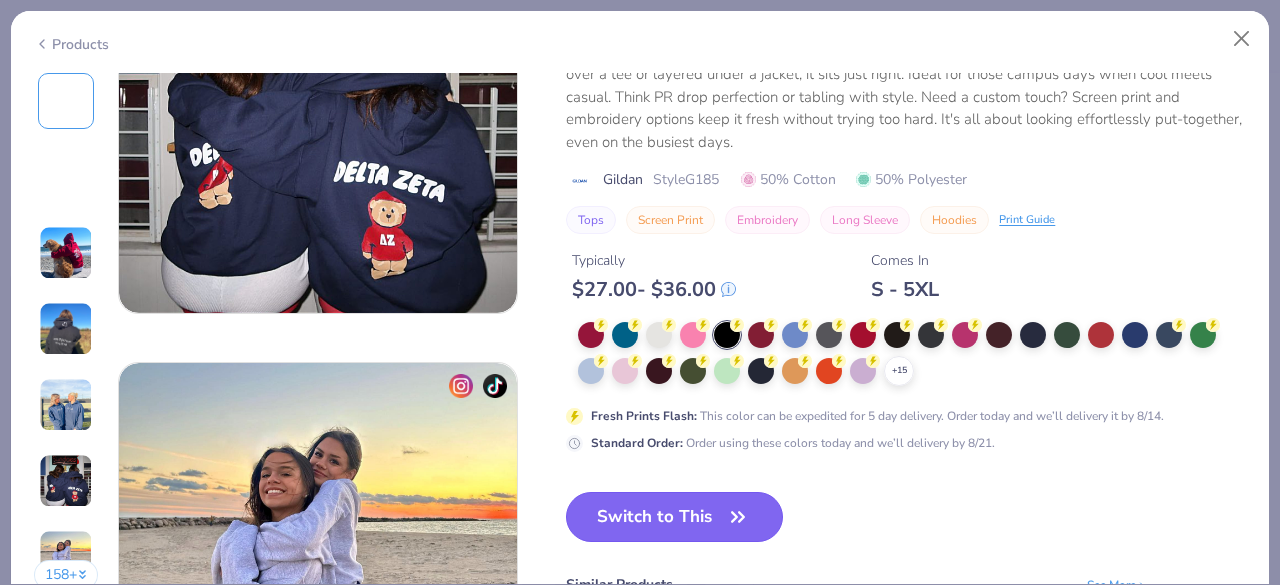 click on "Switch to This" at bounding box center [674, 517] 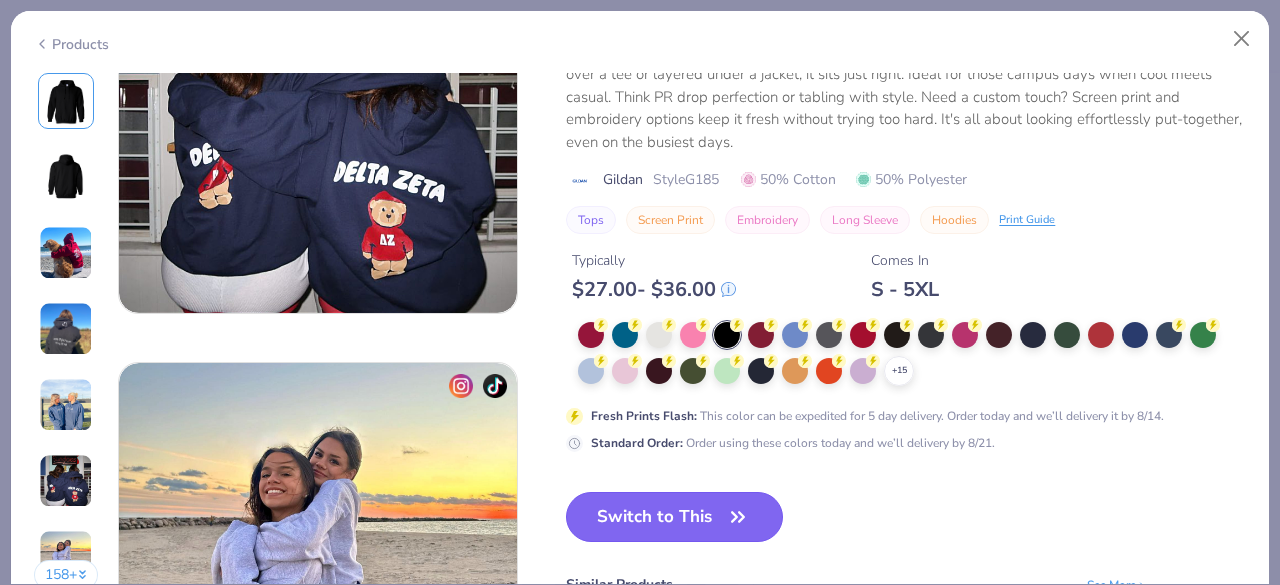 click on "Switch to This" at bounding box center [674, 517] 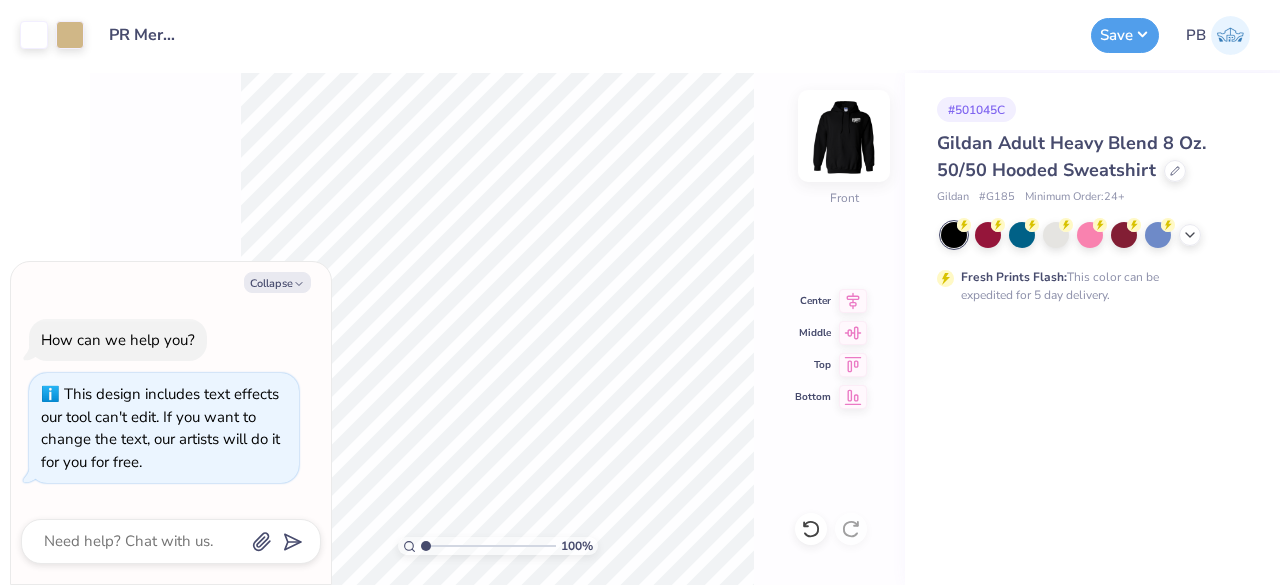 click at bounding box center [844, 136] 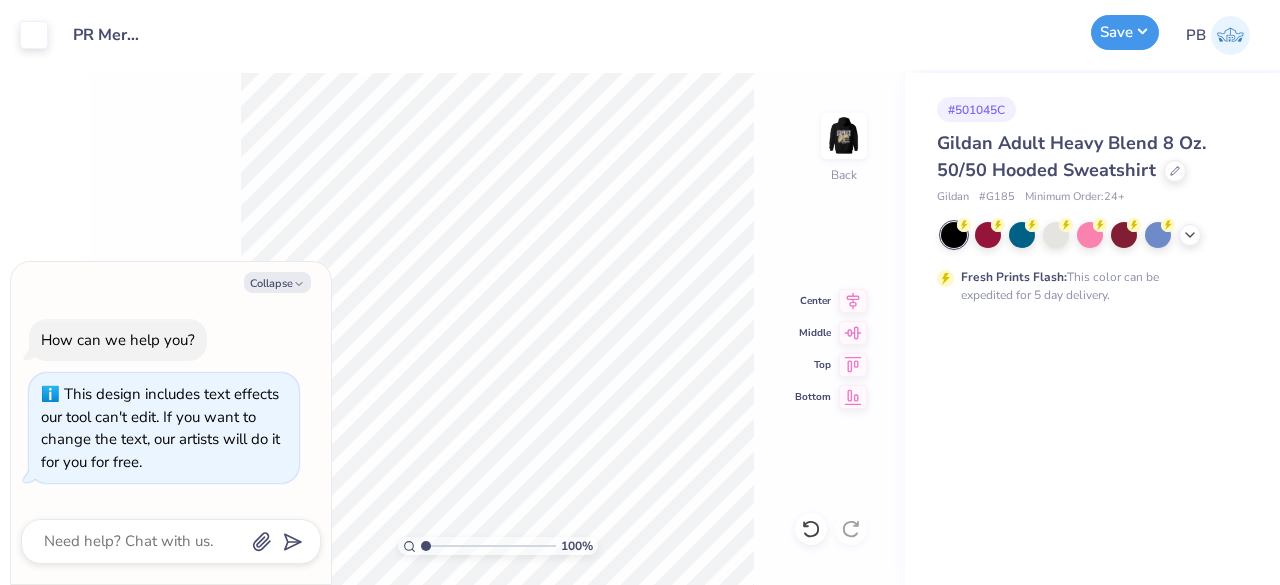 click on "Save" at bounding box center [1125, 32] 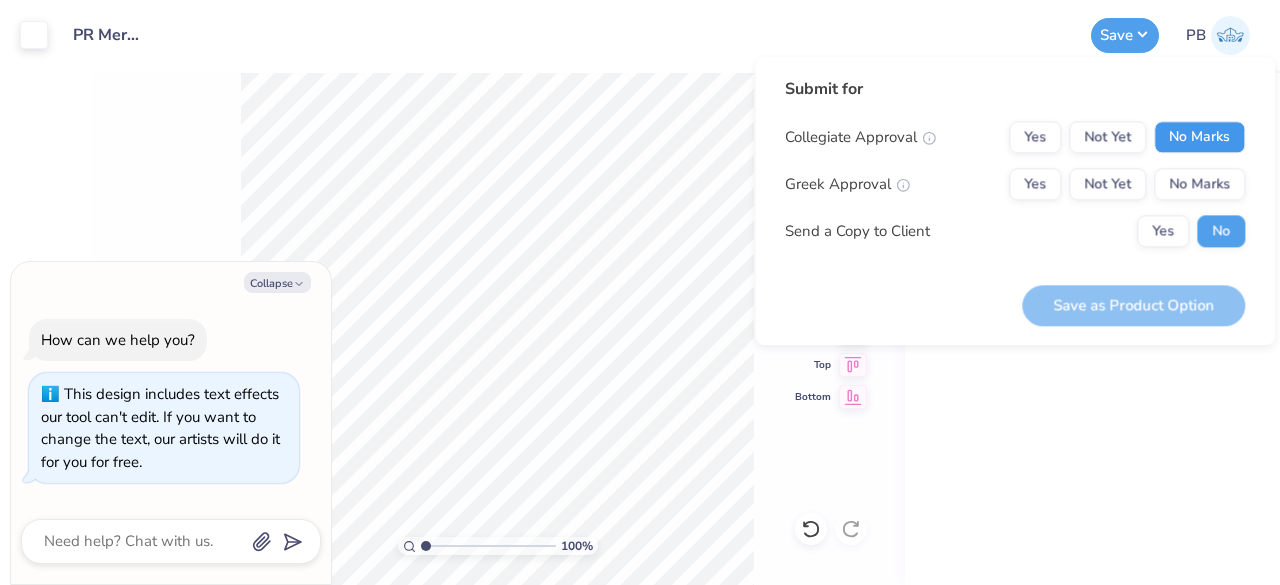 click on "No Marks" at bounding box center (1199, 137) 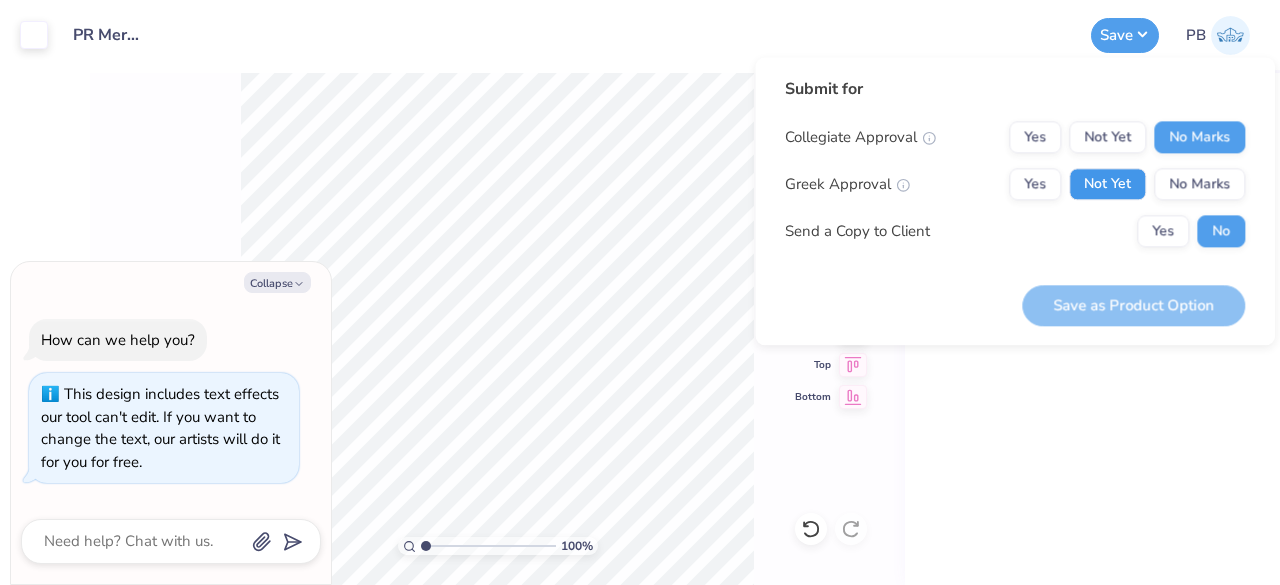 click on "Not Yet" at bounding box center [1107, 184] 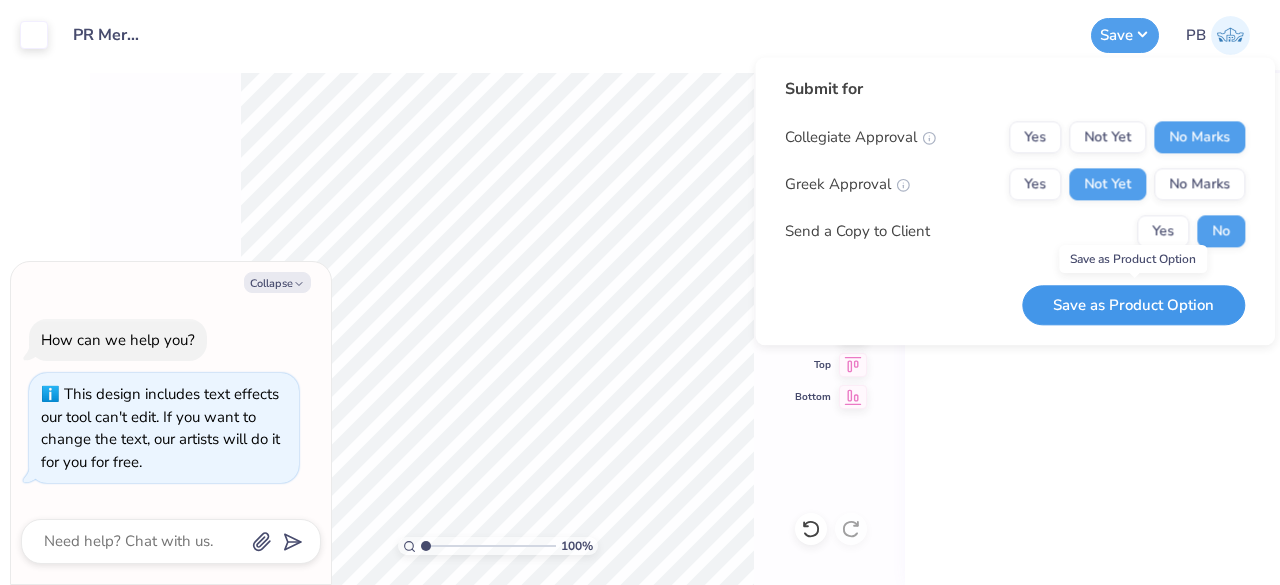 click on "Save as Product Option" at bounding box center (1133, 305) 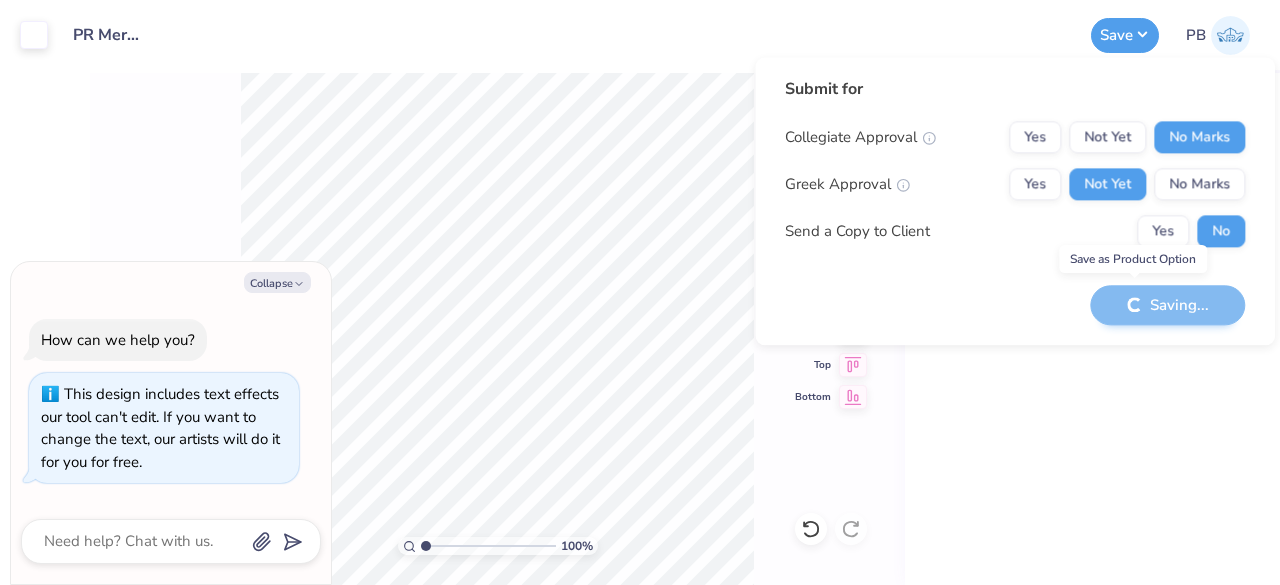 type on "x" 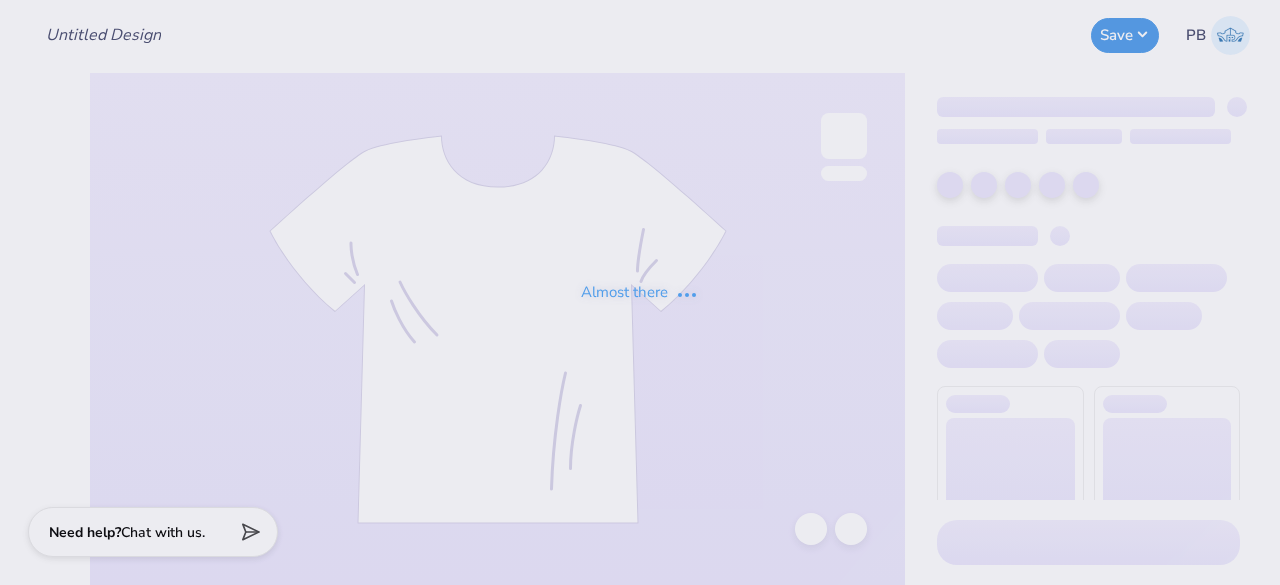 scroll, scrollTop: 0, scrollLeft: 0, axis: both 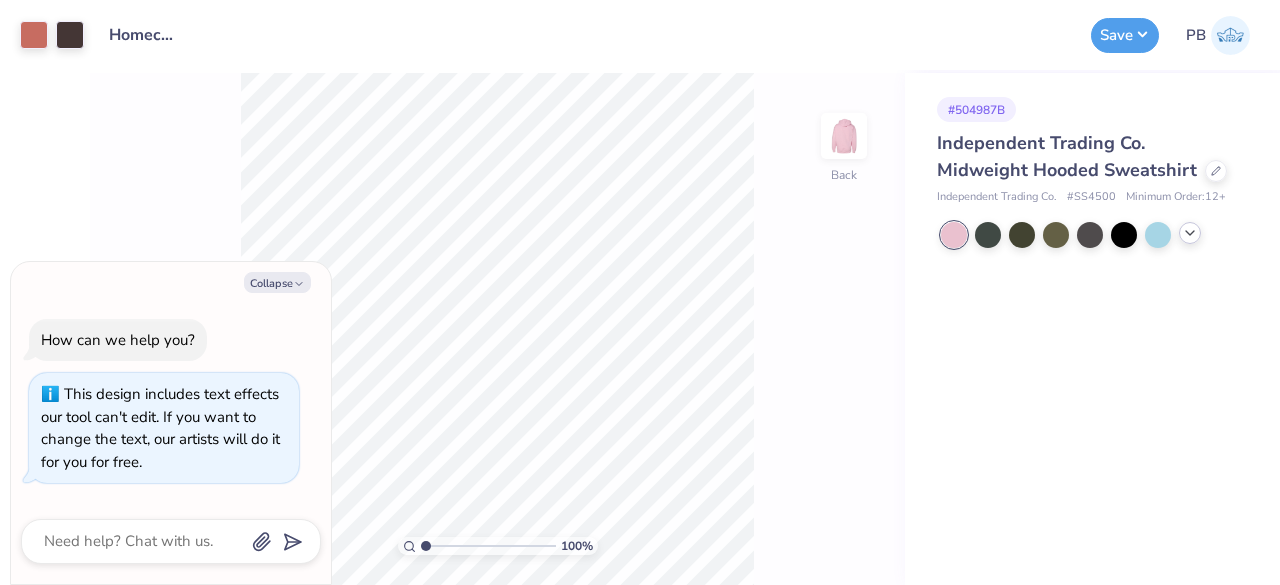 click 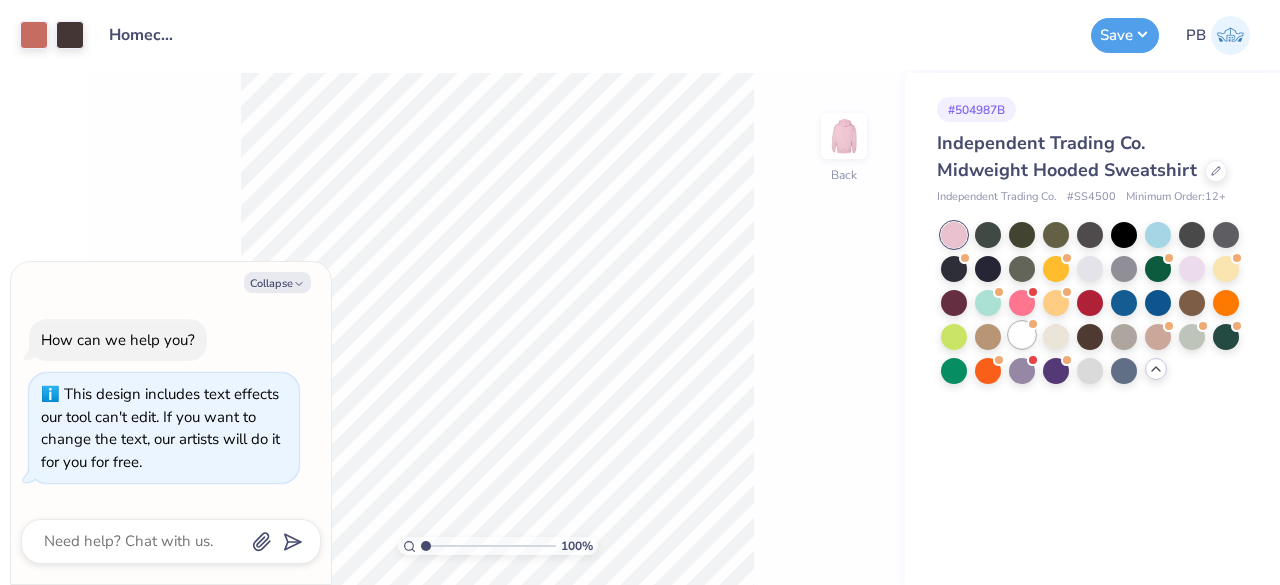 click at bounding box center (1022, 335) 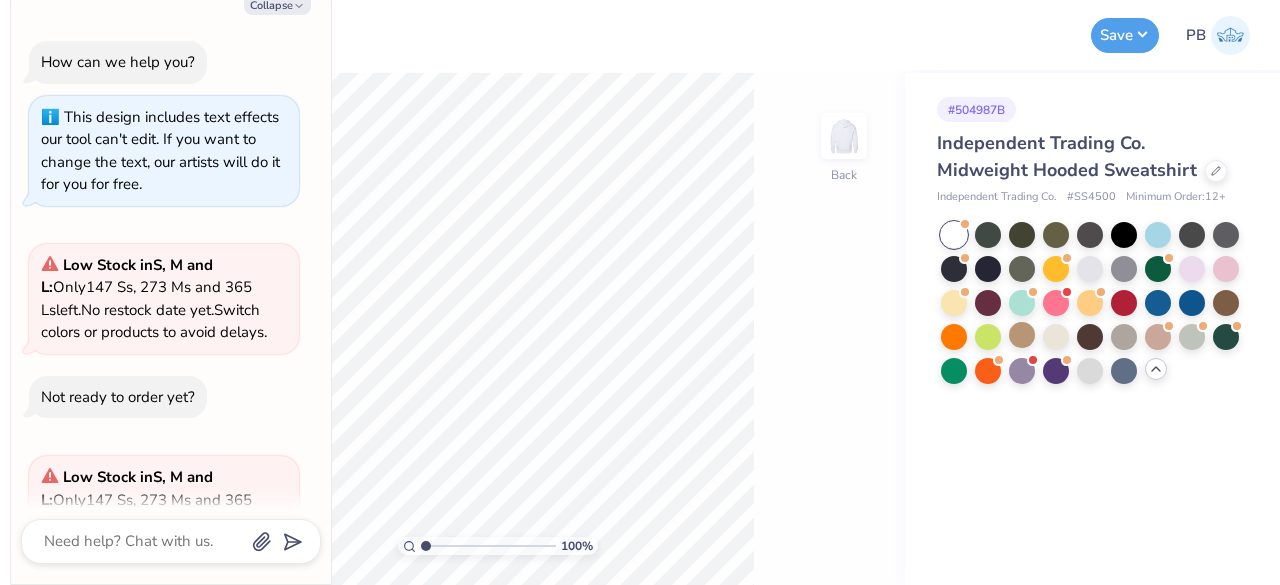 scroll, scrollTop: 146, scrollLeft: 0, axis: vertical 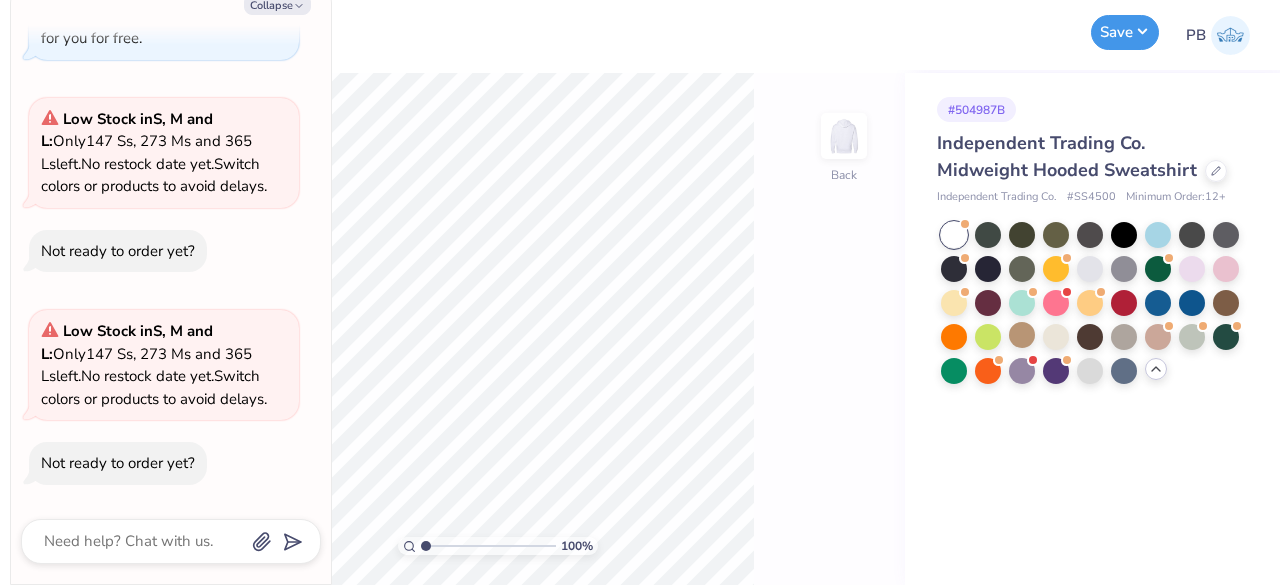 click on "Save" at bounding box center [1125, 32] 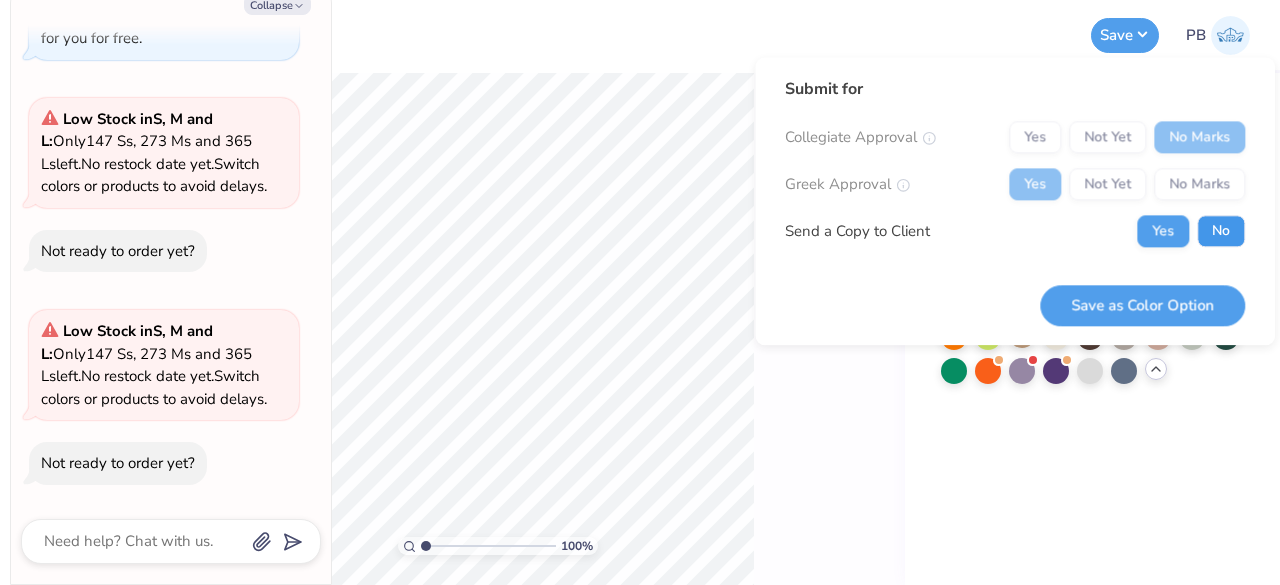 click on "No" at bounding box center (1221, 231) 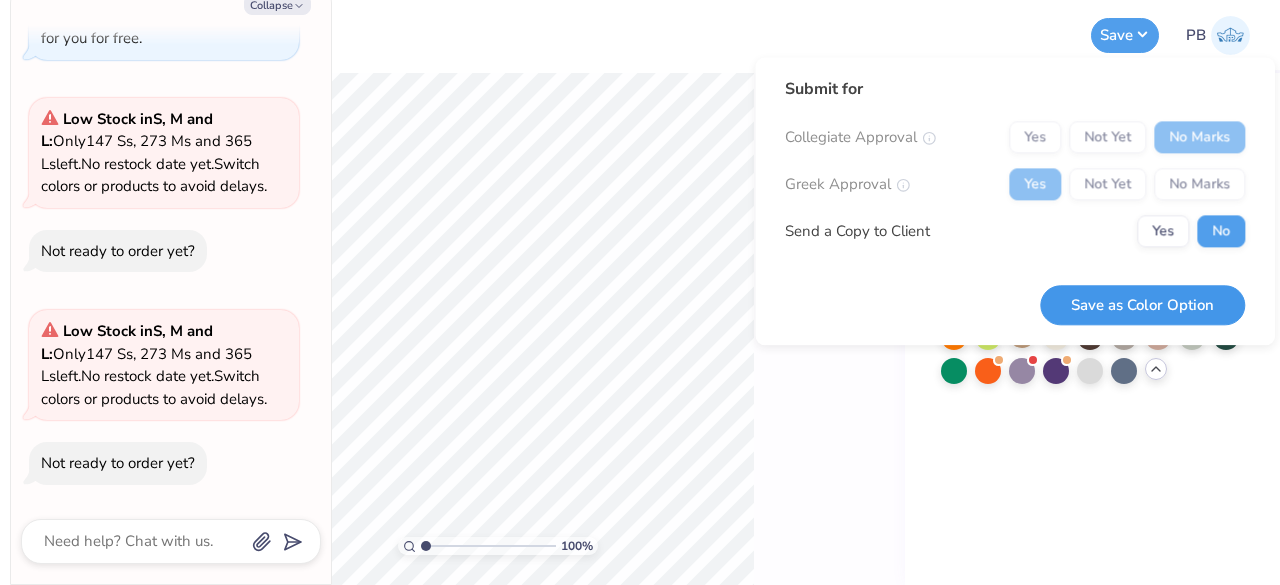 click on "Save as Color Option" at bounding box center (1142, 305) 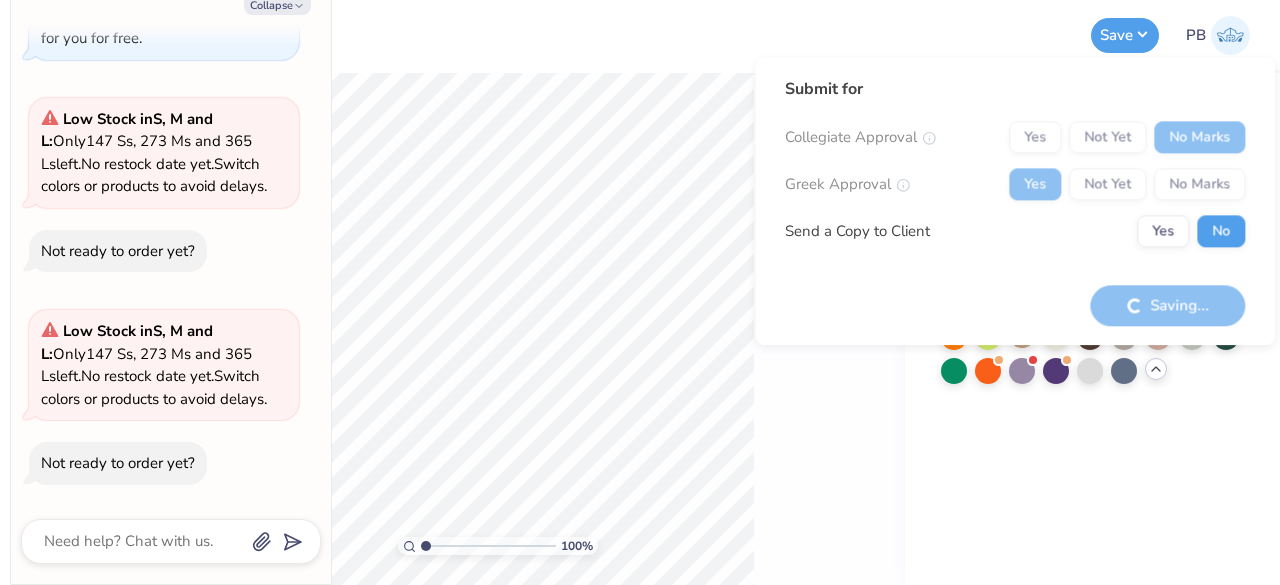 type on "x" 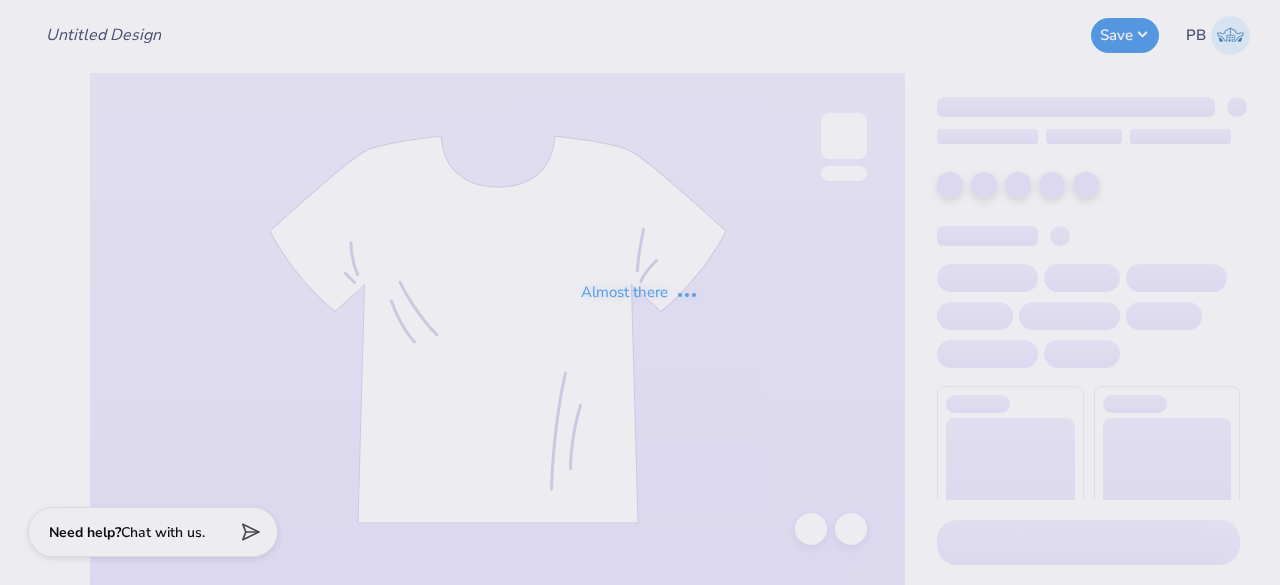 scroll, scrollTop: 0, scrollLeft: 0, axis: both 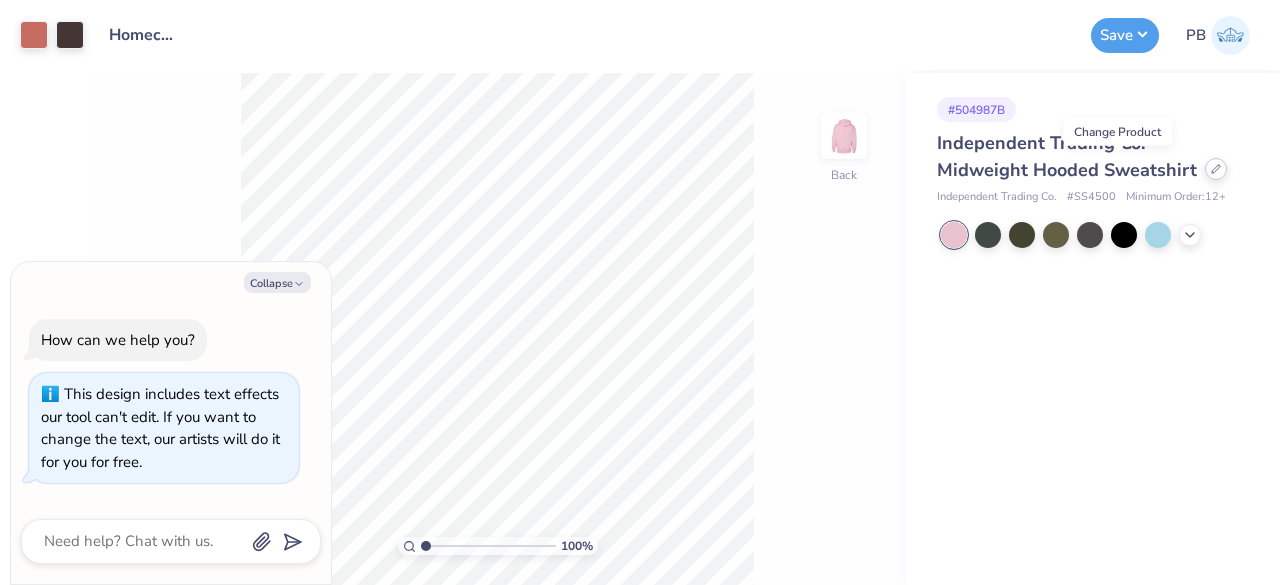 click at bounding box center [1216, 169] 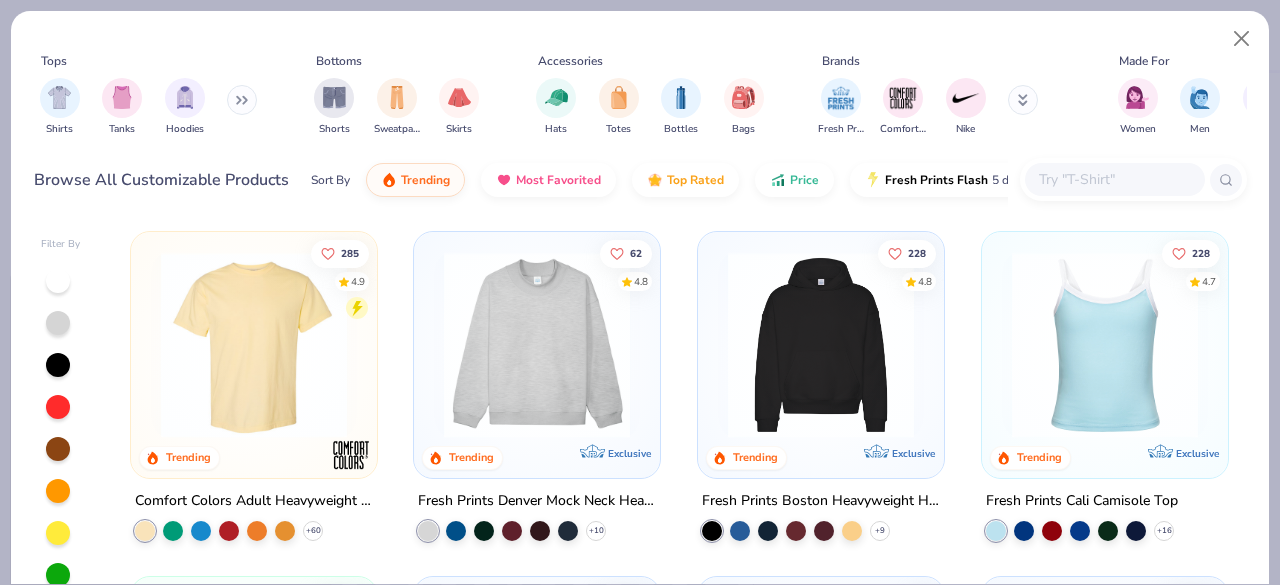 type on "x" 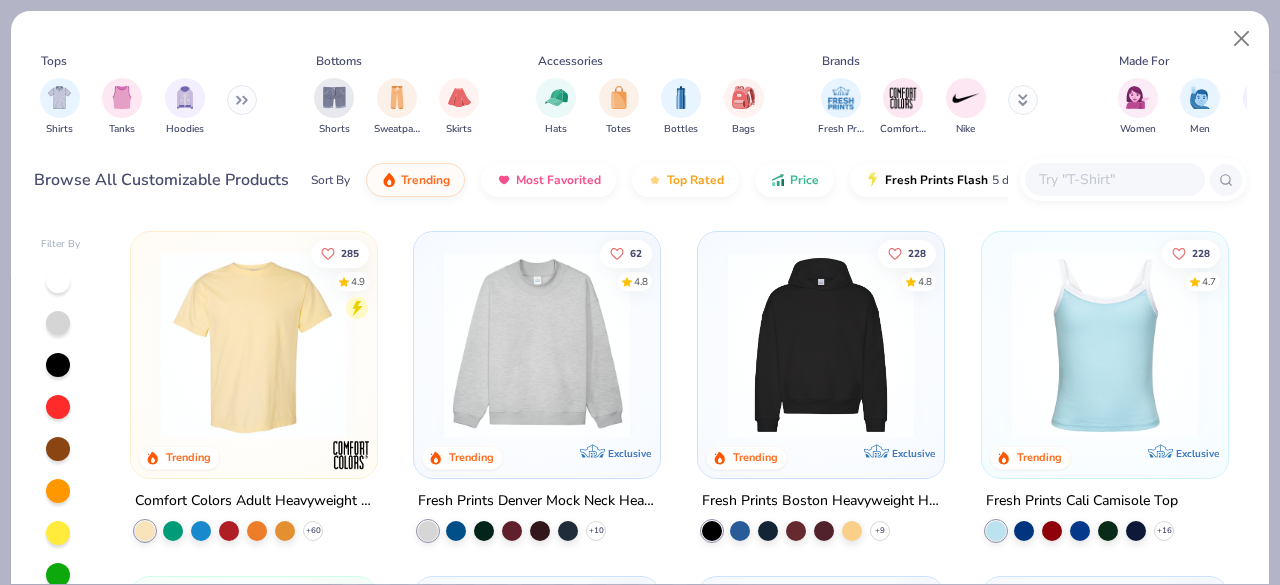 click at bounding box center [1133, 179] 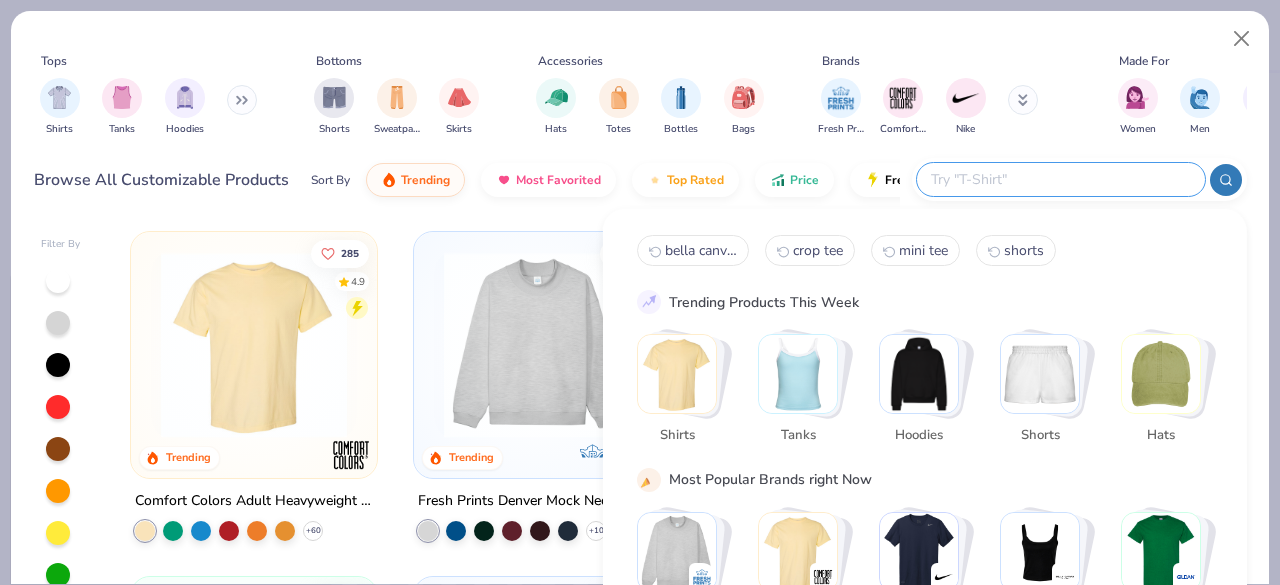 click at bounding box center [1060, 179] 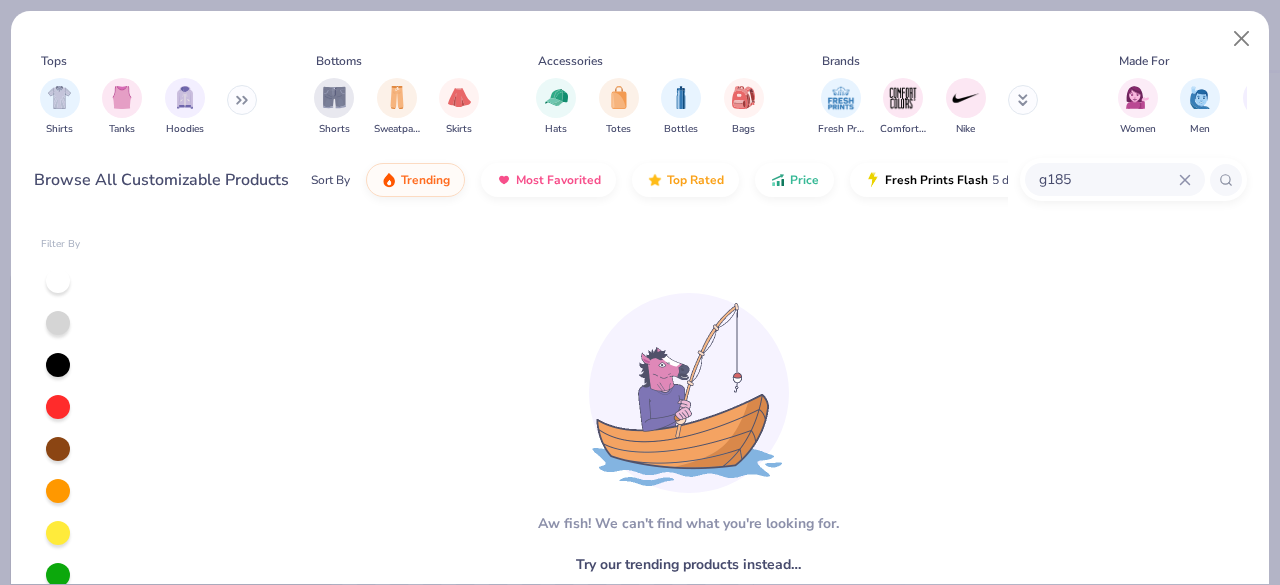 type on "g185" 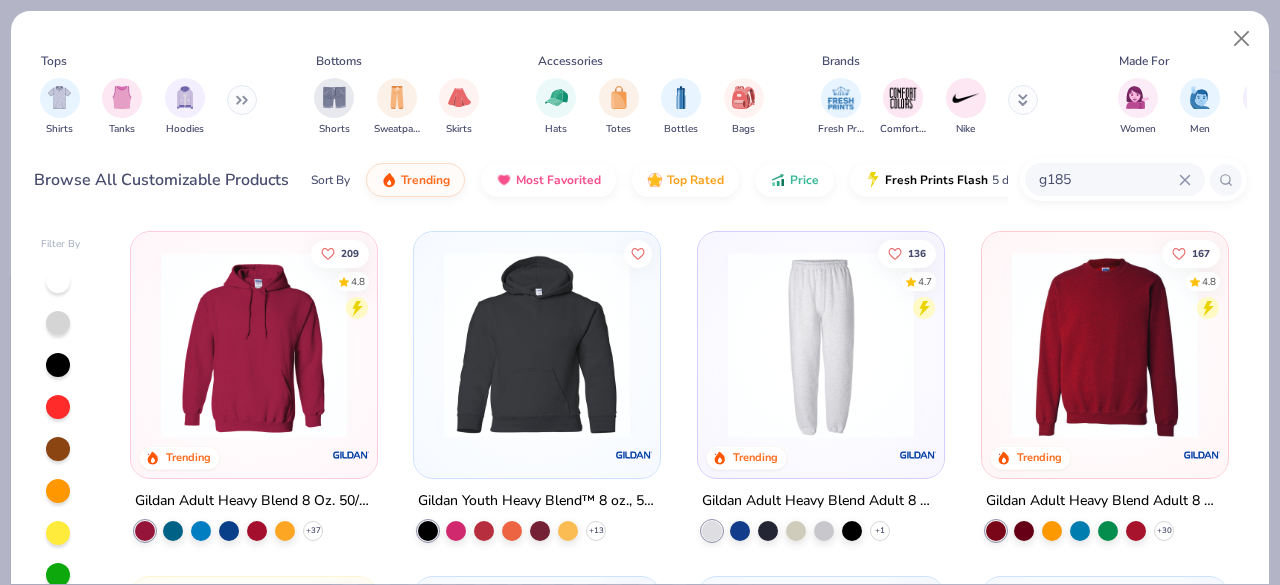 click at bounding box center (254, 345) 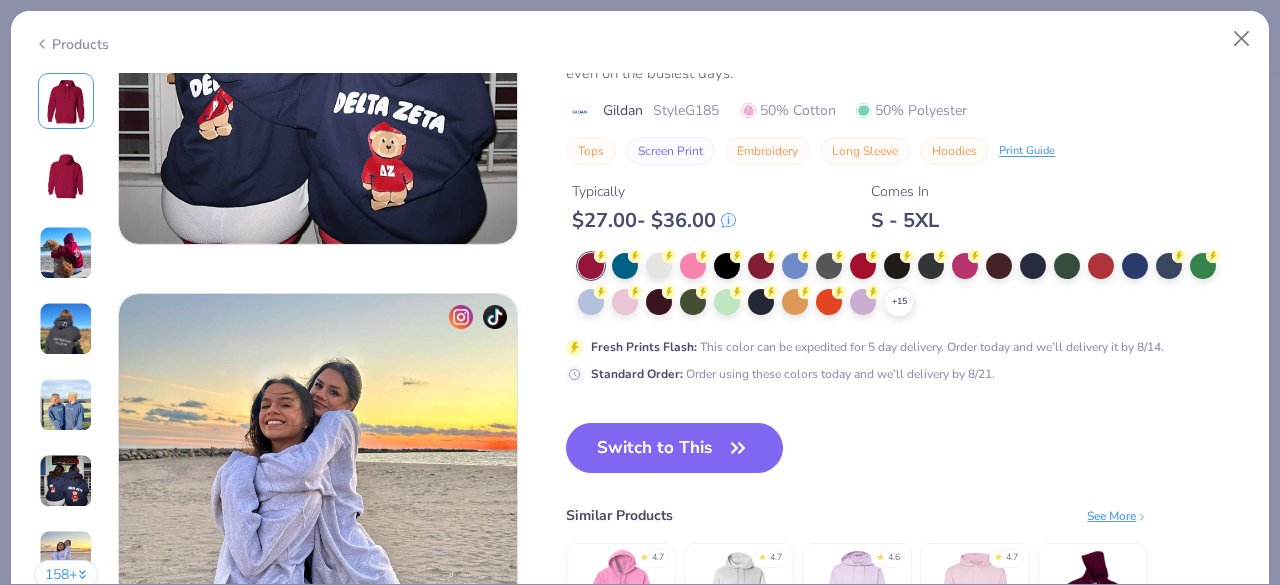 scroll, scrollTop: 2465, scrollLeft: 0, axis: vertical 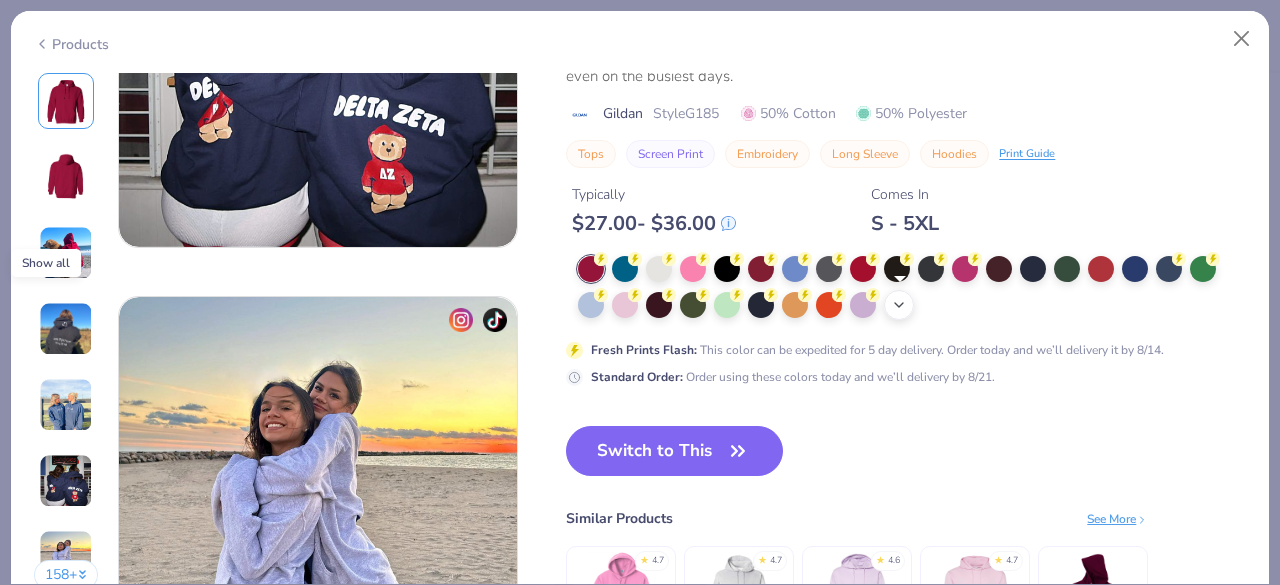 click 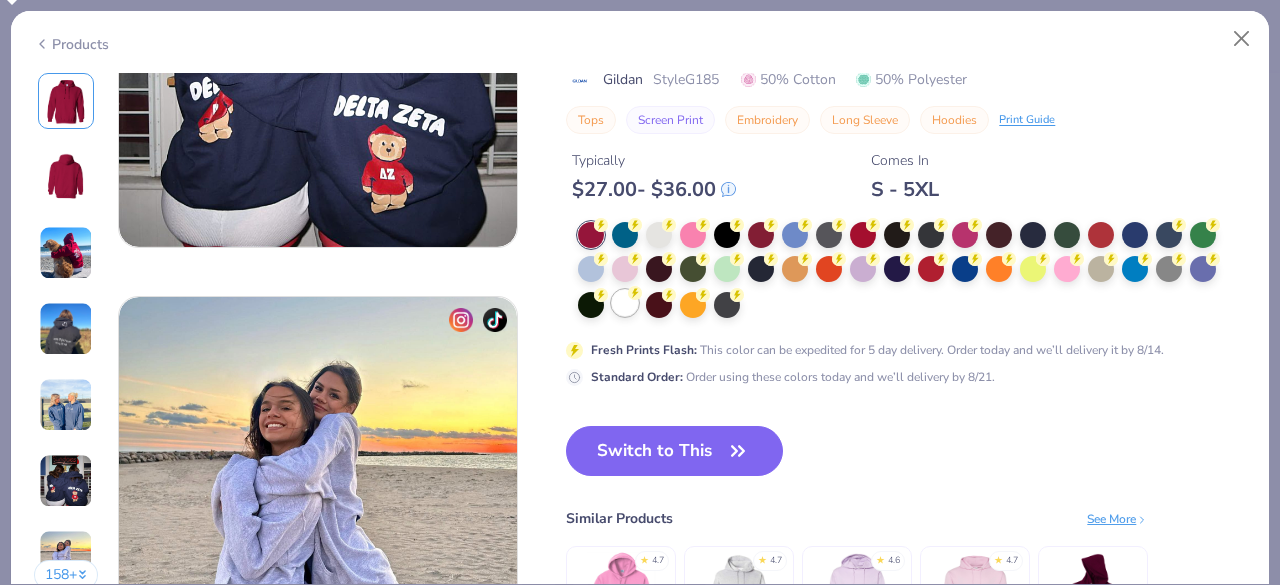 click at bounding box center [625, 303] 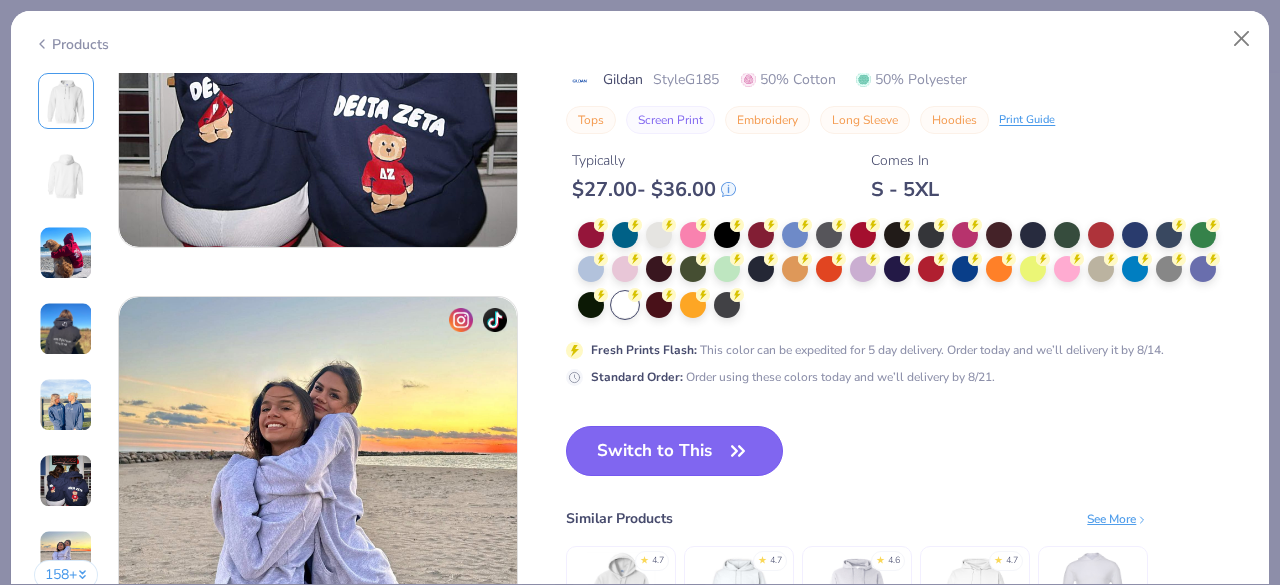 click on "Switch to This" at bounding box center (674, 451) 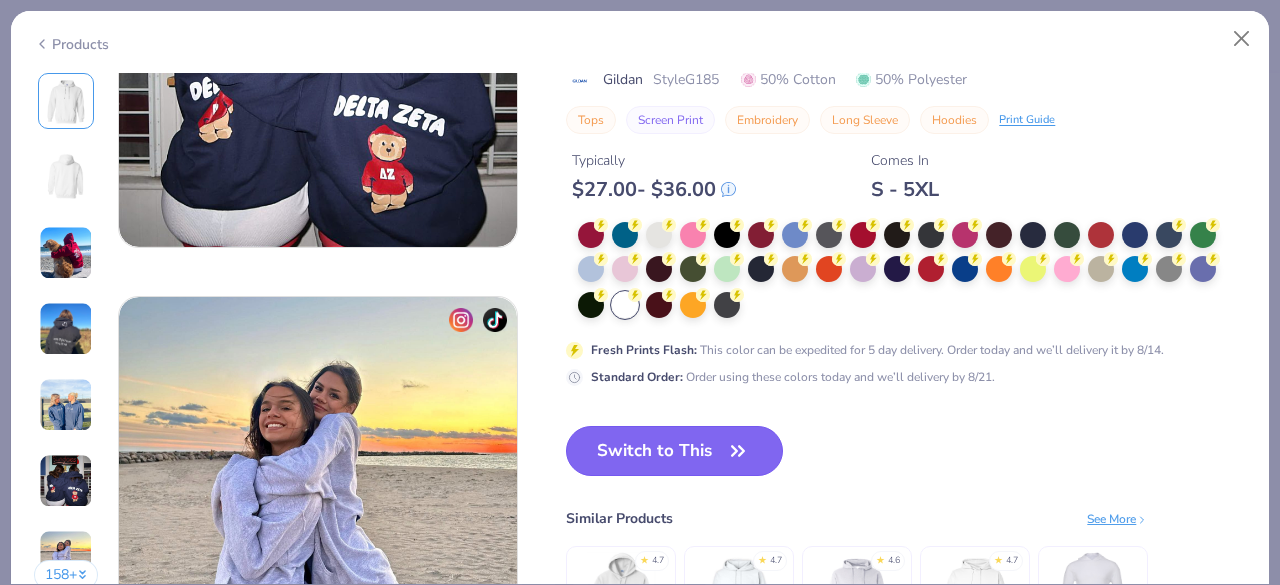 click on "Switch to This" at bounding box center (674, 451) 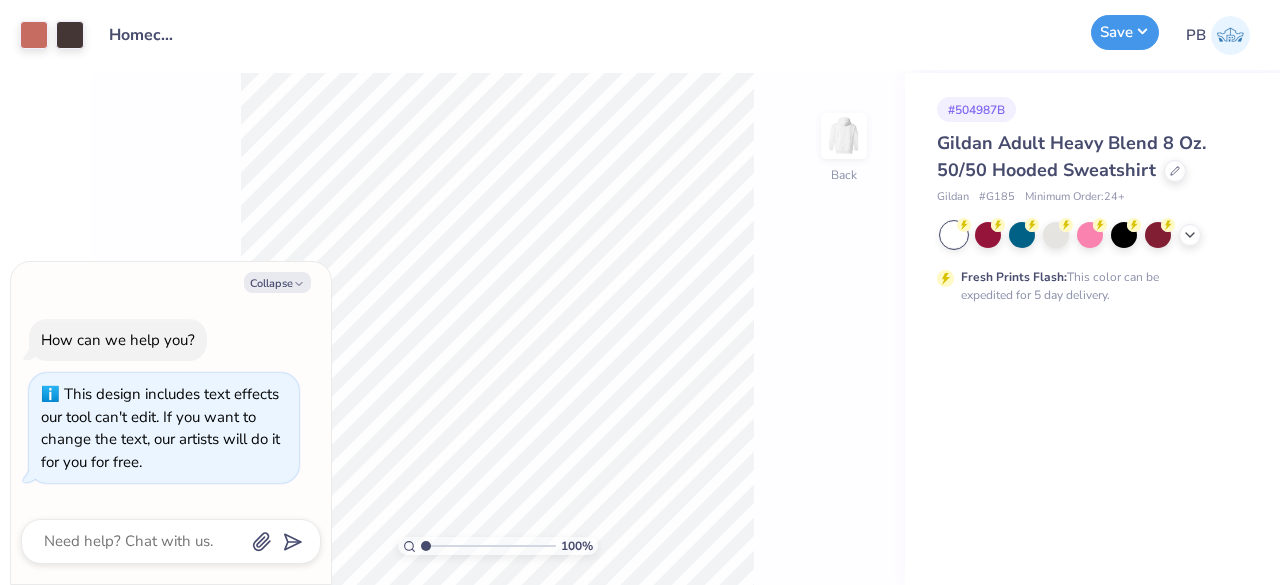 click on "Save" at bounding box center (1125, 32) 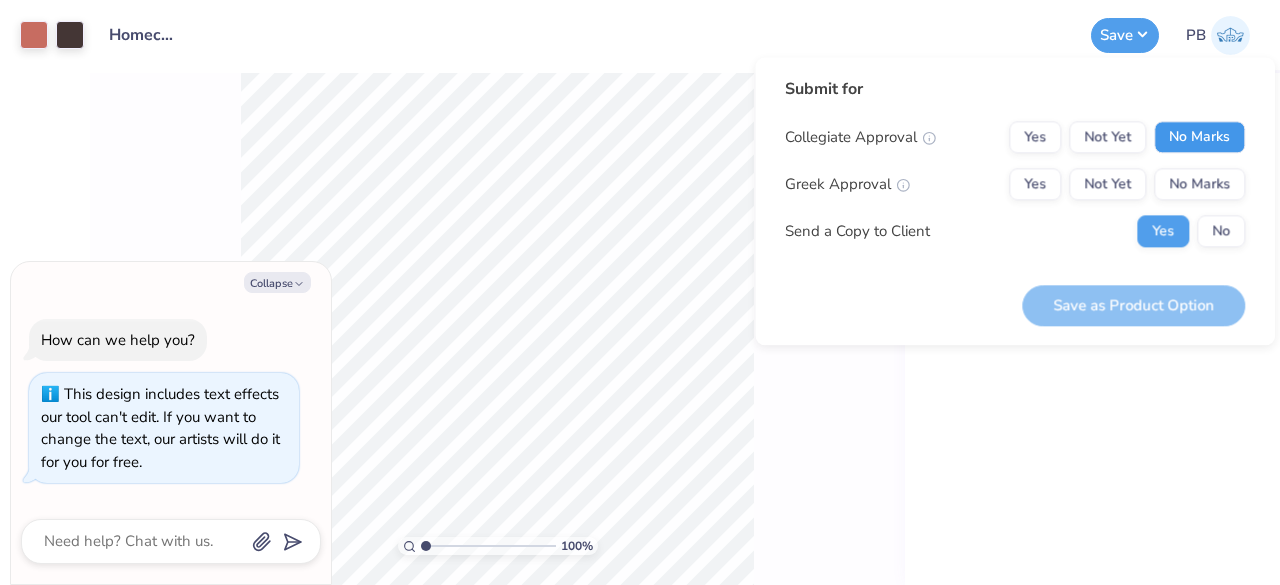 click on "No Marks" at bounding box center [1199, 137] 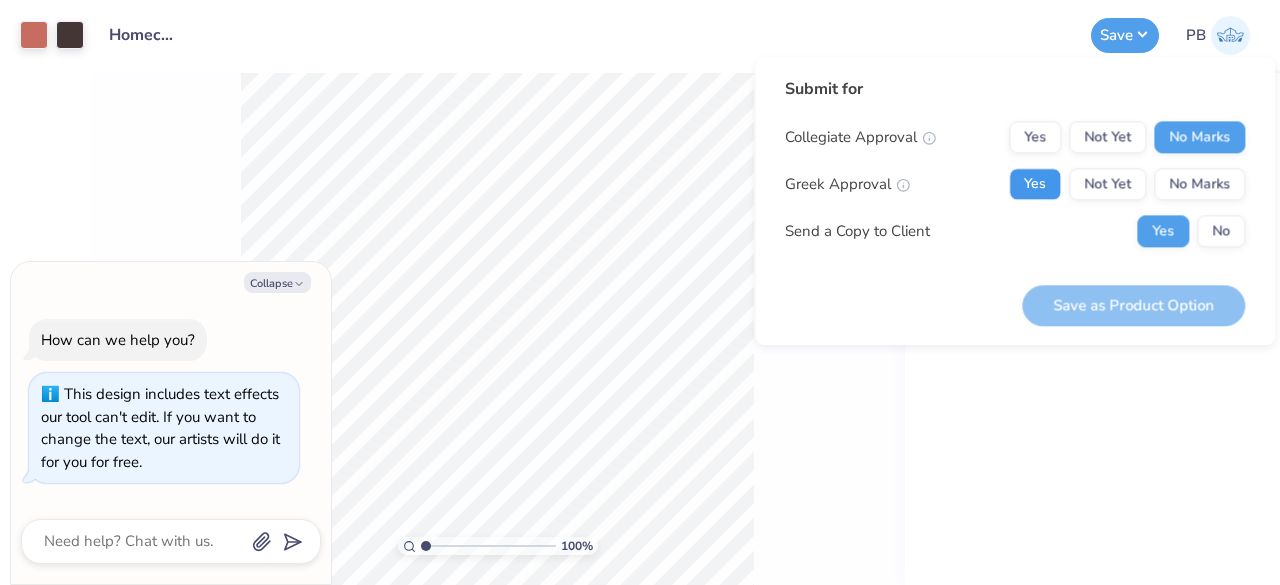 click on "Yes" at bounding box center [1035, 184] 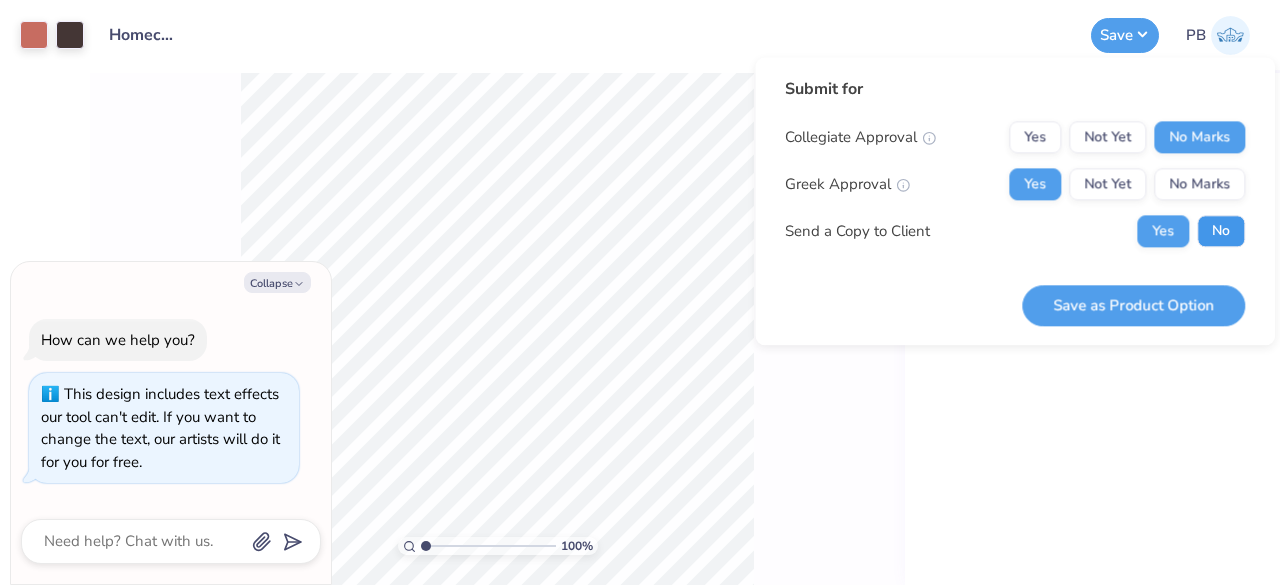 click on "No" at bounding box center (1221, 231) 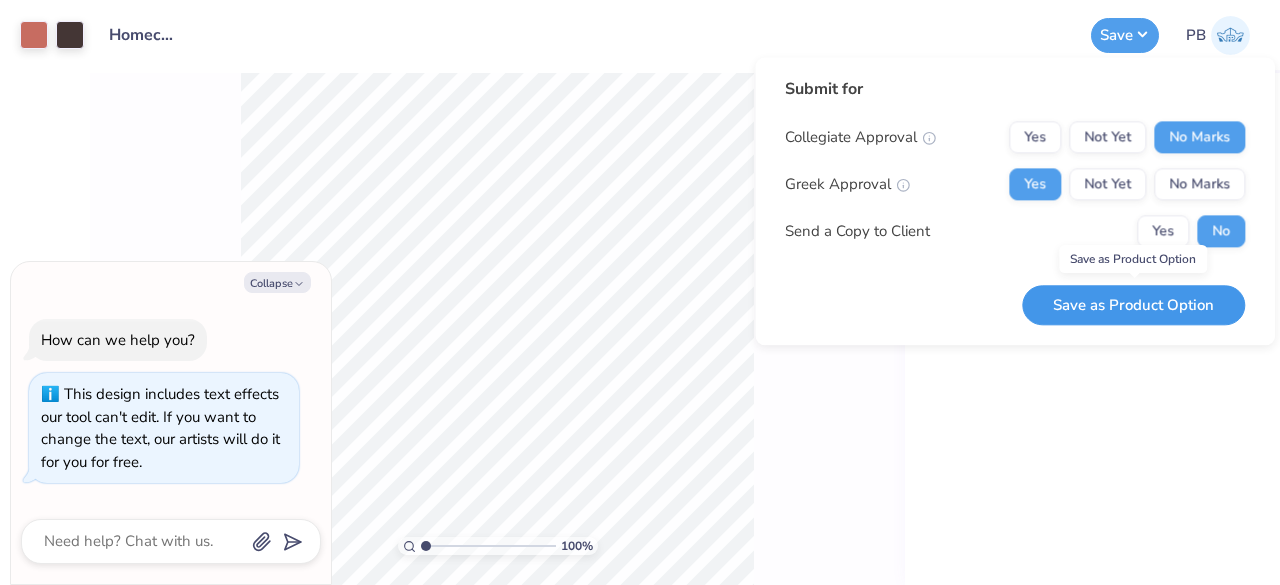 click on "Save as Product Option" at bounding box center [1133, 305] 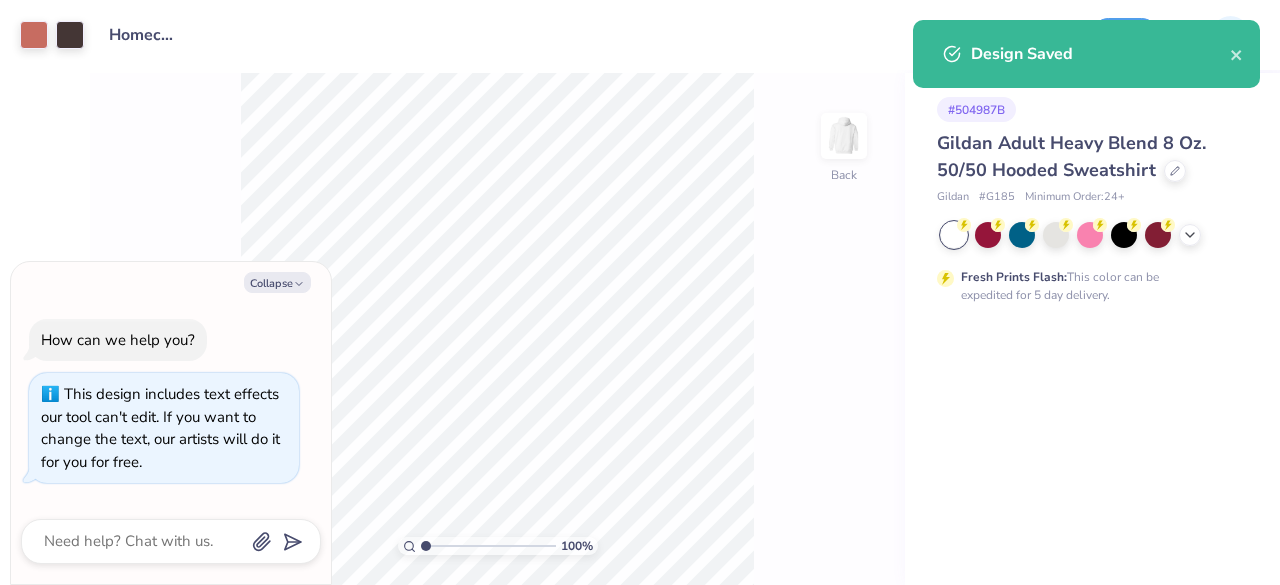 type on "x" 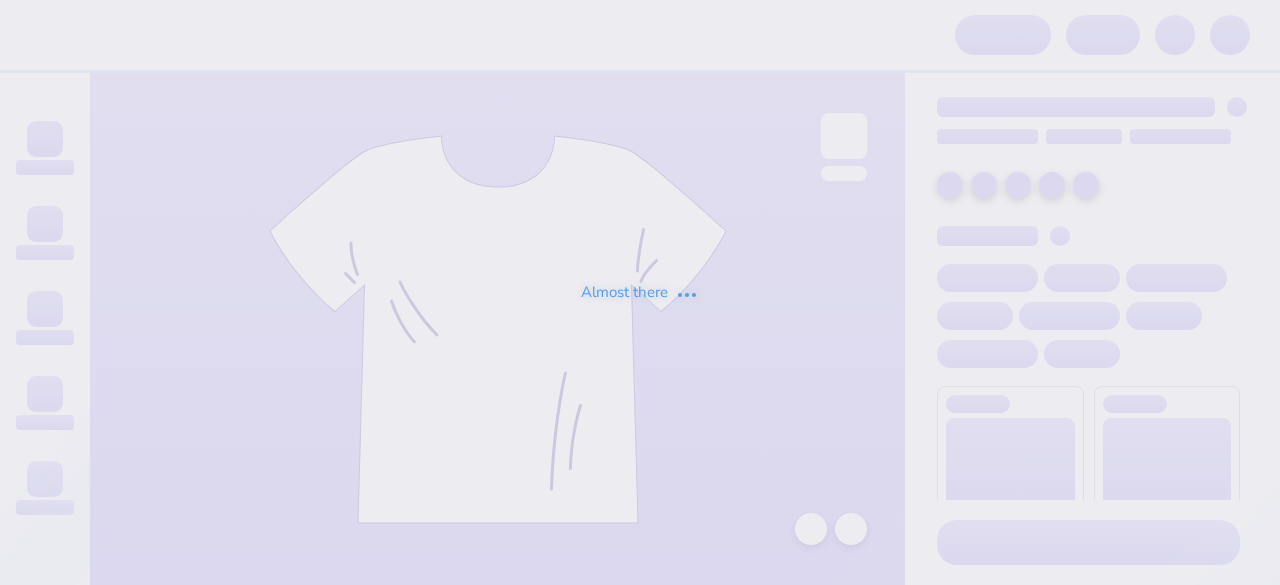 scroll, scrollTop: 0, scrollLeft: 0, axis: both 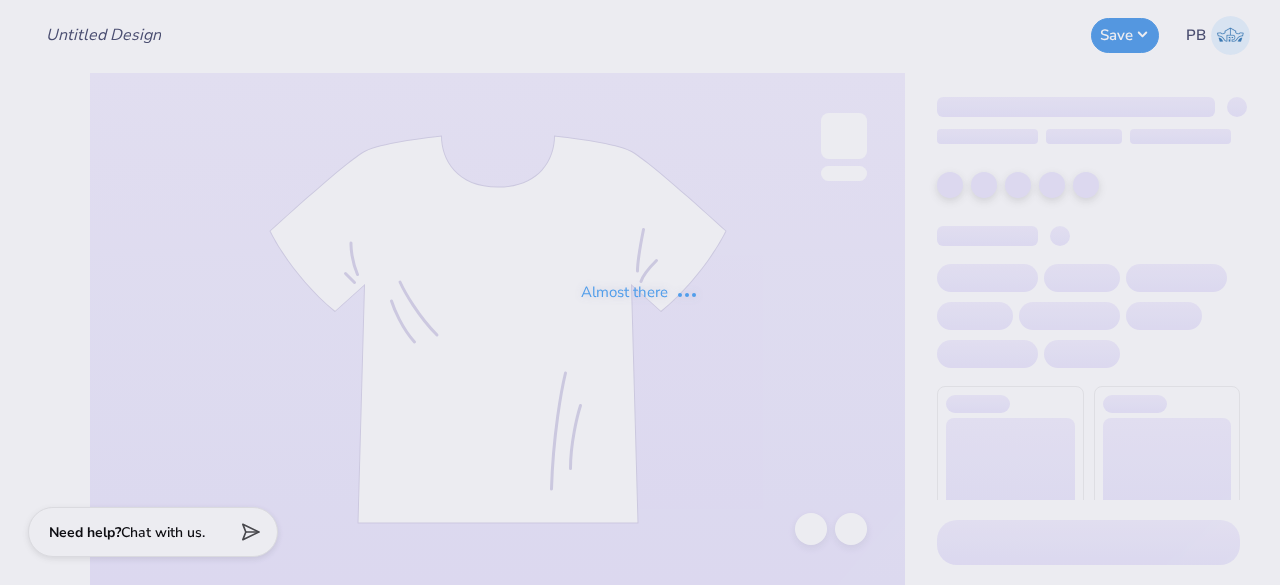 type on "Homecoming" 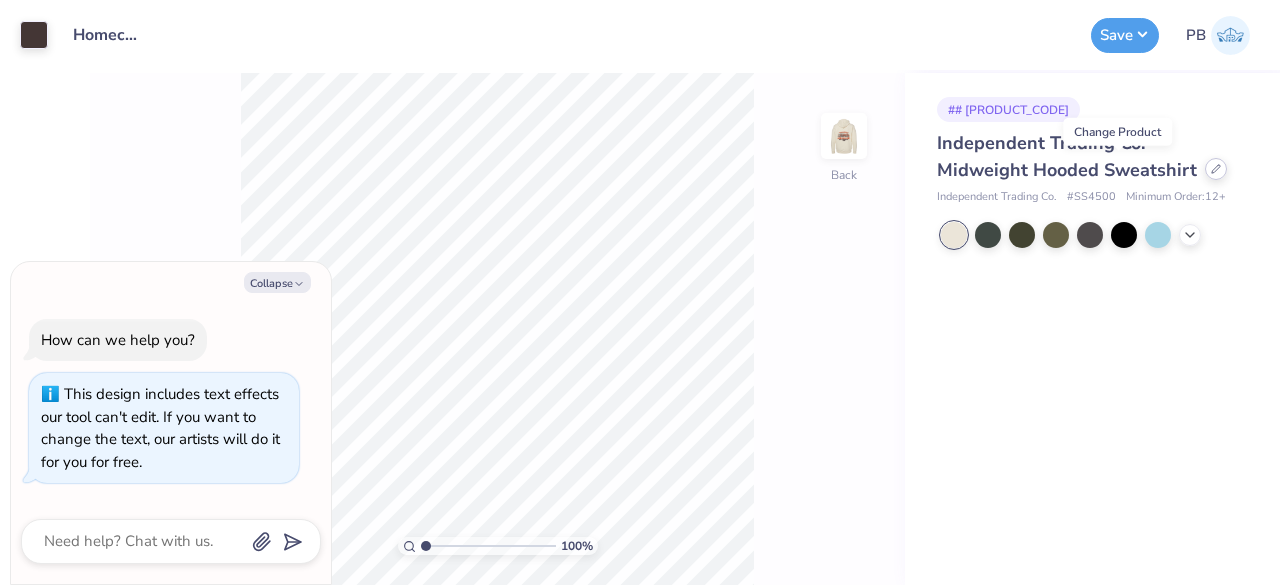 click 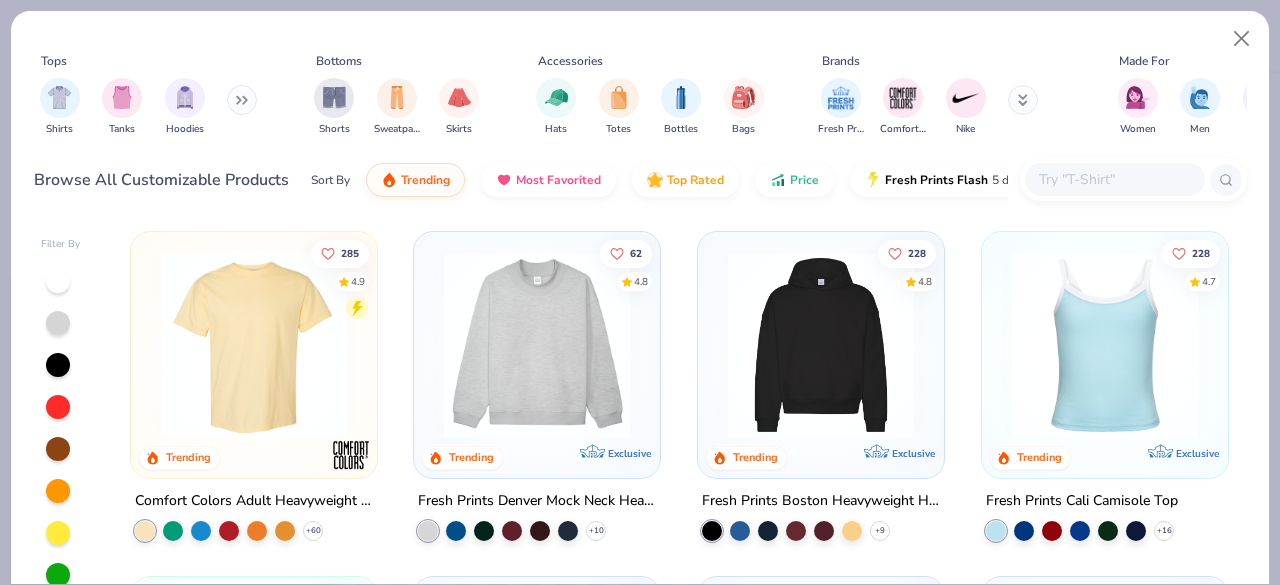 type on "x" 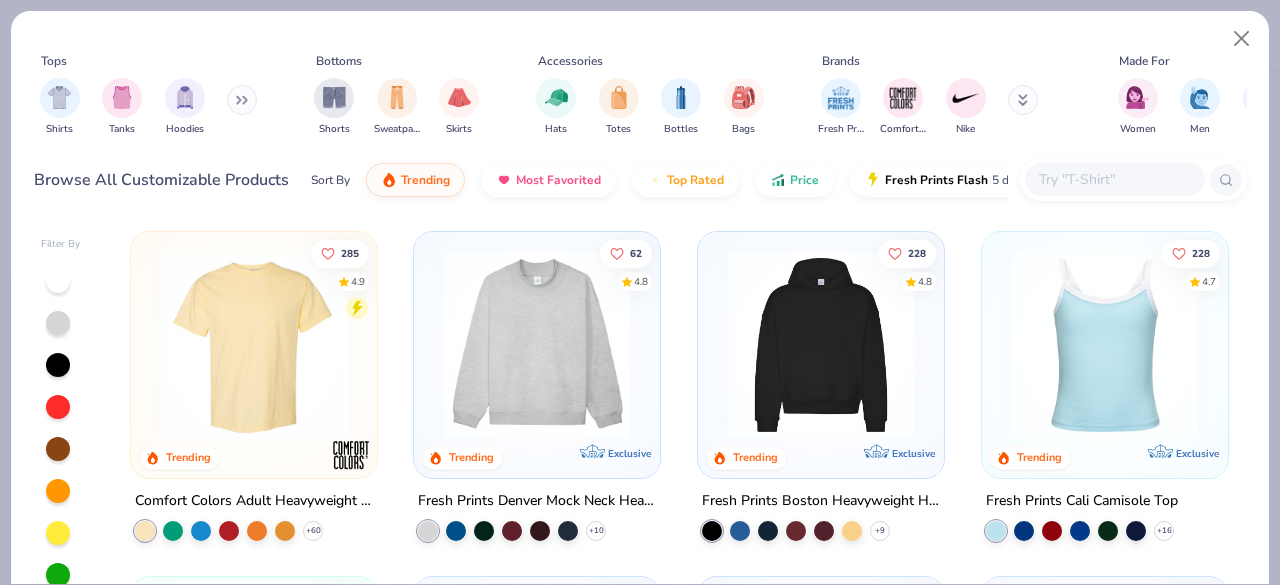 click at bounding box center [1114, 179] 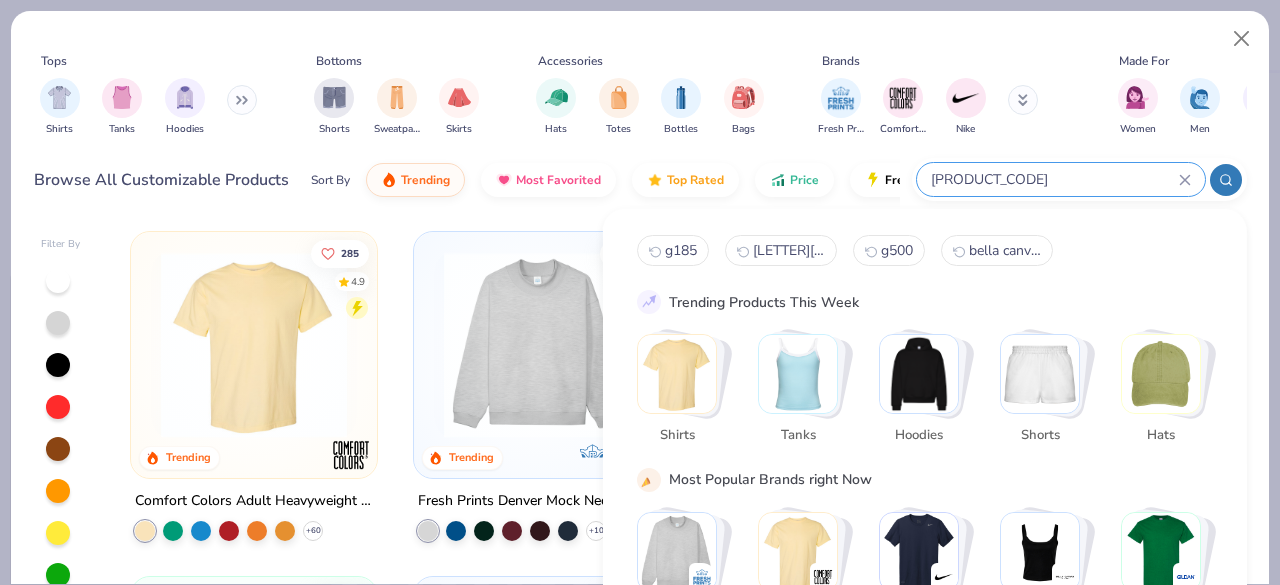 type on "[PRODUCT_CODE]" 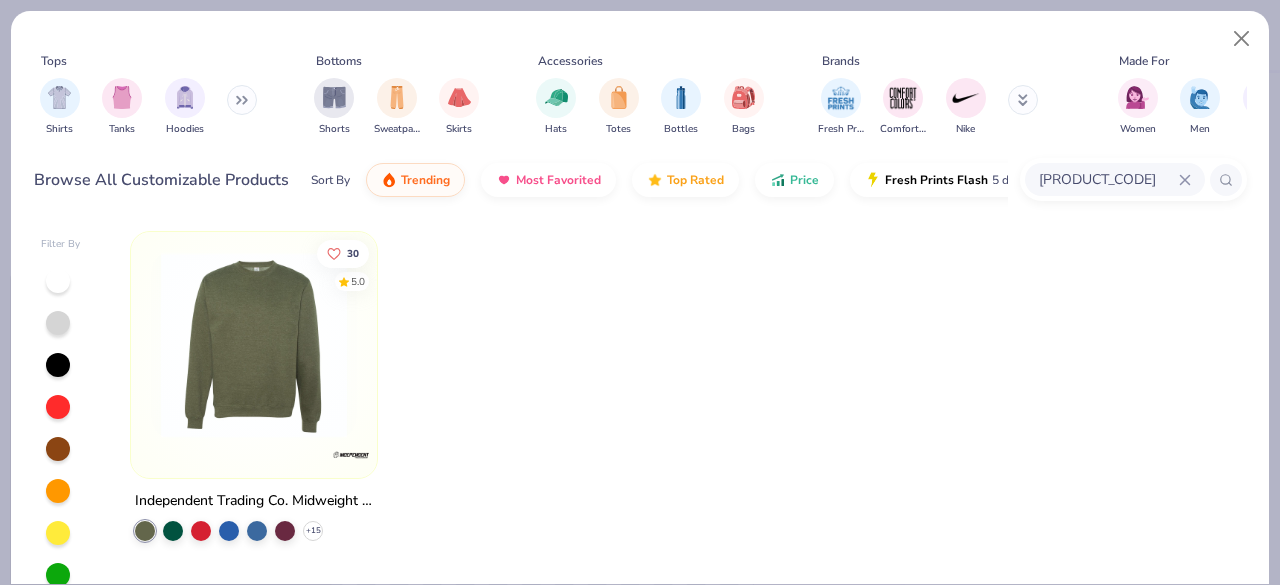 click at bounding box center [254, 345] 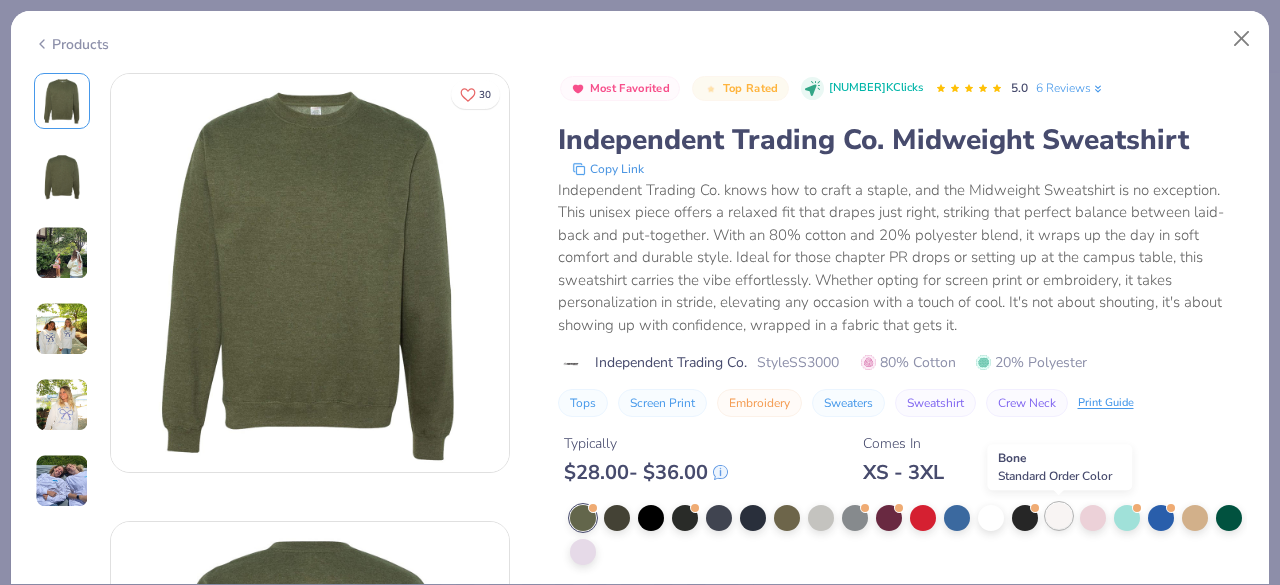click at bounding box center [1059, 516] 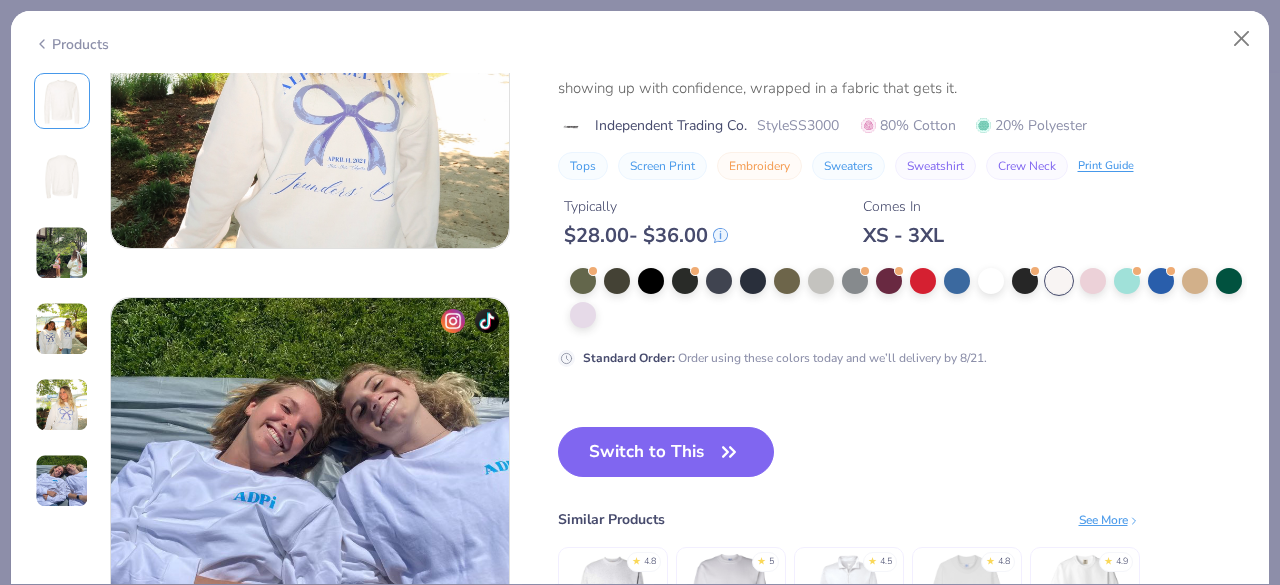 scroll, scrollTop: 2010, scrollLeft: 0, axis: vertical 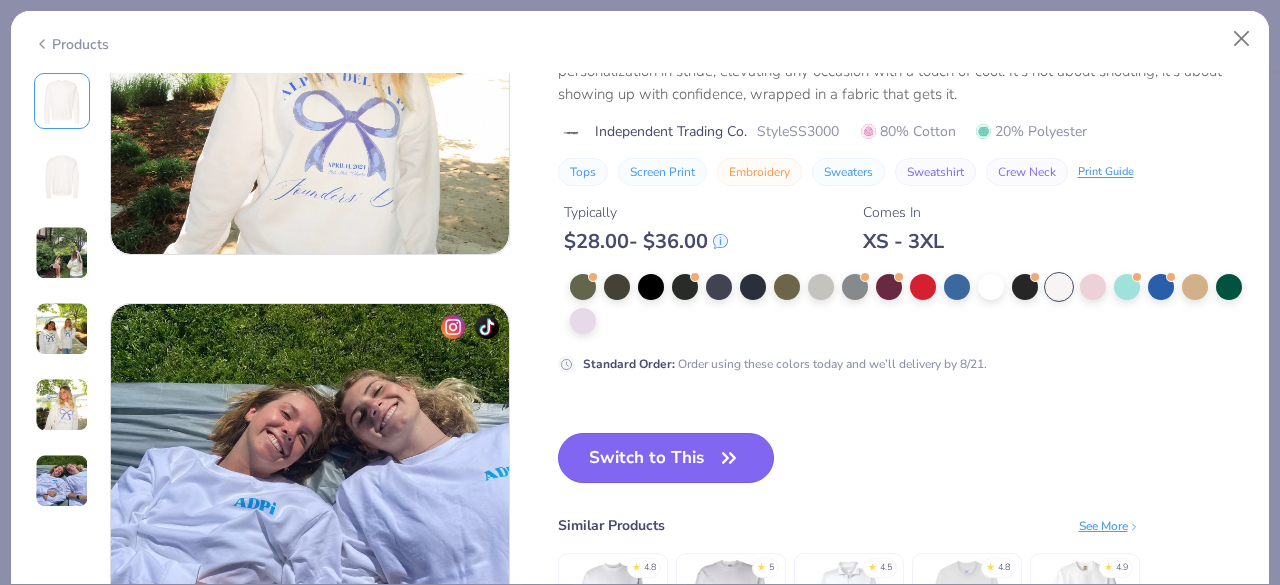 click on "Switch to This" at bounding box center (666, 458) 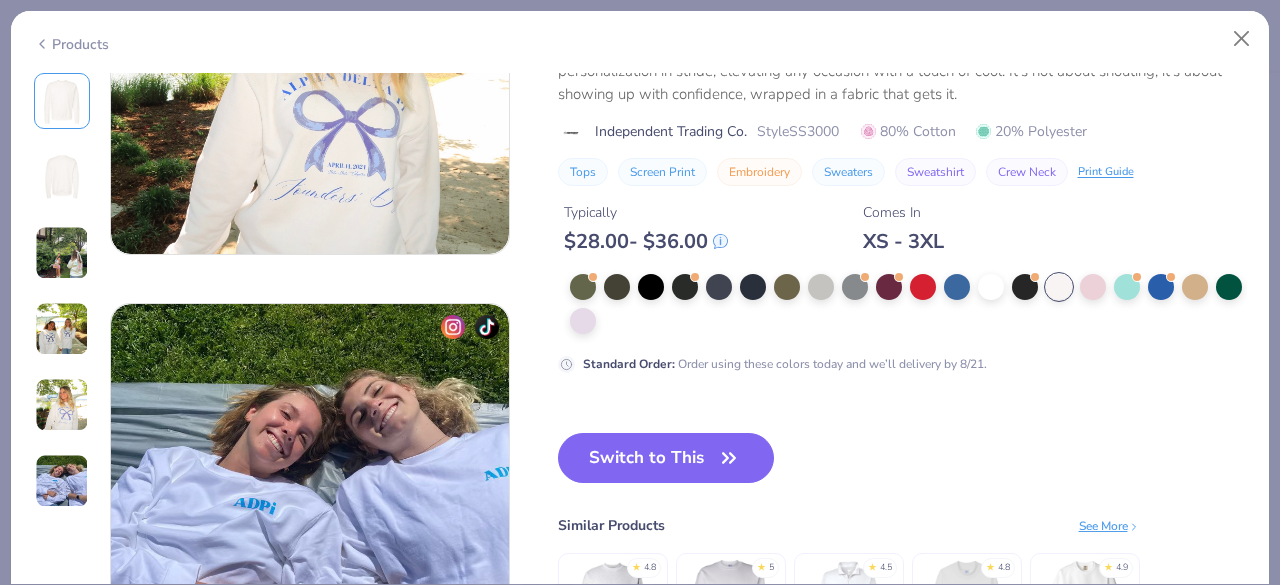 click on "Filter By 30 5.0 Independent Trading Co. Midweight Sweatshirt + 15" at bounding box center [640, 400] 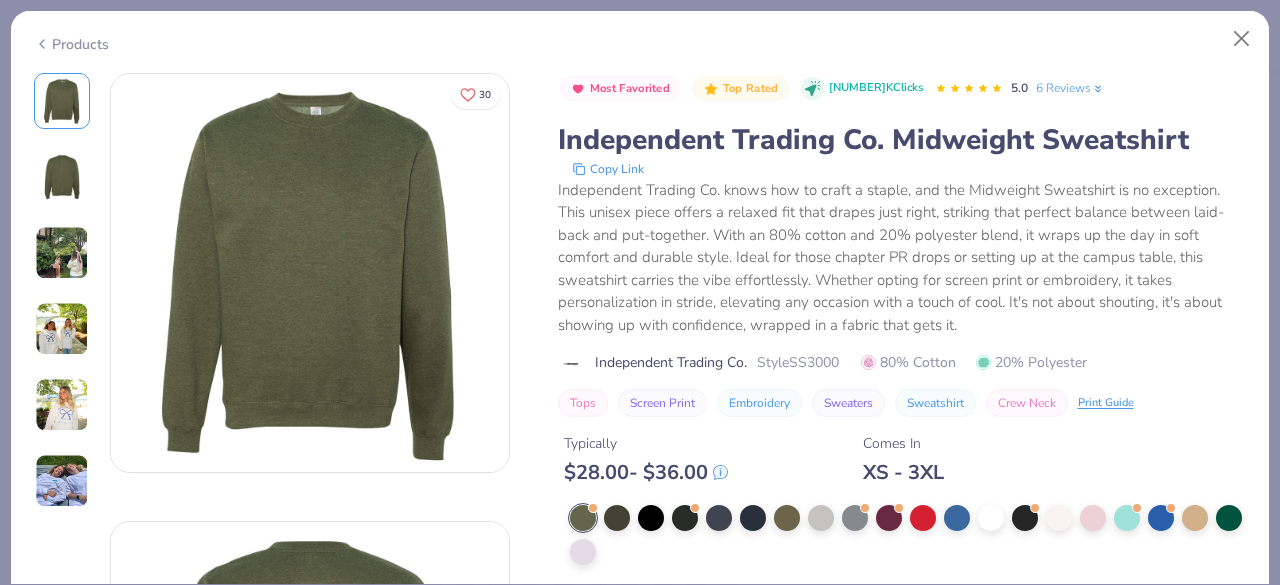 click at bounding box center [1086, 3901] 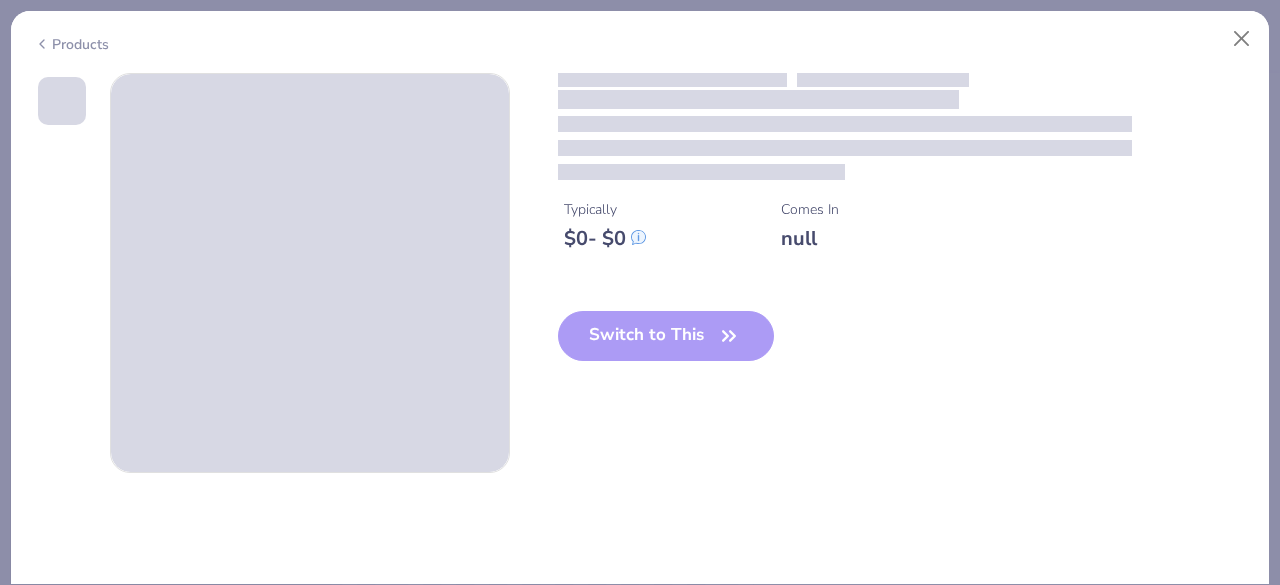 scroll, scrollTop: 141, scrollLeft: 0, axis: vertical 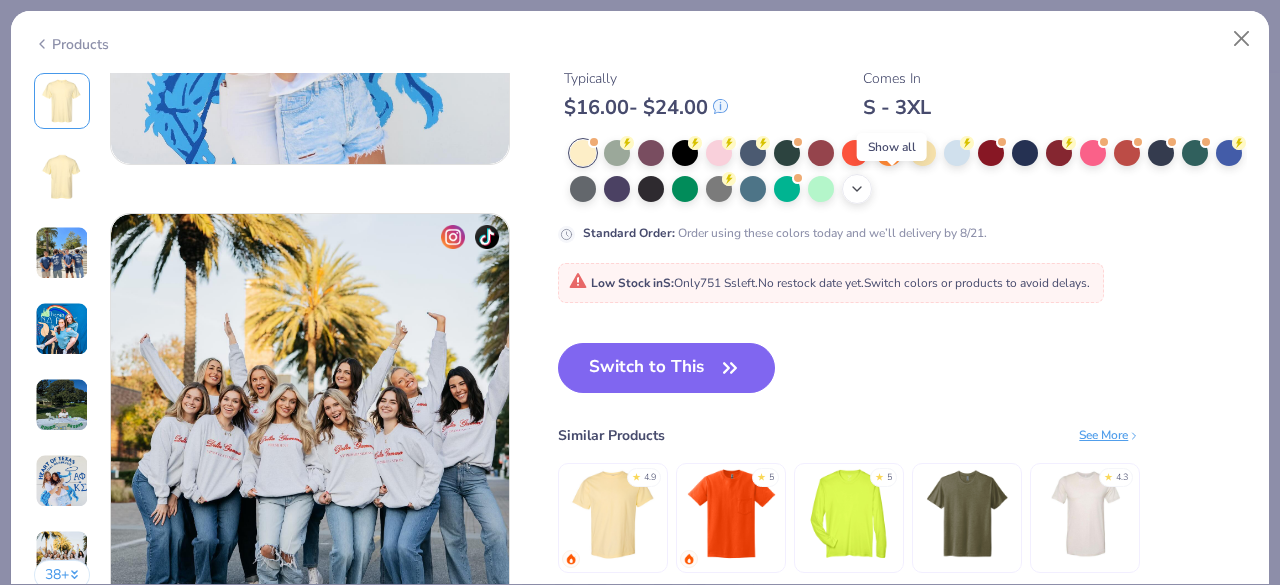 click 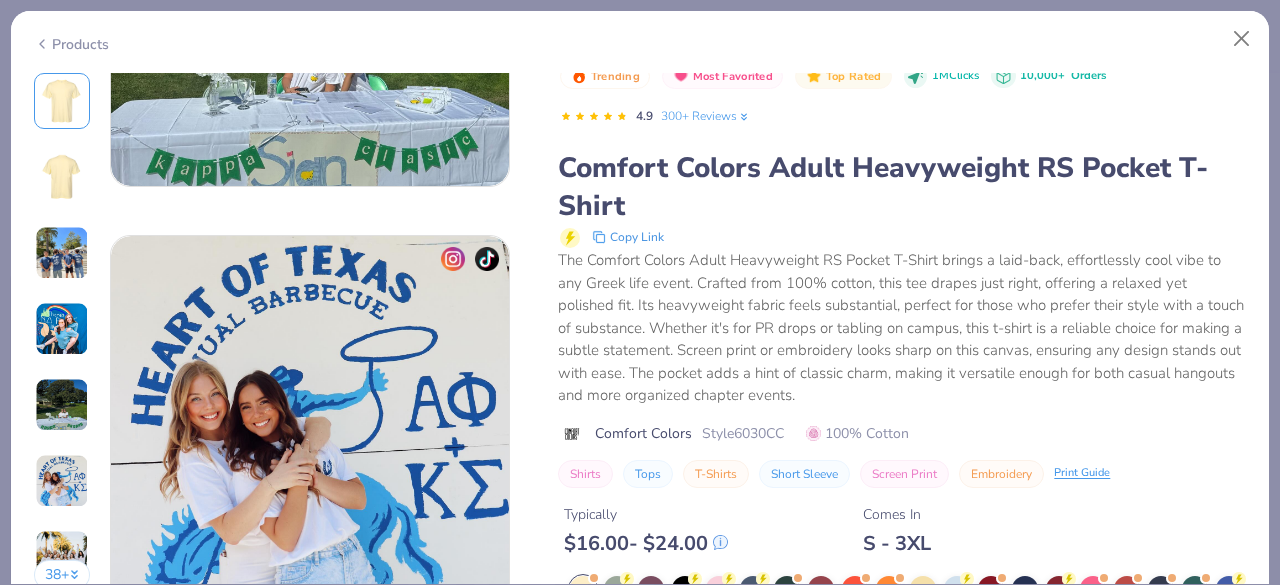 scroll, scrollTop: 2076, scrollLeft: 0, axis: vertical 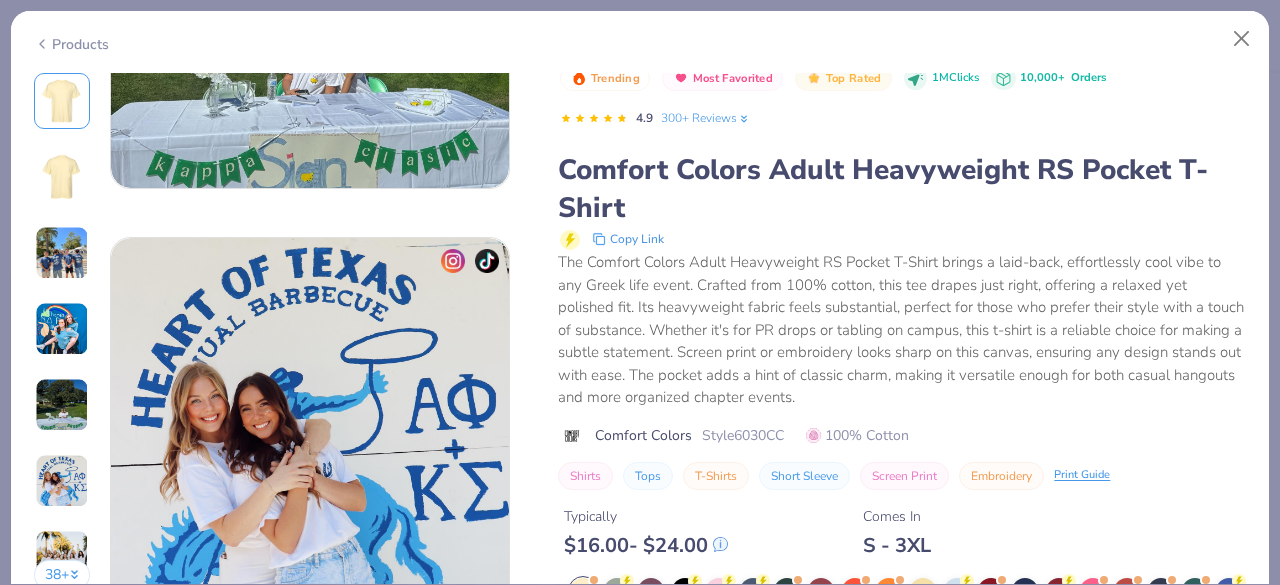 click on "Products" at bounding box center [71, 44] 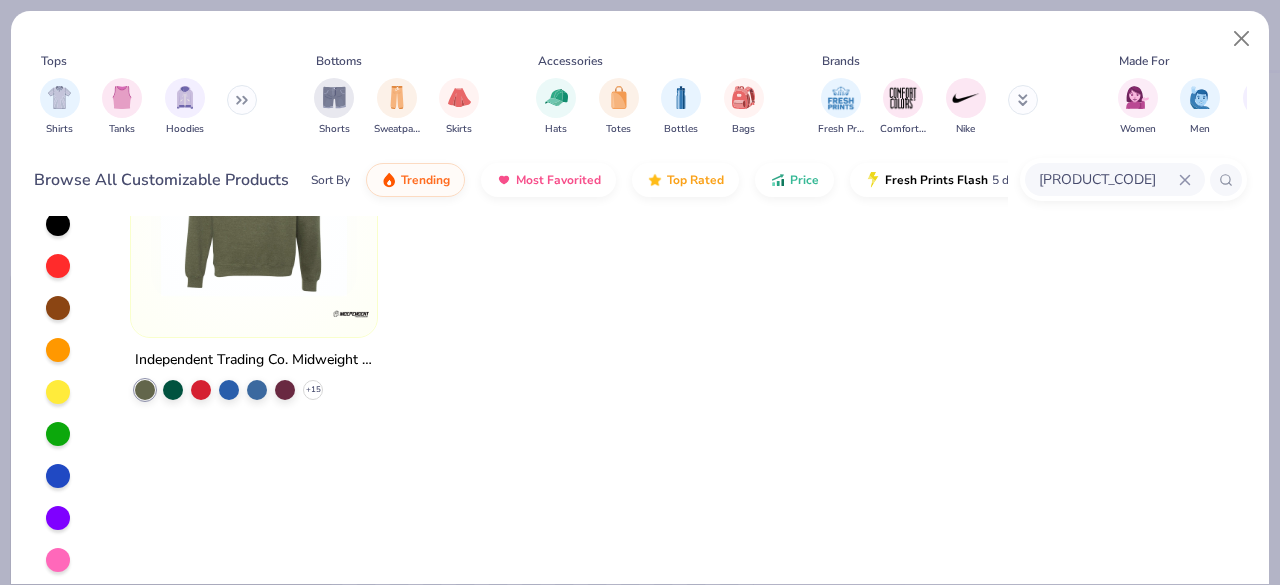 click at bounding box center [254, 204] 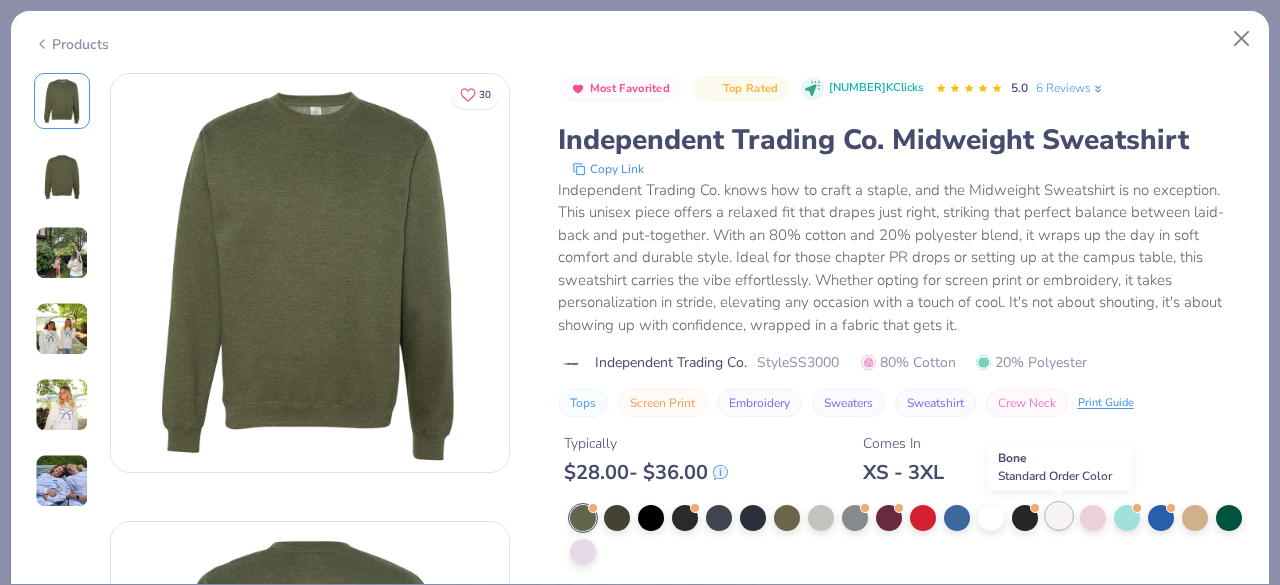 click at bounding box center [1059, 516] 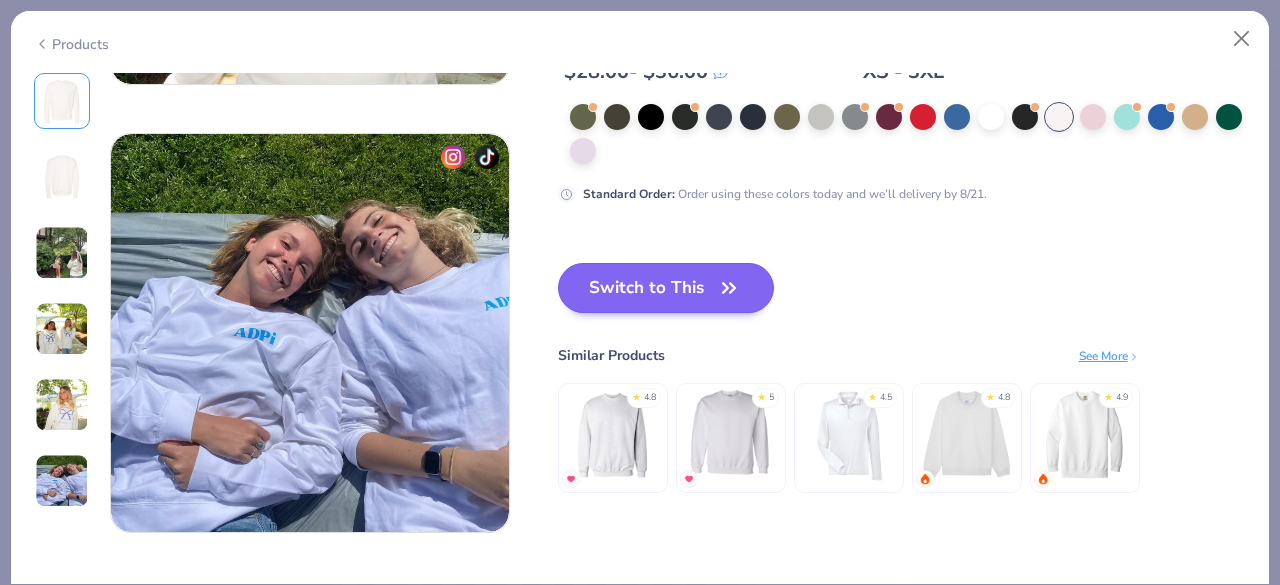 scroll, scrollTop: 2179, scrollLeft: 0, axis: vertical 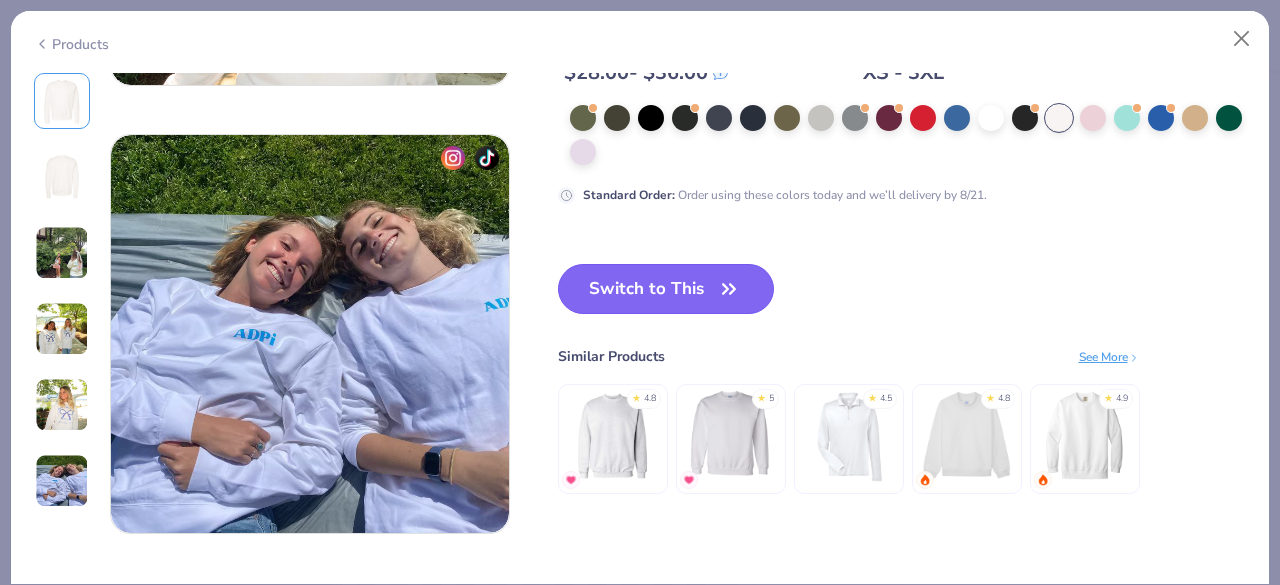 click on "Switch to This" at bounding box center (666, 289) 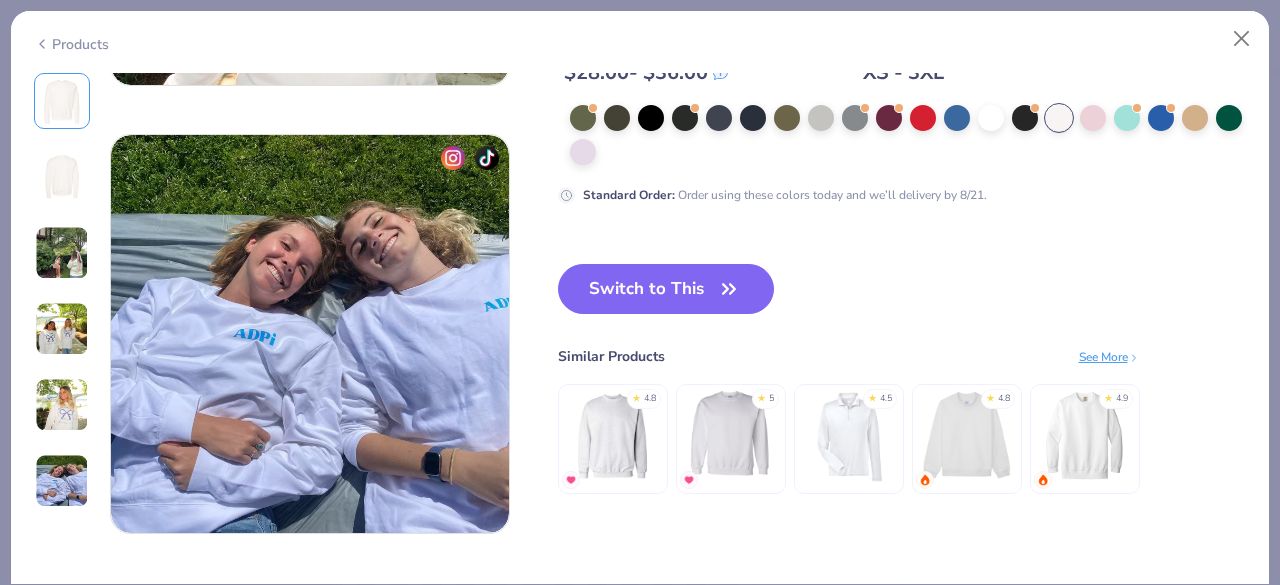 click on "Switch to This" at bounding box center [666, 289] 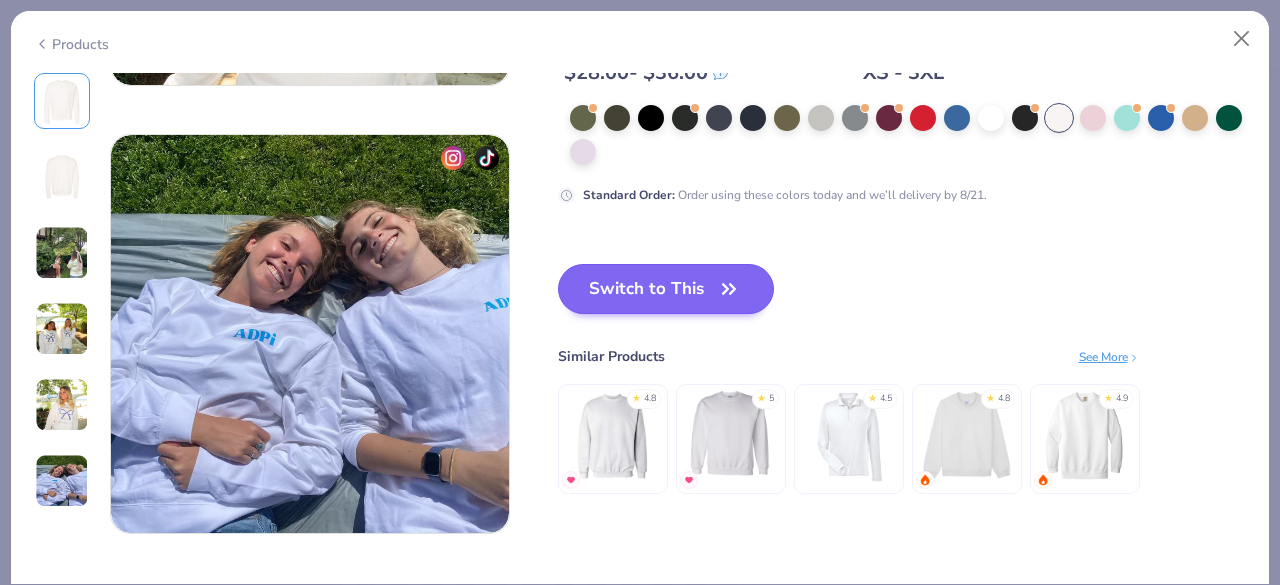 scroll, scrollTop: 2041, scrollLeft: 0, axis: vertical 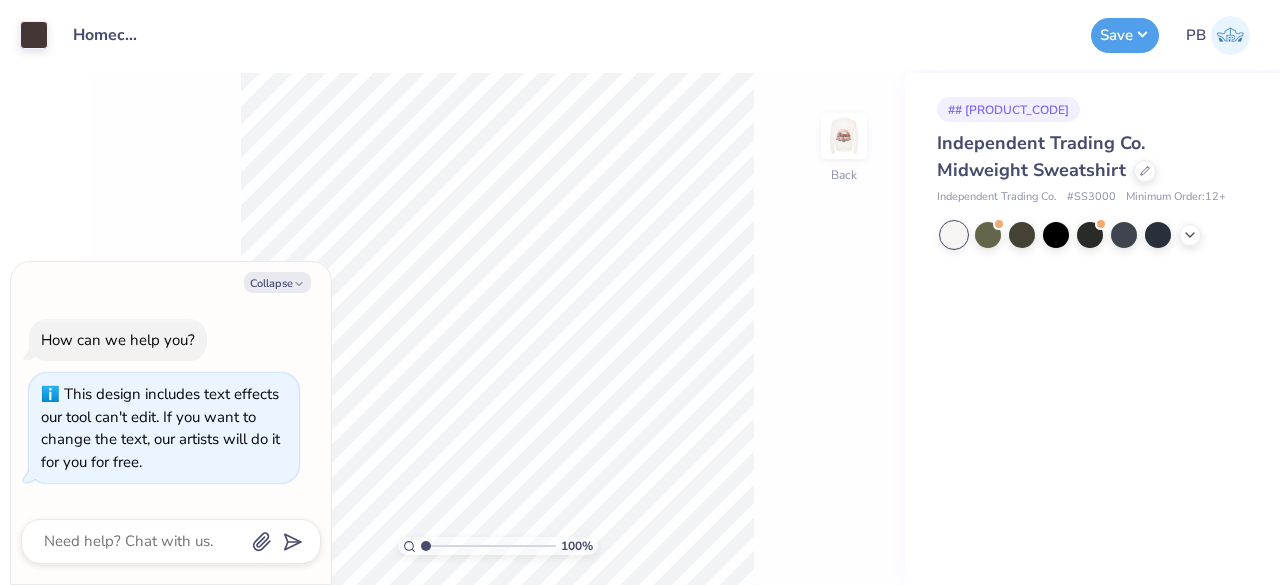 click on "# 504987A Independent Trading Co. Midweight Sweatshirt Independent Trading Co. # SS3000 Minimum Order:  12 +" at bounding box center (1092, 329) 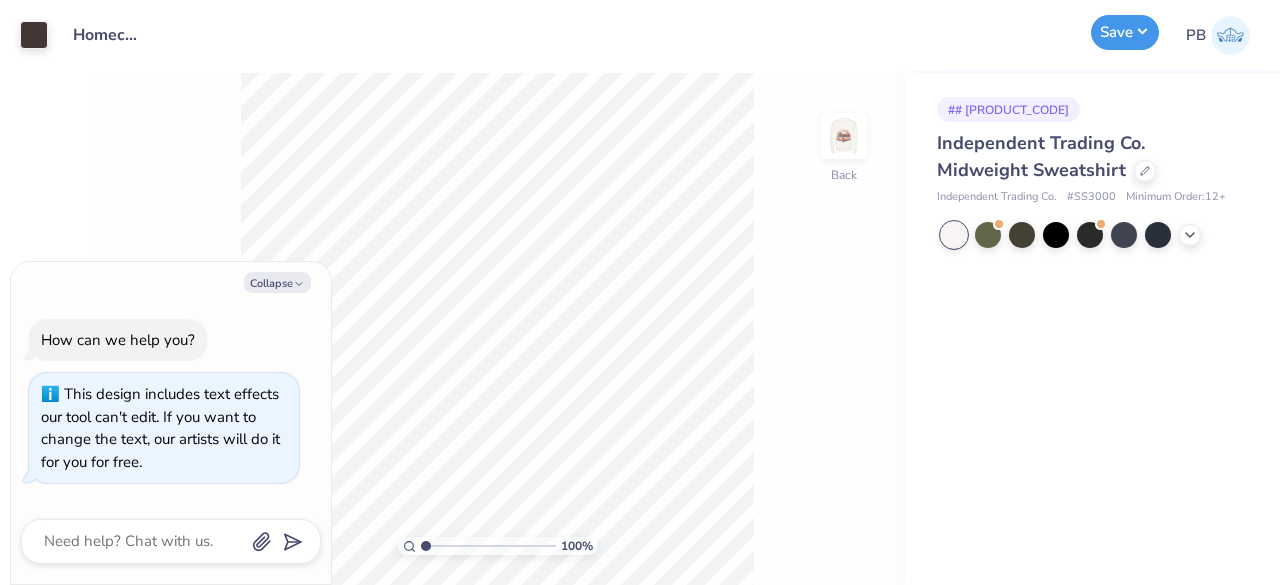 click on "Save" at bounding box center [1125, 32] 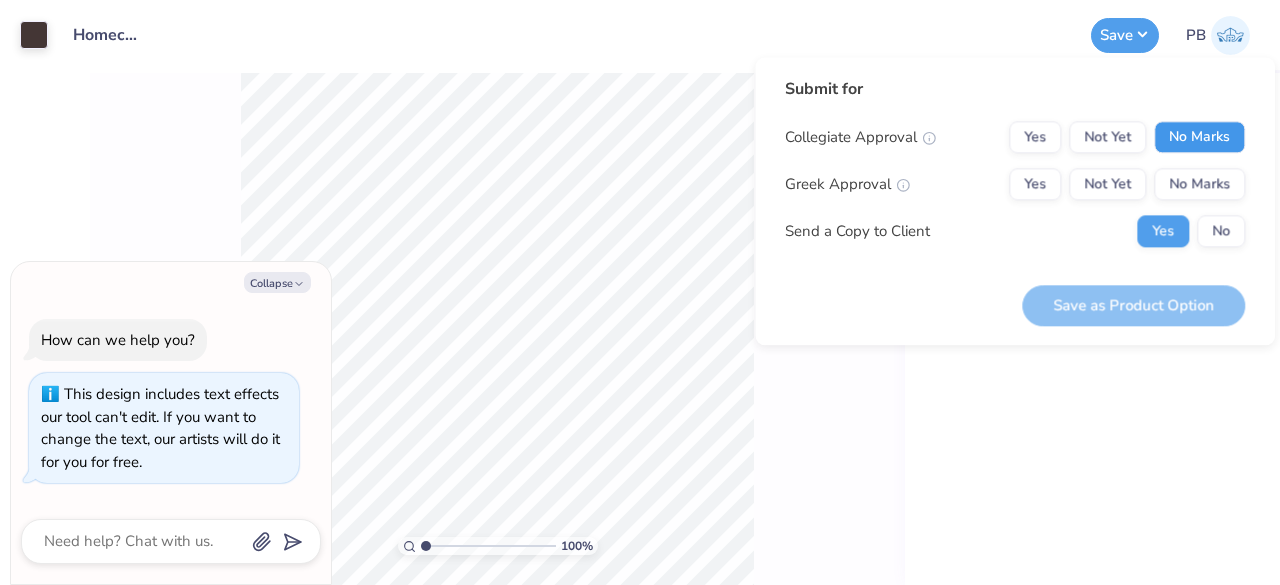 click on "No Marks" at bounding box center [1199, 137] 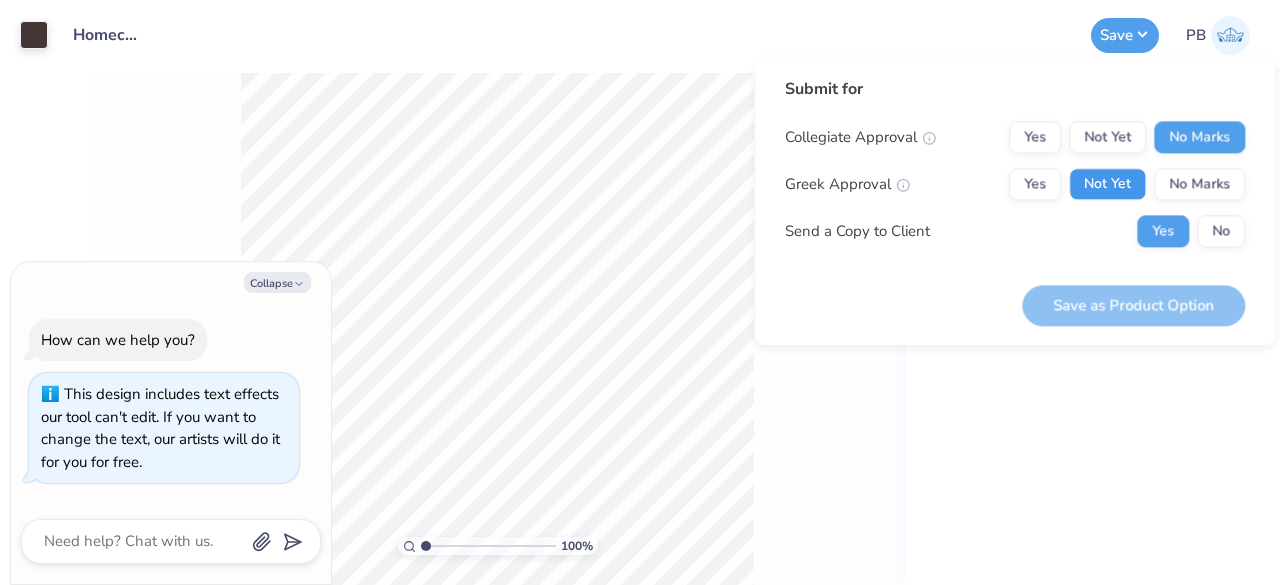 click on "Not Yet" at bounding box center (1107, 184) 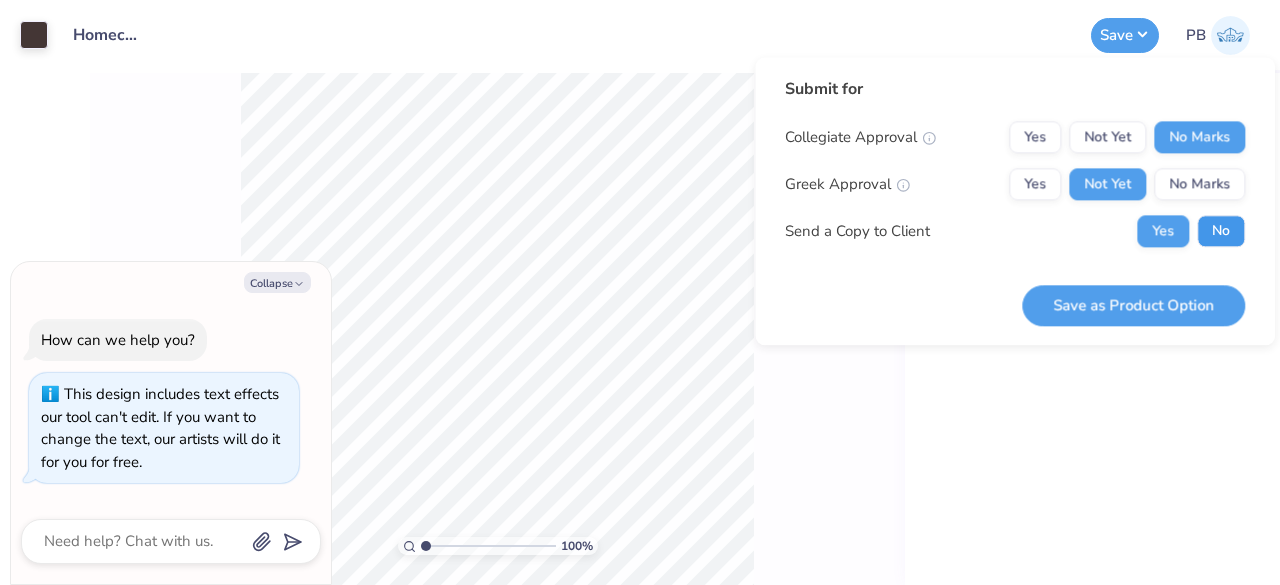 click on "No" at bounding box center (1221, 231) 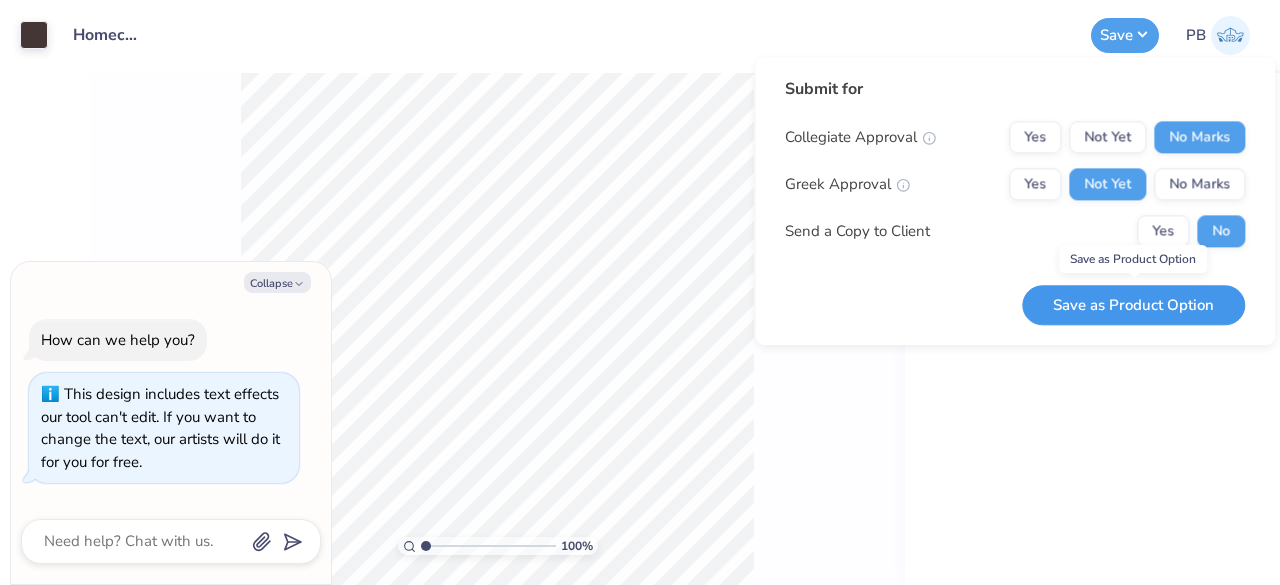 click on "Save as Product Option" at bounding box center (1133, 305) 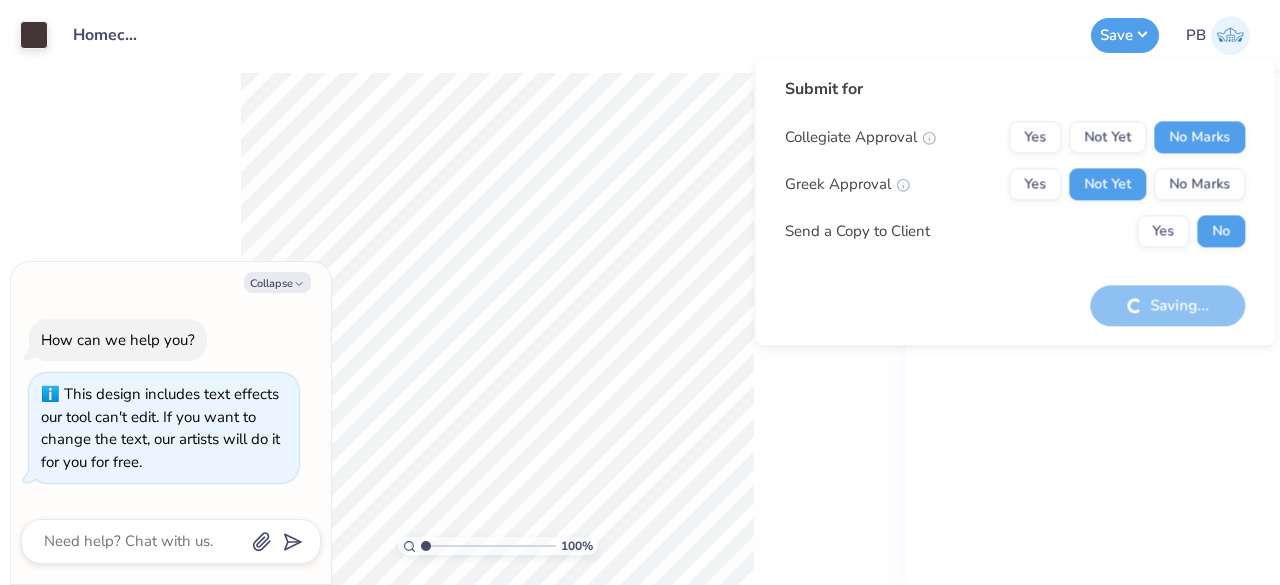 click on "Saving..." at bounding box center [1167, 305] 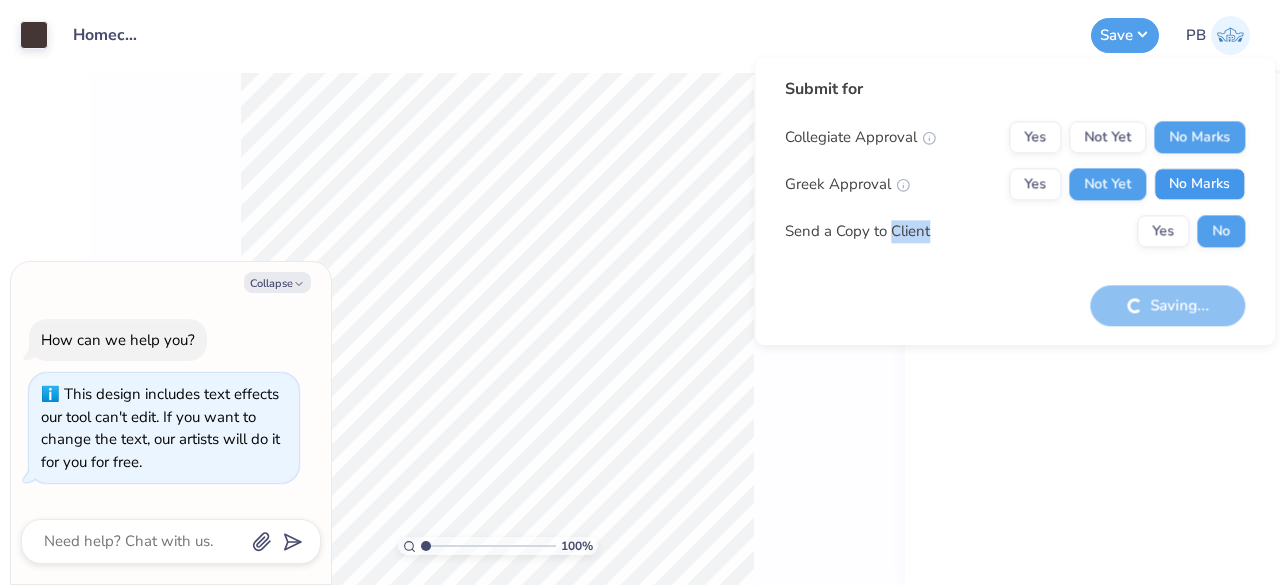 click on "No Marks" at bounding box center (1199, 184) 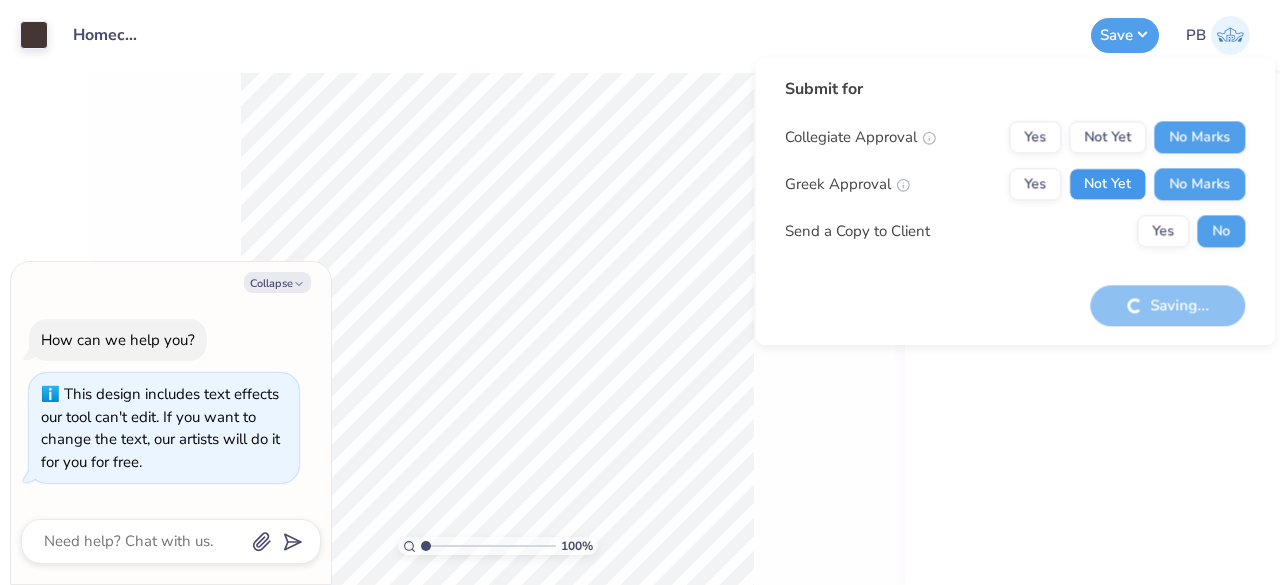 click on "Not Yet" at bounding box center (1107, 184) 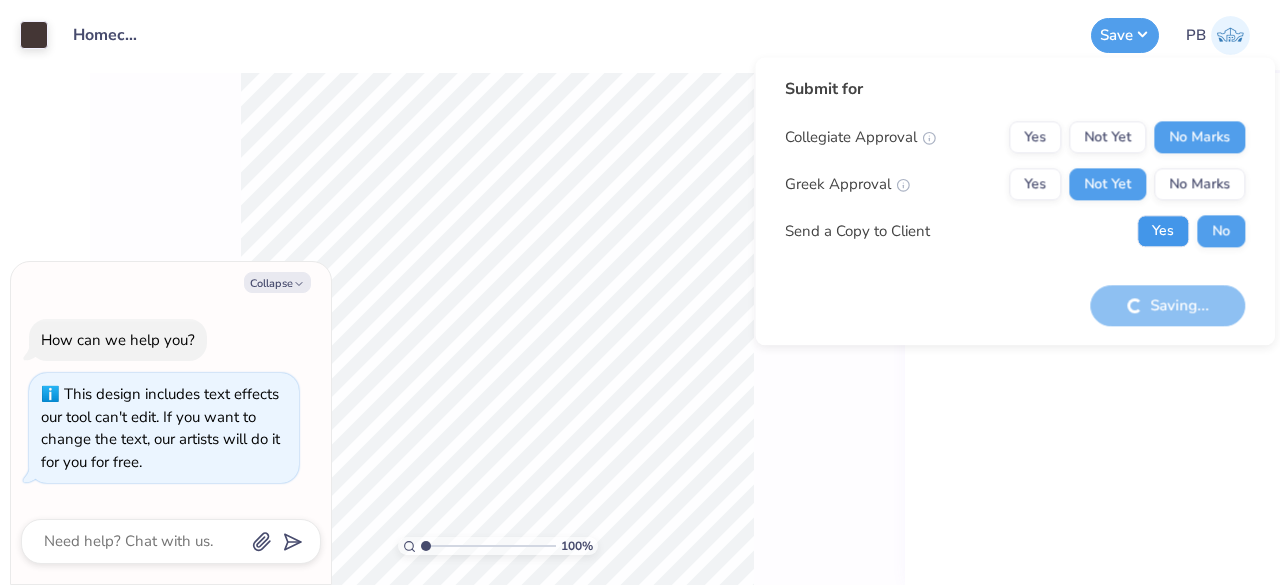 click on "Yes" at bounding box center (1163, 231) 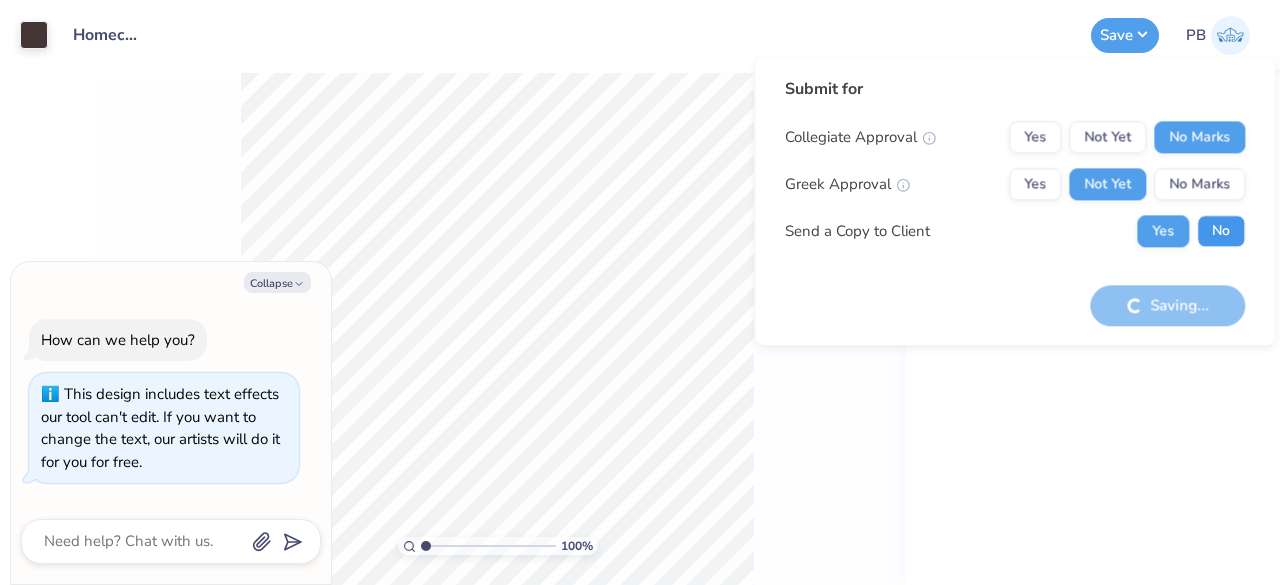 click on "No" at bounding box center [1221, 231] 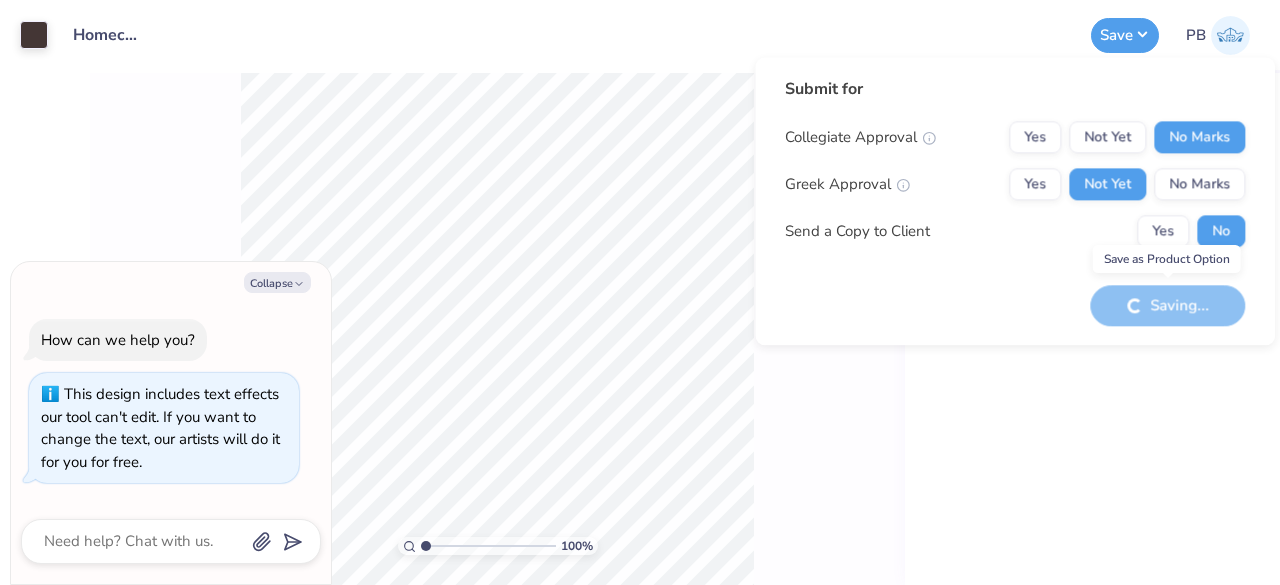 click on "Saving..." at bounding box center (1167, 305) 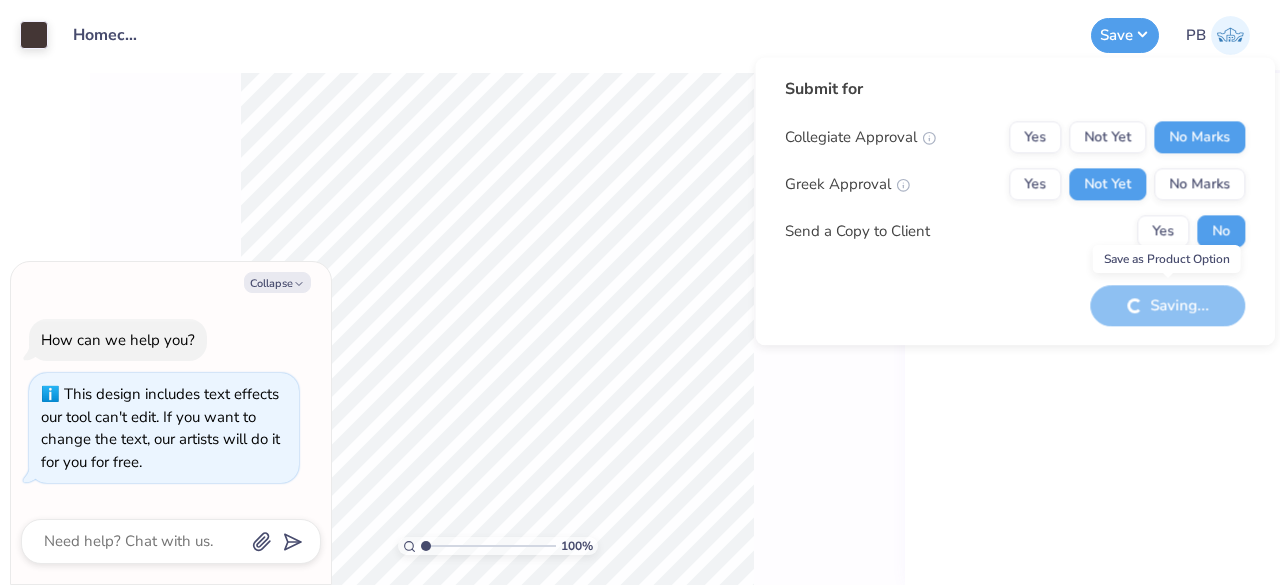 type on "x" 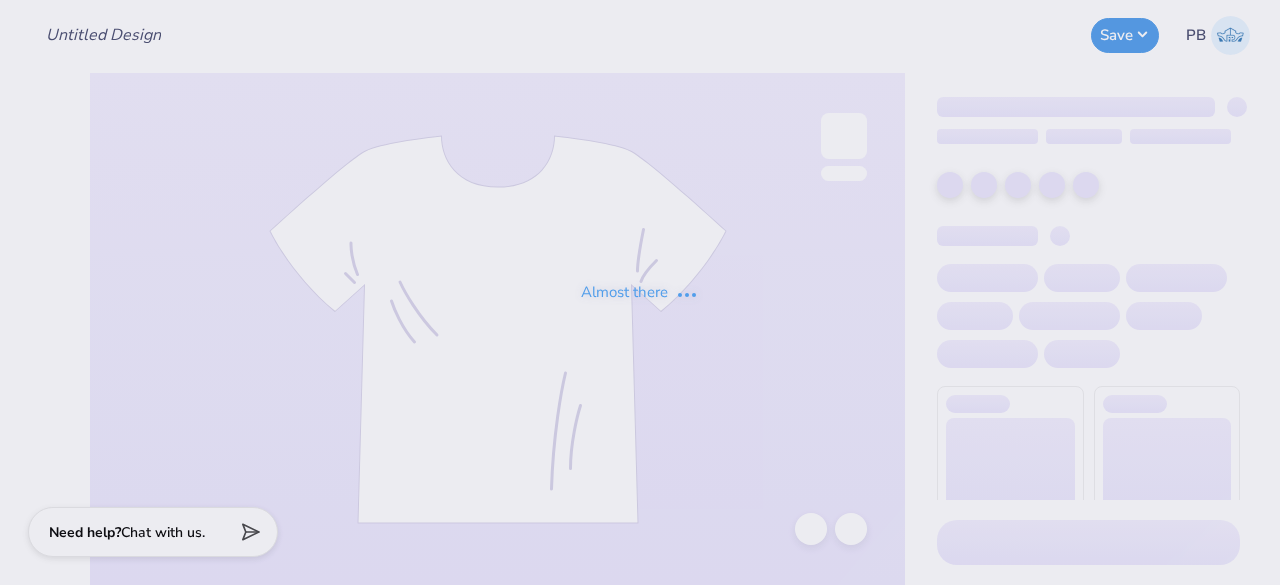 scroll, scrollTop: 0, scrollLeft: 0, axis: both 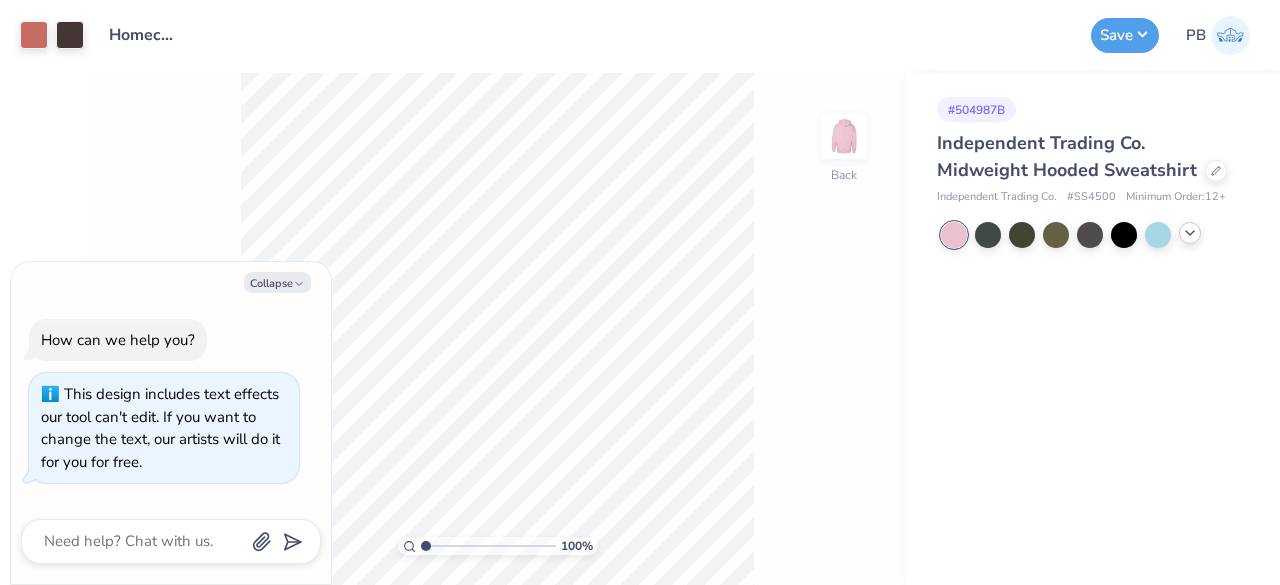 click 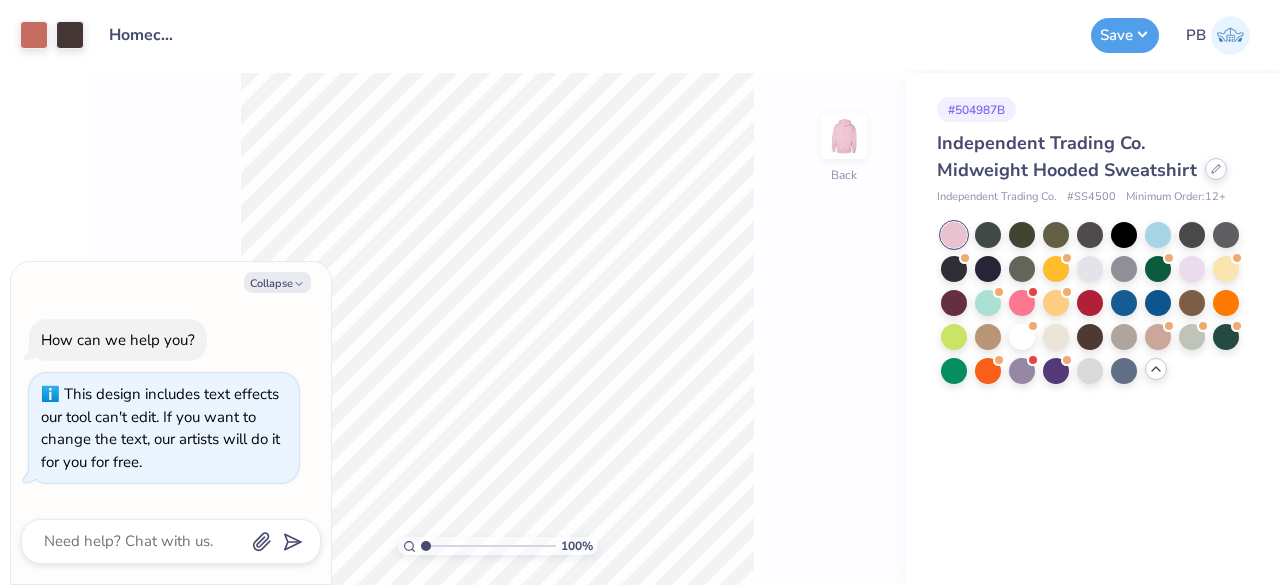 click 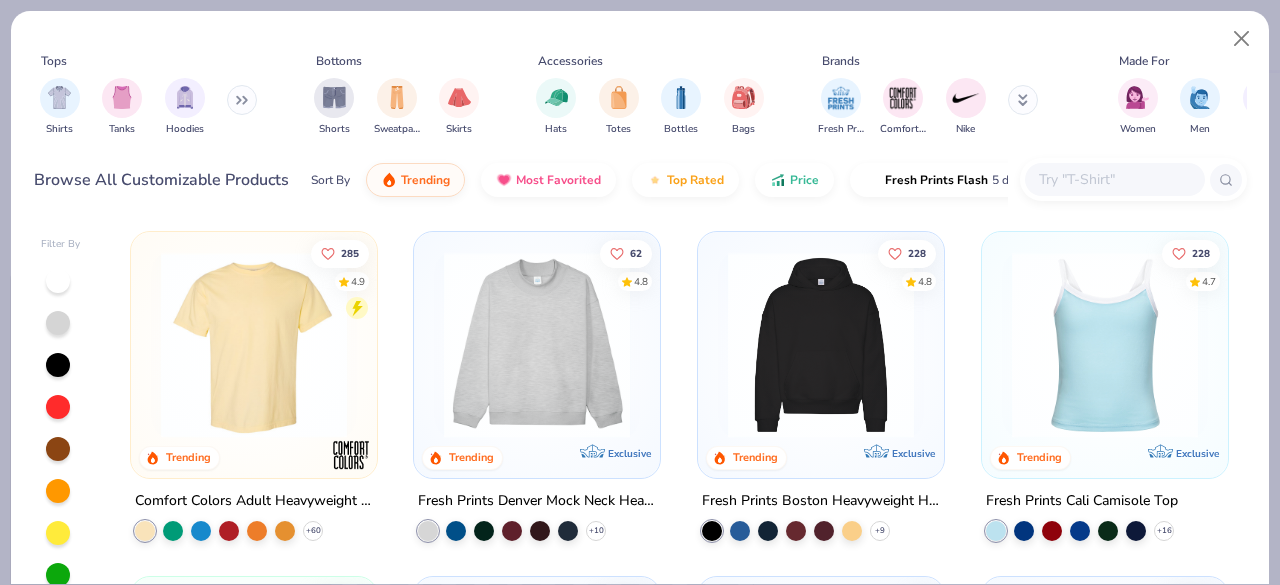 type on "x" 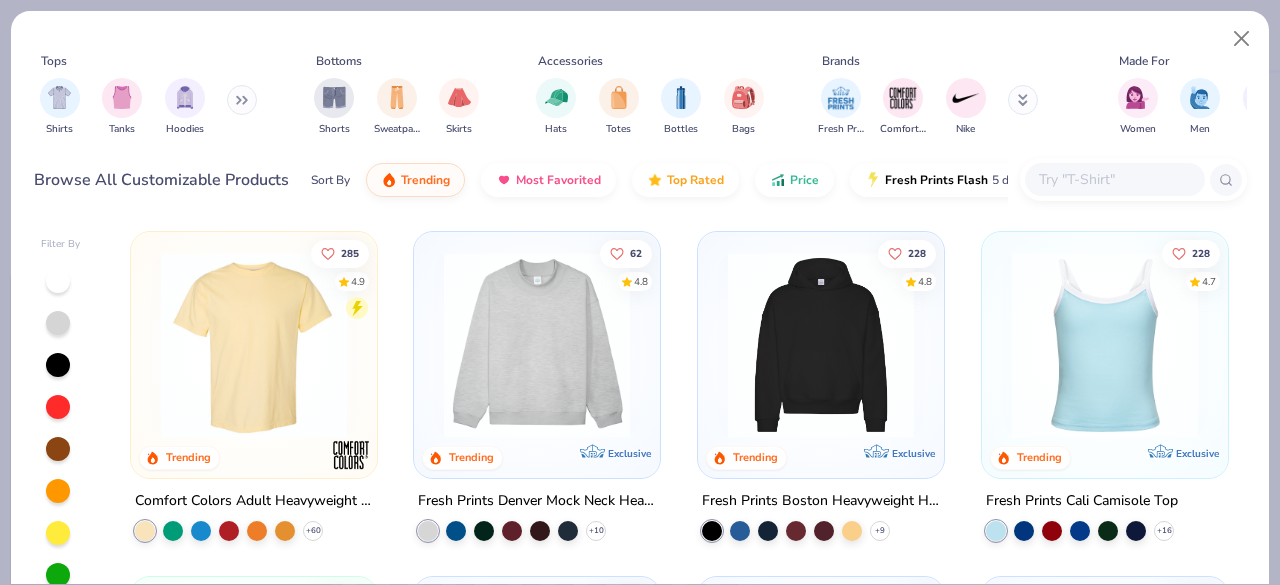 click at bounding box center [1114, 179] 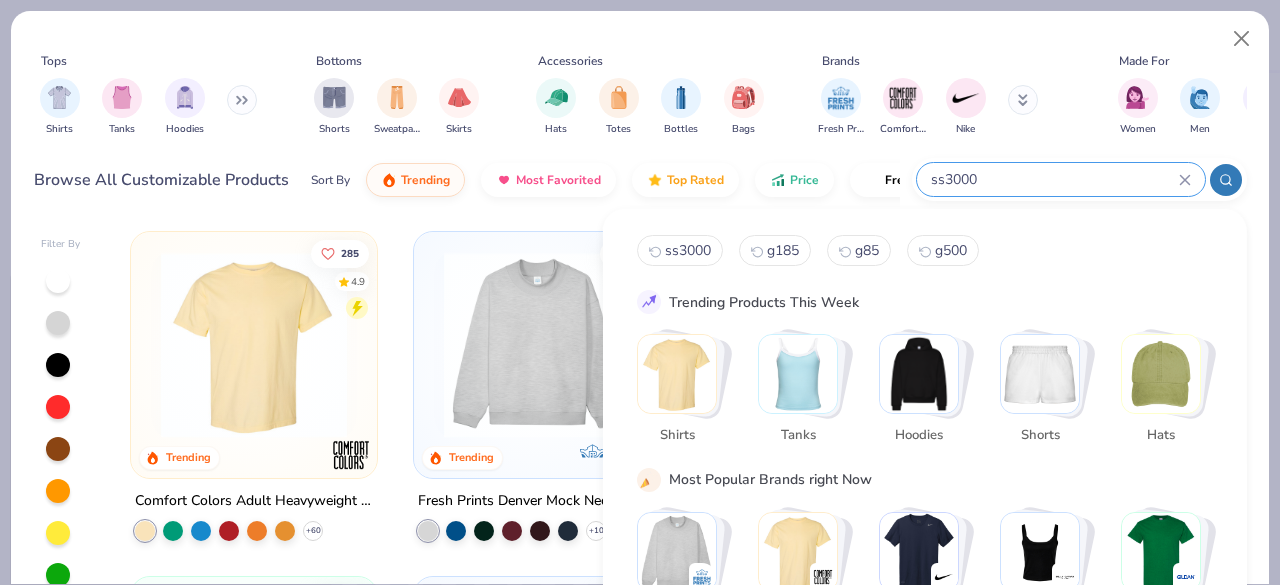 type on "ss3000" 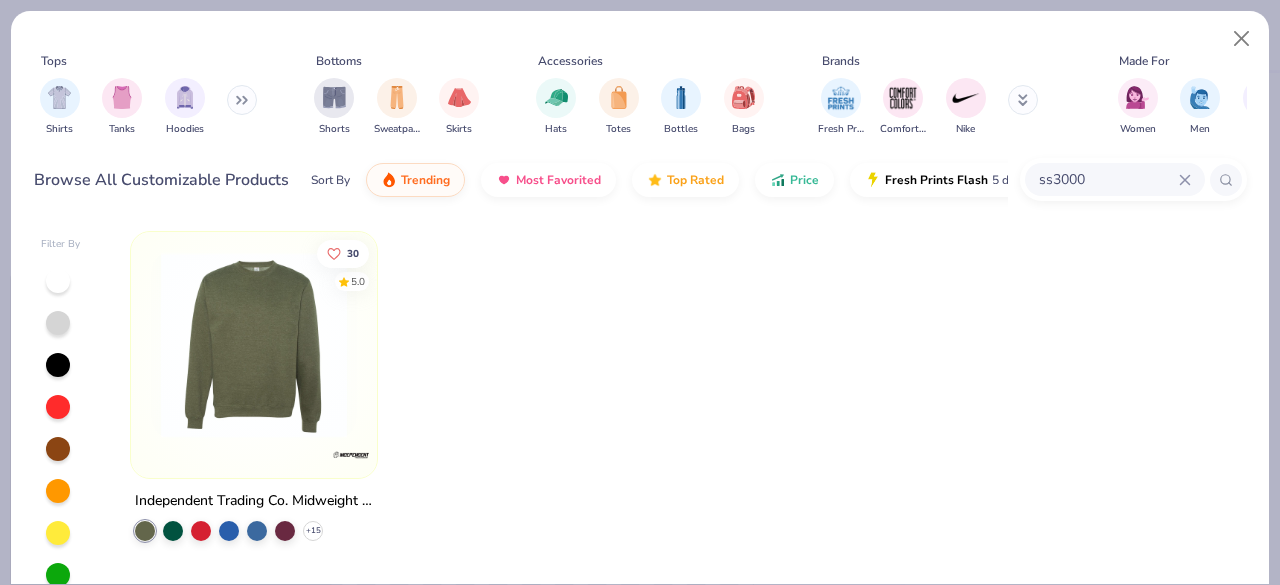 click at bounding box center [254, 345] 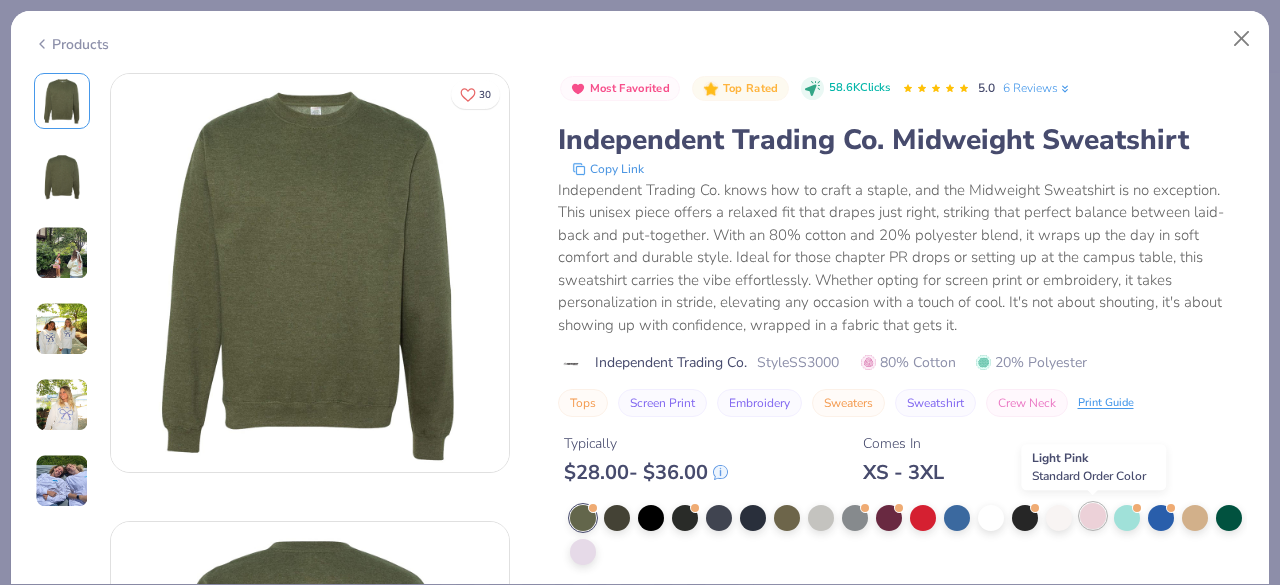 click at bounding box center (1093, 516) 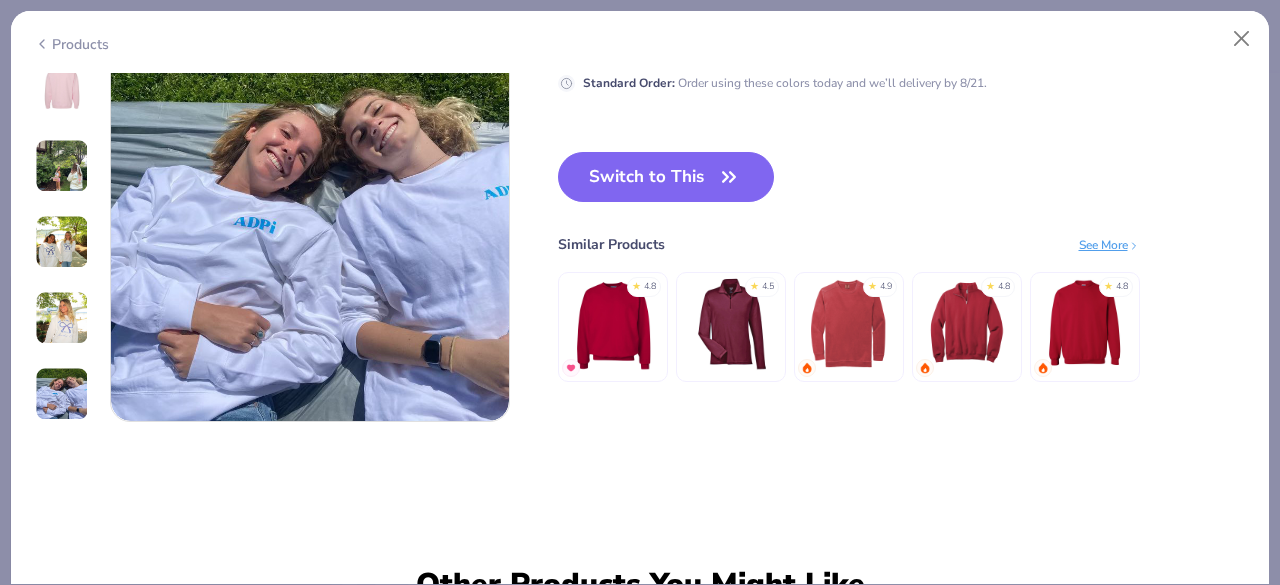 scroll, scrollTop: 2280, scrollLeft: 0, axis: vertical 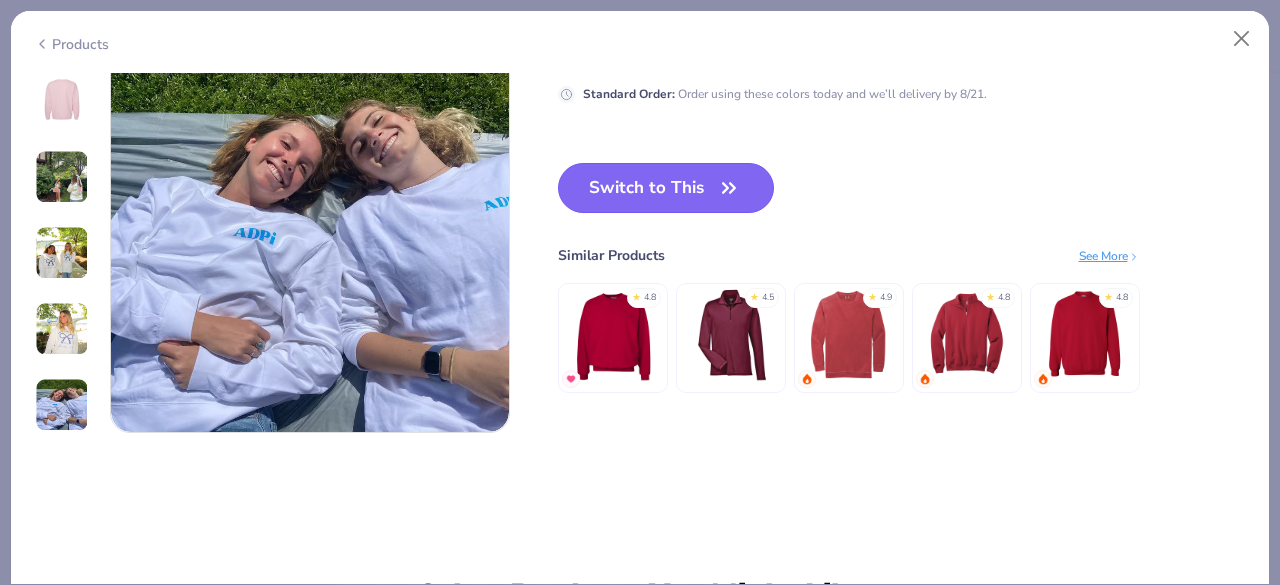 click on "Switch to This" at bounding box center [666, 188] 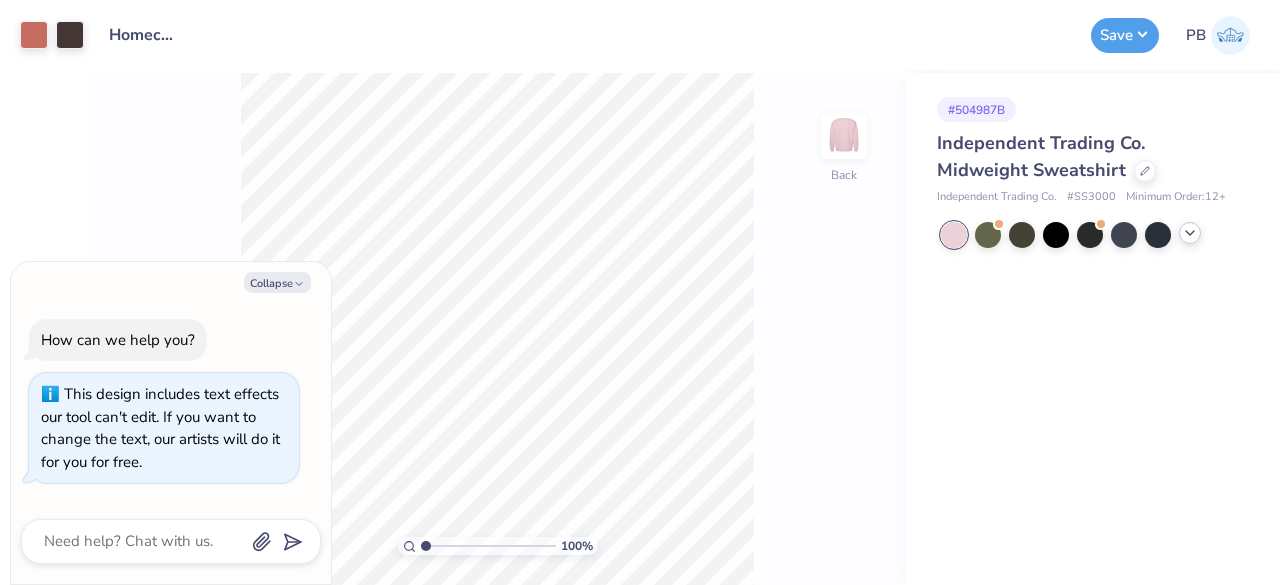 click on "How can we help you? This design includes text effects our tool can't edit. If you want to change the text, our artists will do it for you for free." at bounding box center [171, 406] 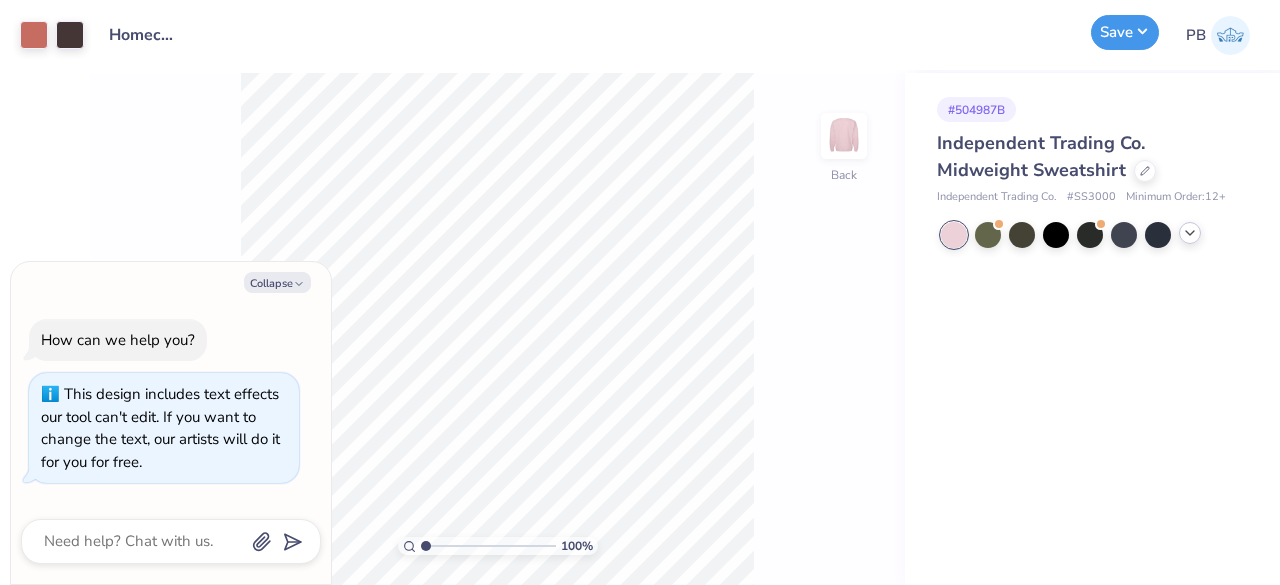 click on "Save" at bounding box center (1125, 32) 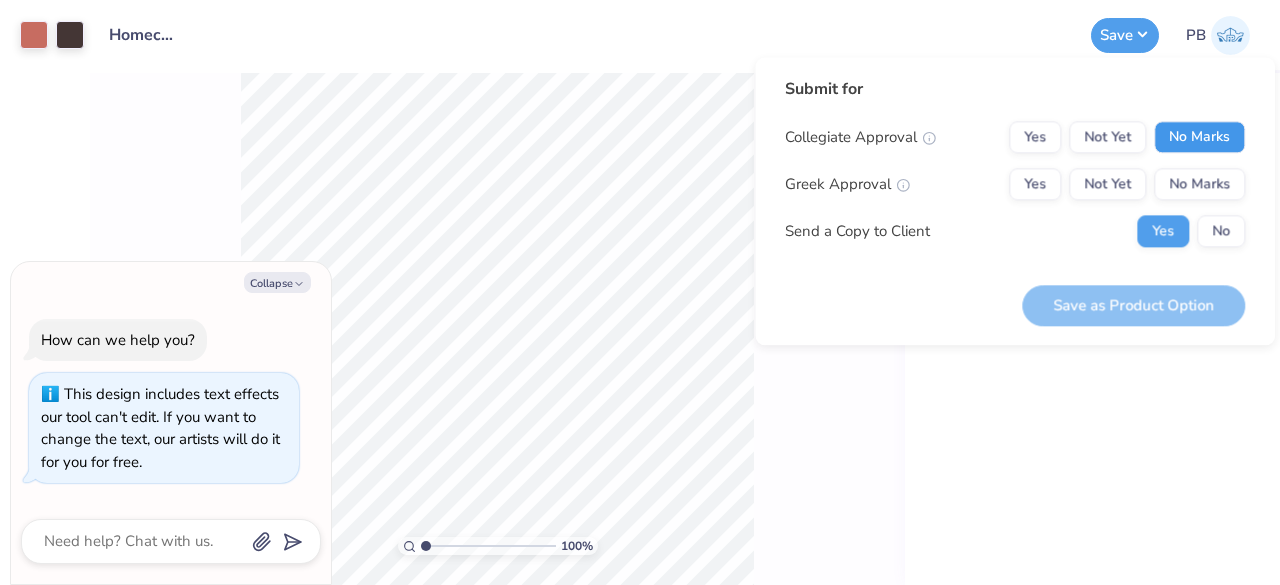 click on "No Marks" at bounding box center [1199, 137] 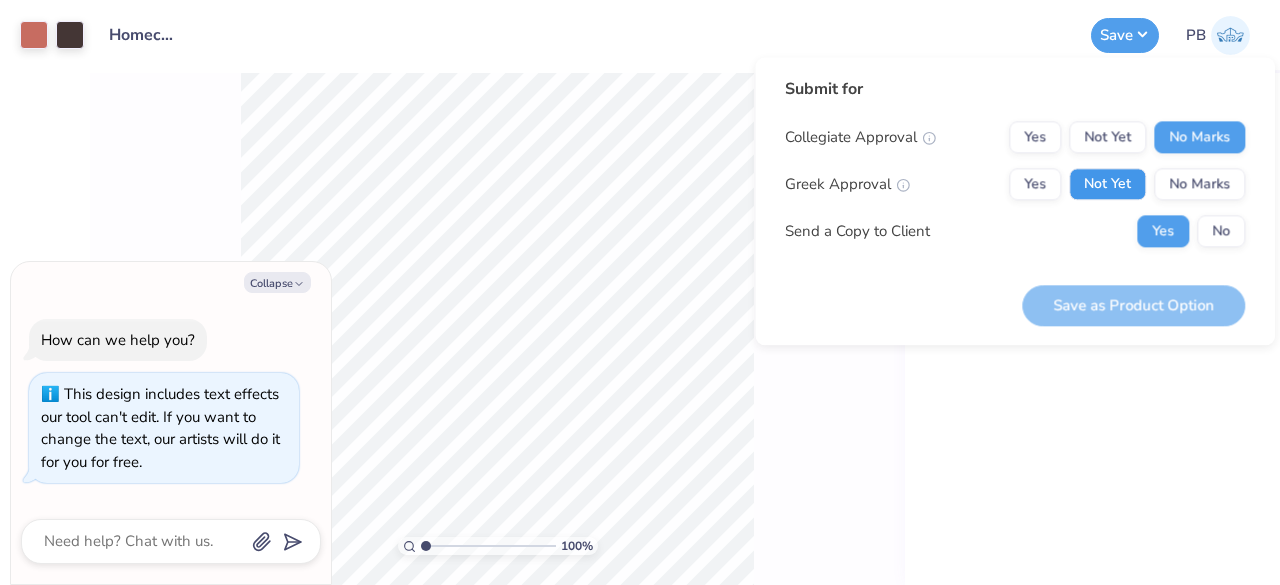 click on "Not Yet" at bounding box center (1107, 184) 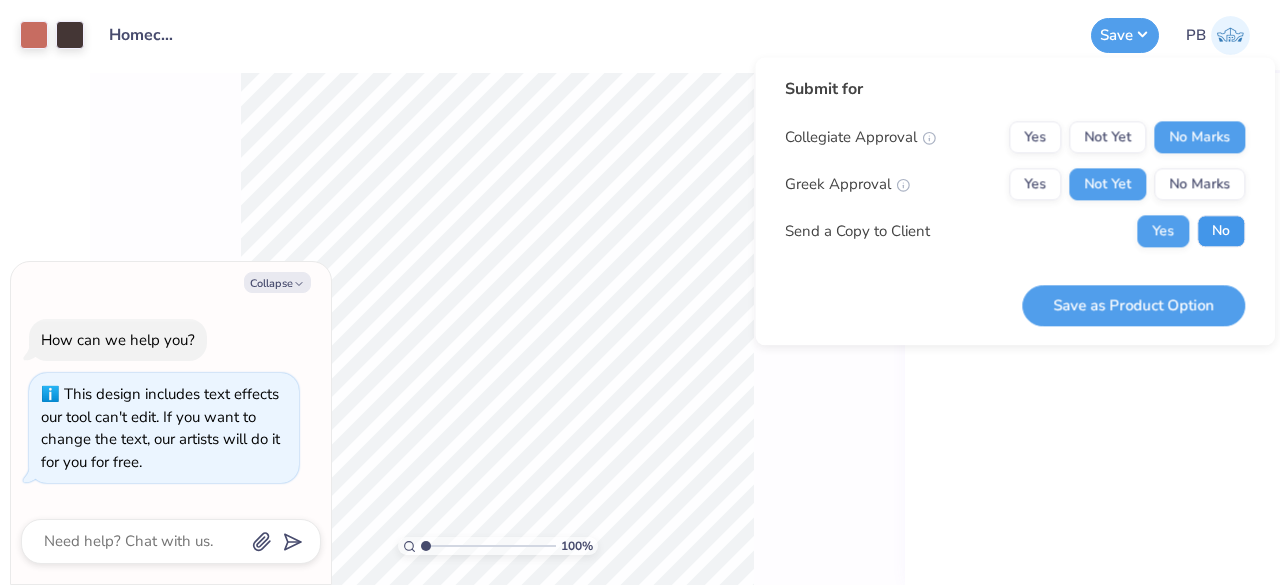 click on "No" at bounding box center [1221, 231] 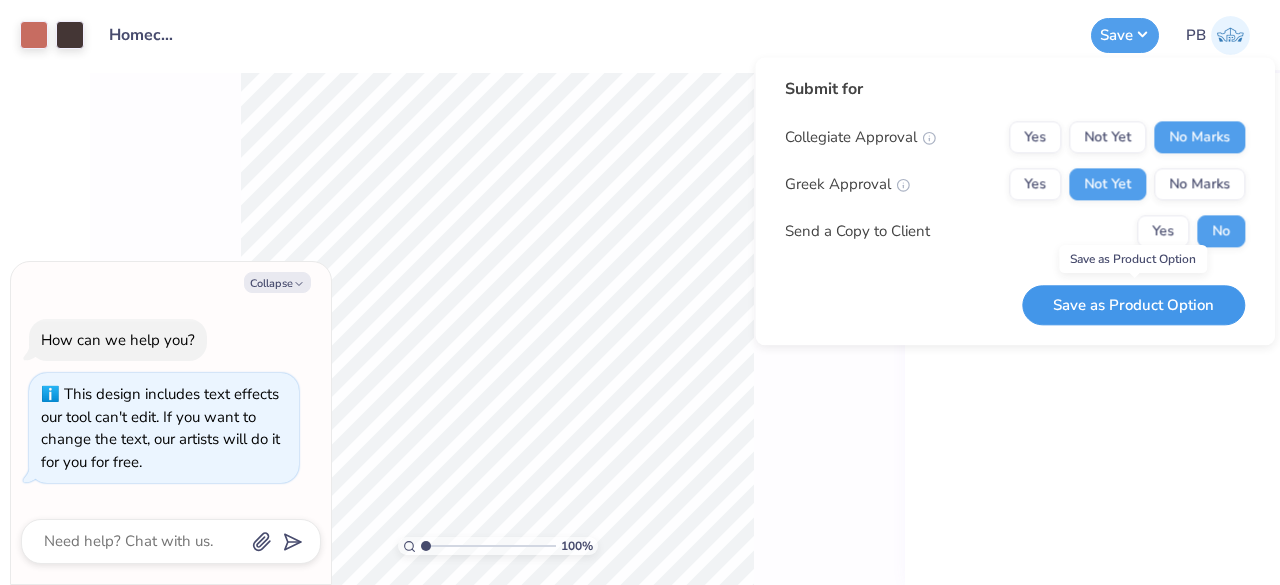 click on "Save as Product Option" at bounding box center (1133, 305) 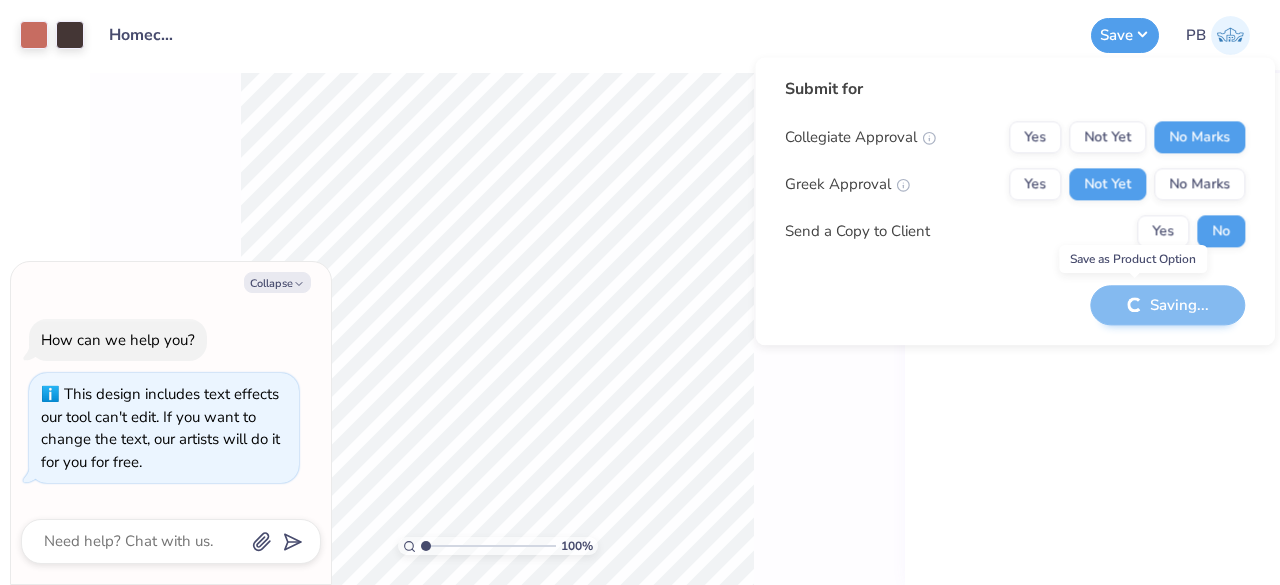 type on "x" 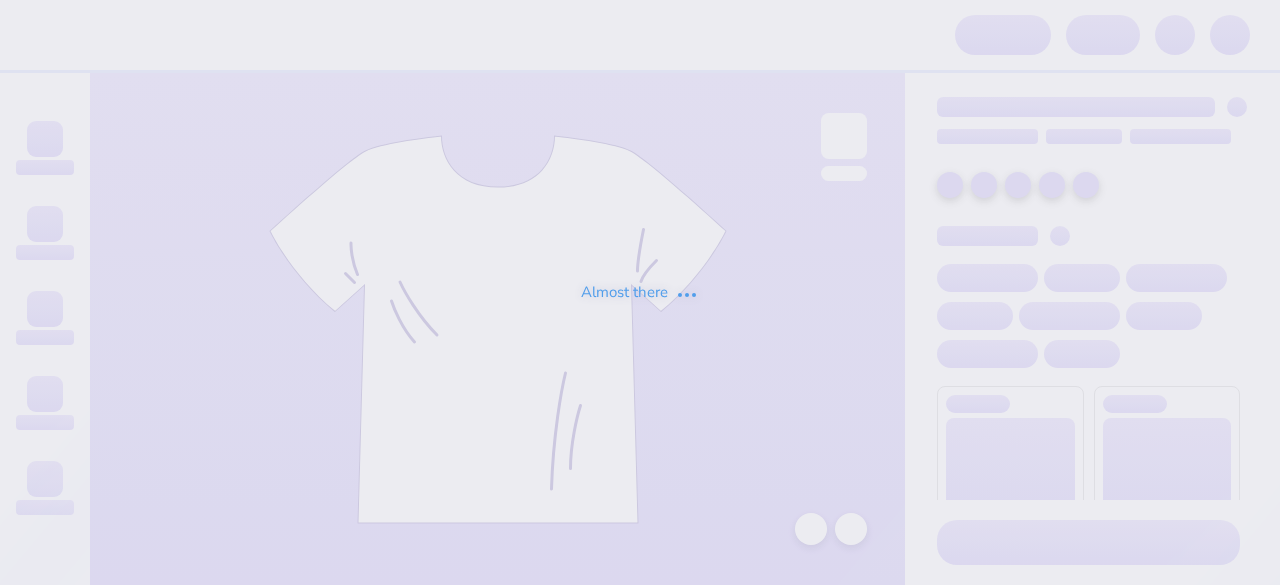 scroll, scrollTop: 0, scrollLeft: 0, axis: both 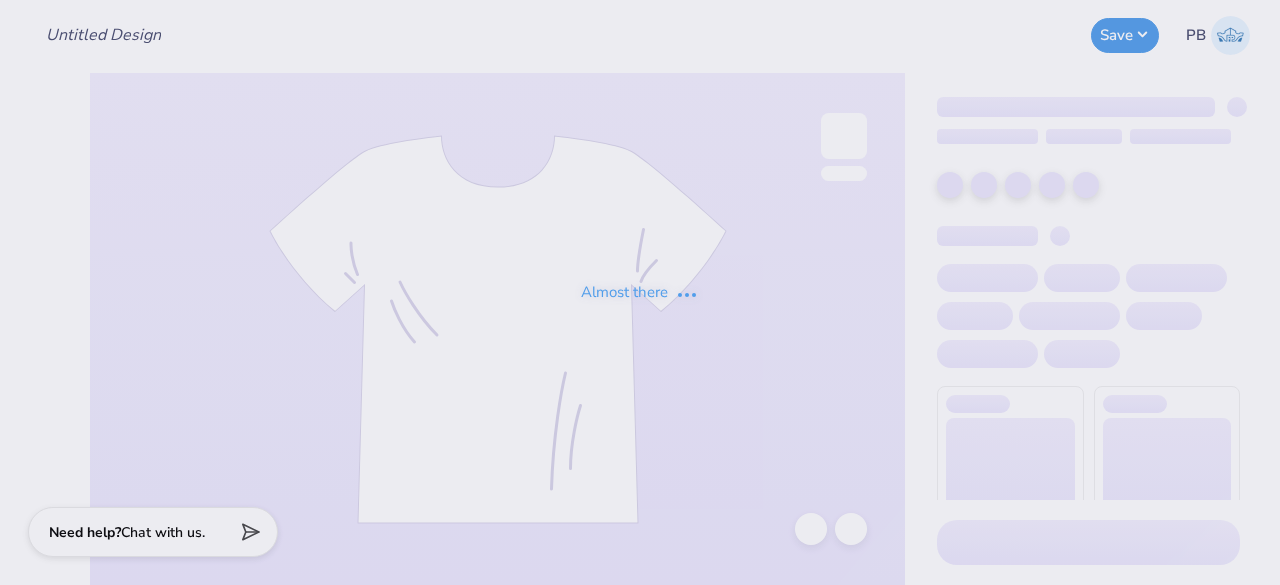 type on "Homecoming" 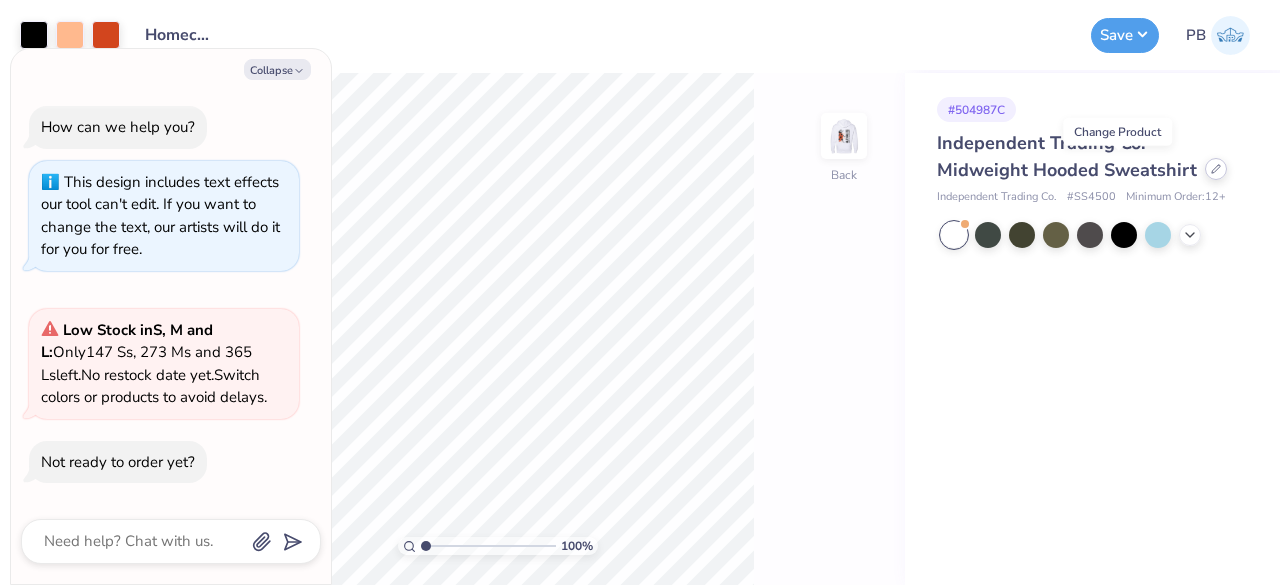 click 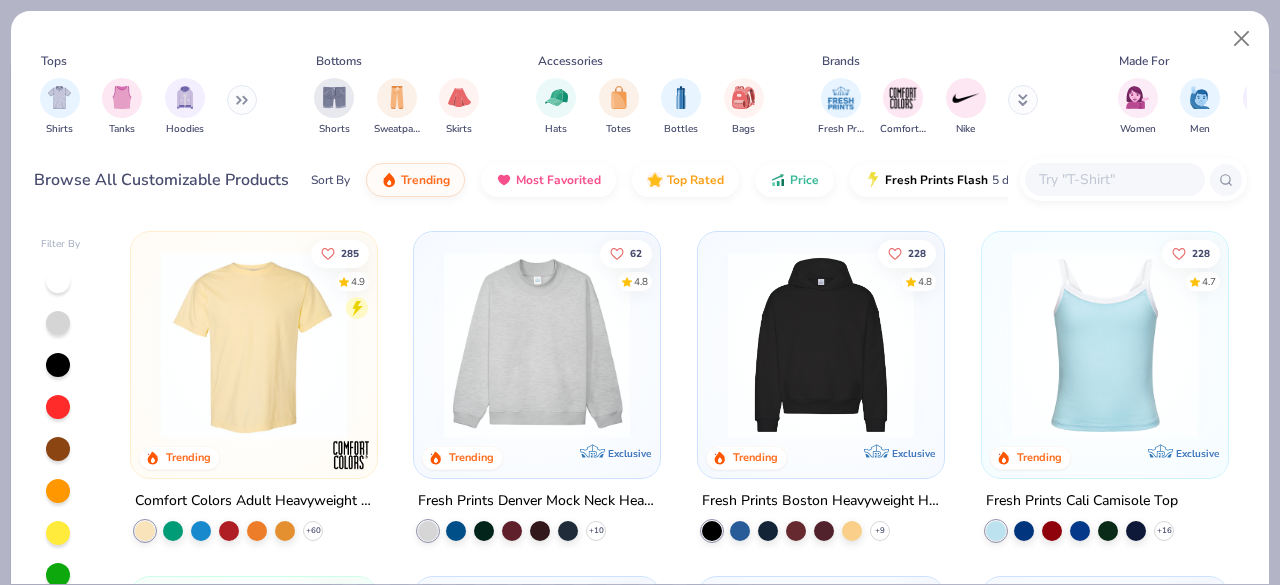 type on "x" 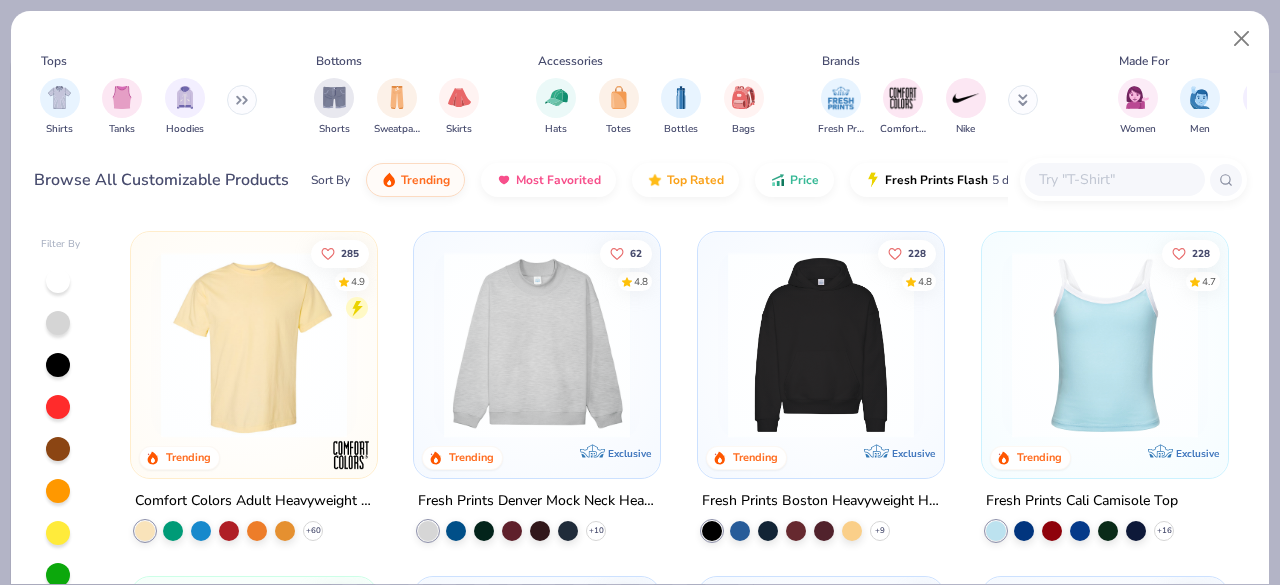 click at bounding box center [1114, 179] 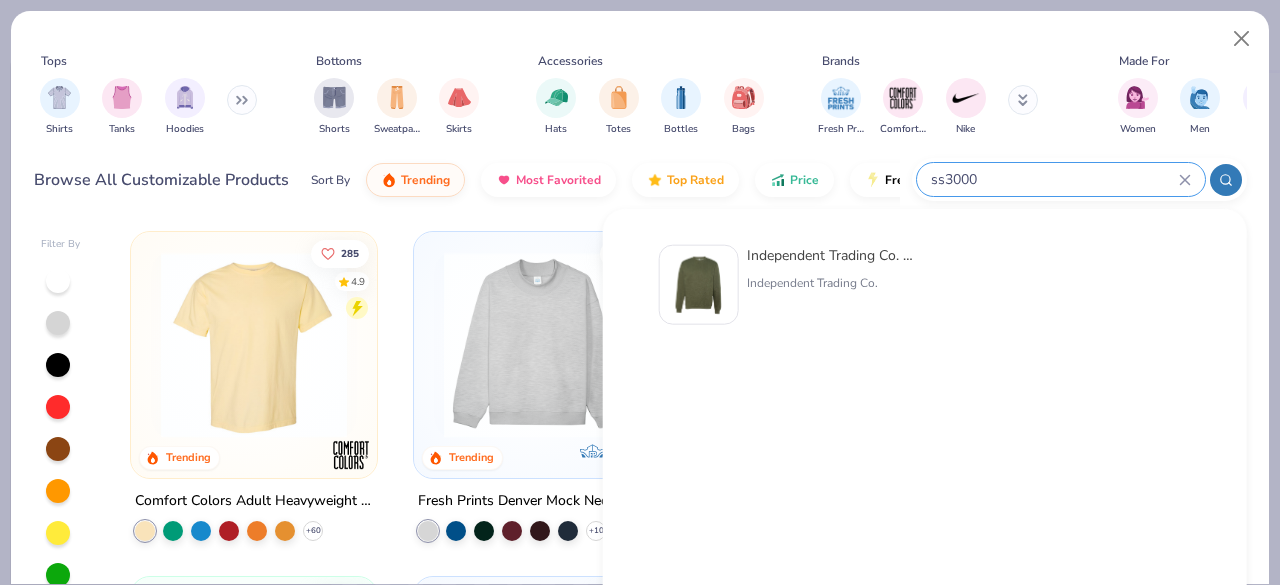 type on "ss3000" 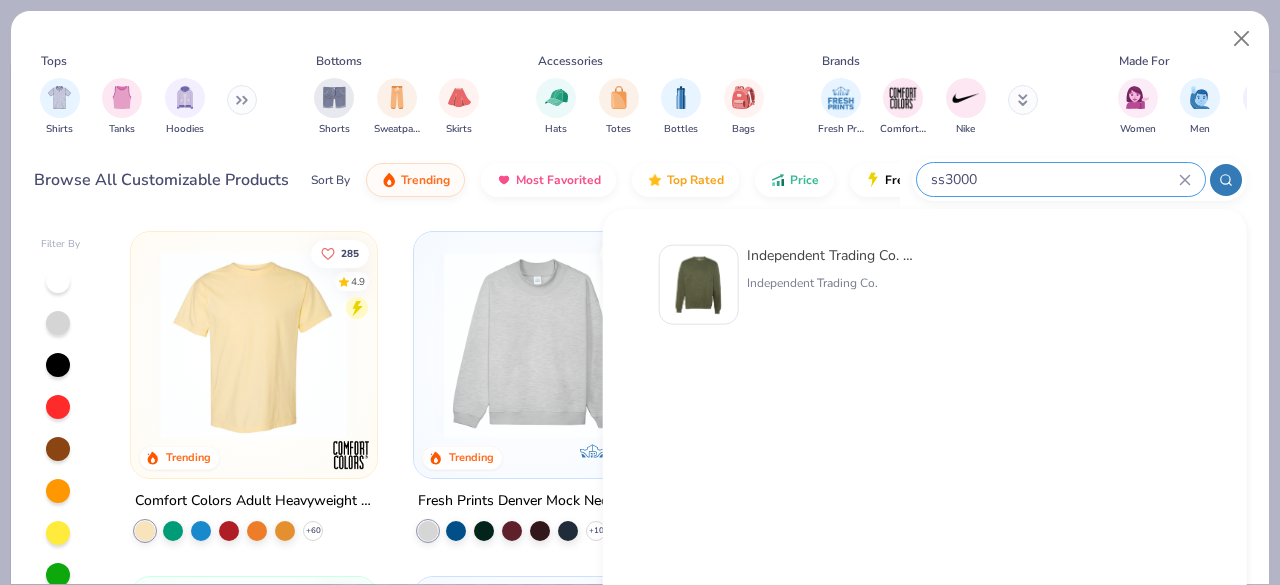 click at bounding box center (699, 285) 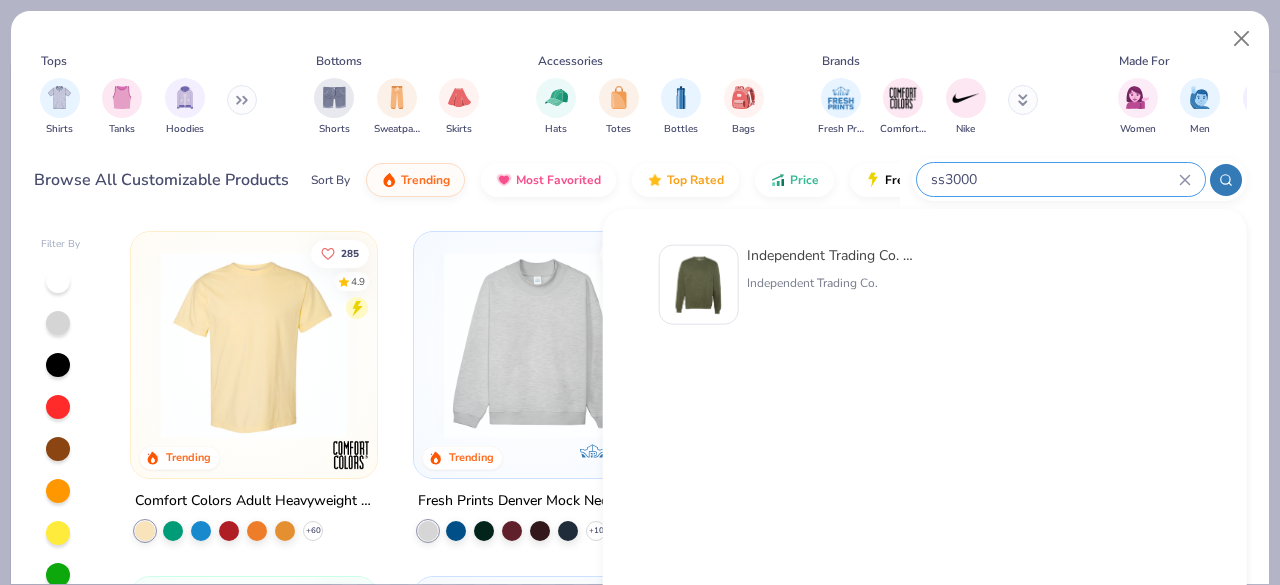 type 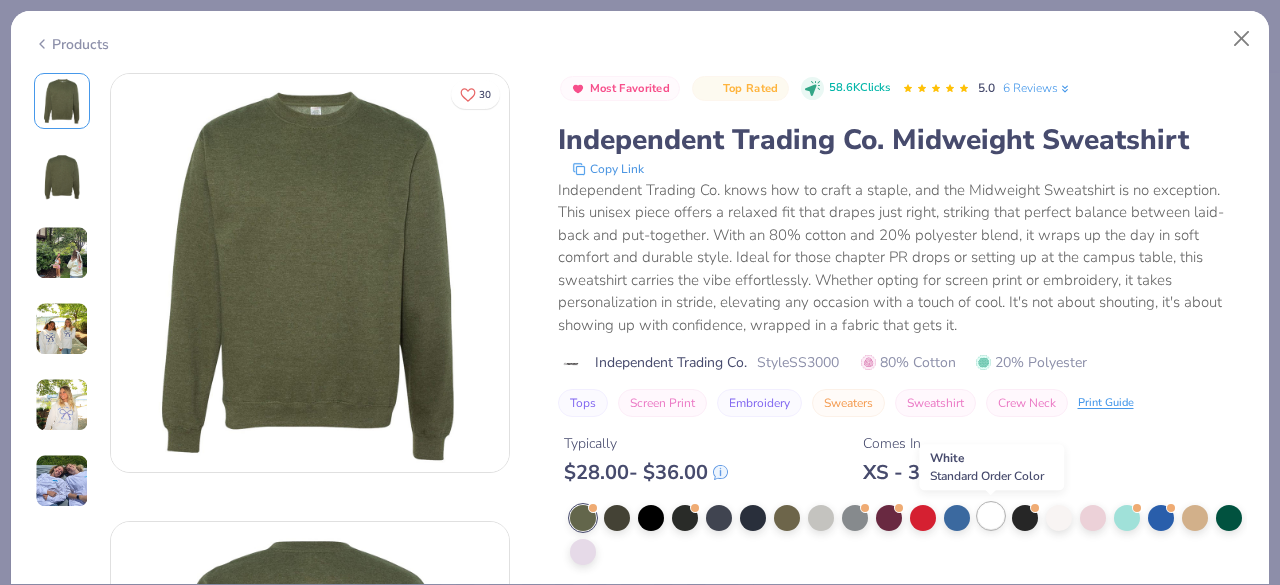 click at bounding box center (991, 516) 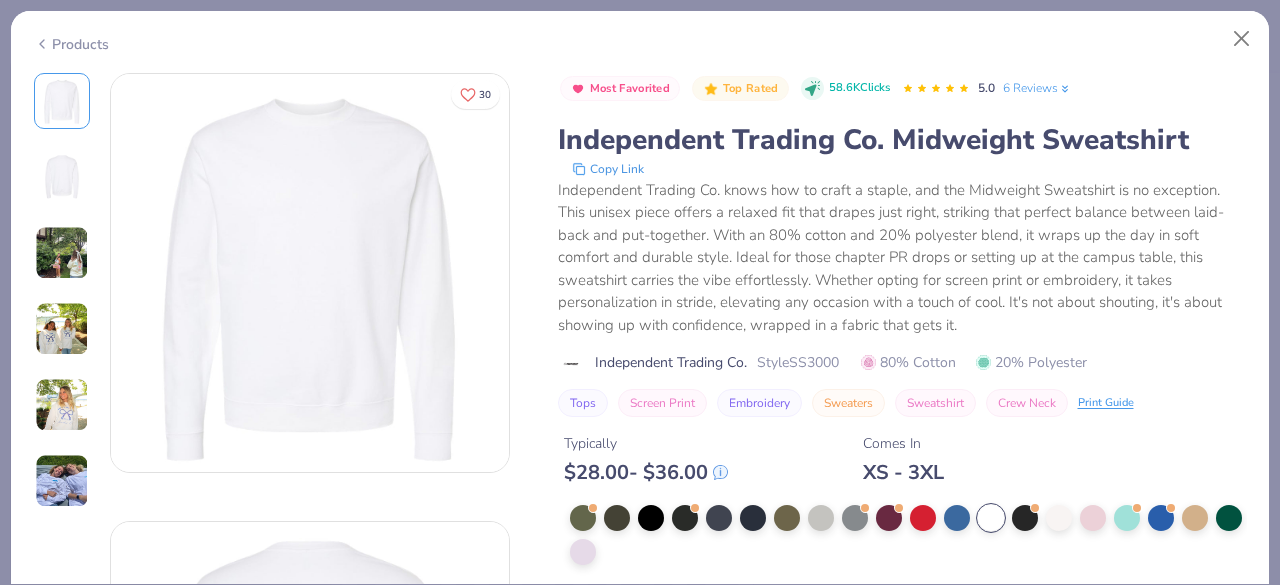 click at bounding box center [310, 273] 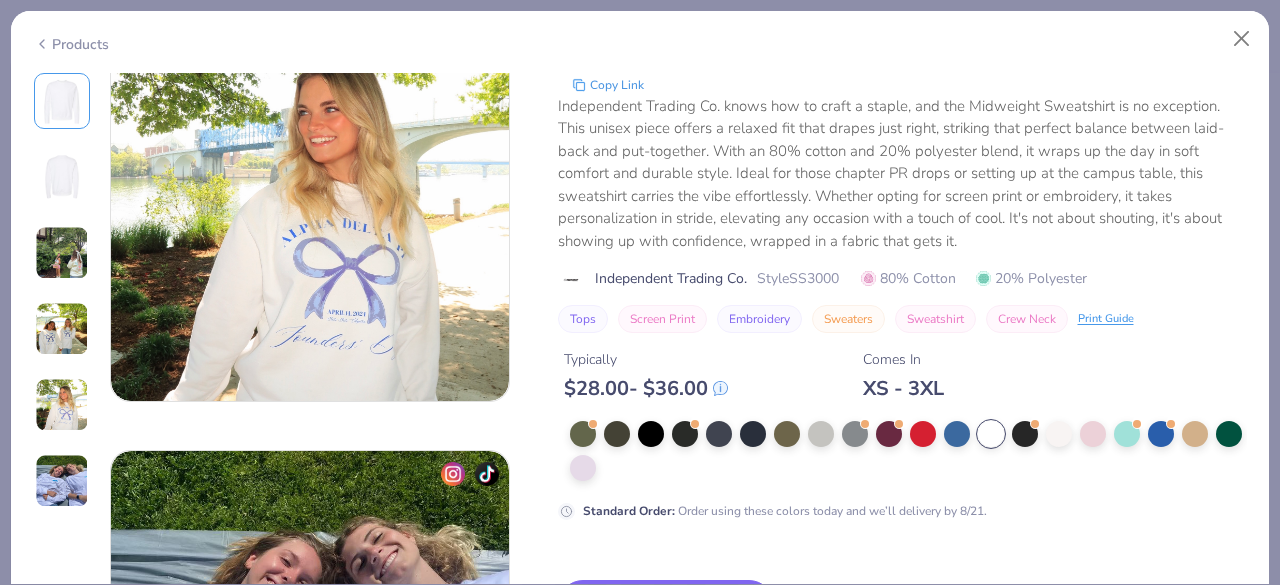 scroll, scrollTop: 2167, scrollLeft: 0, axis: vertical 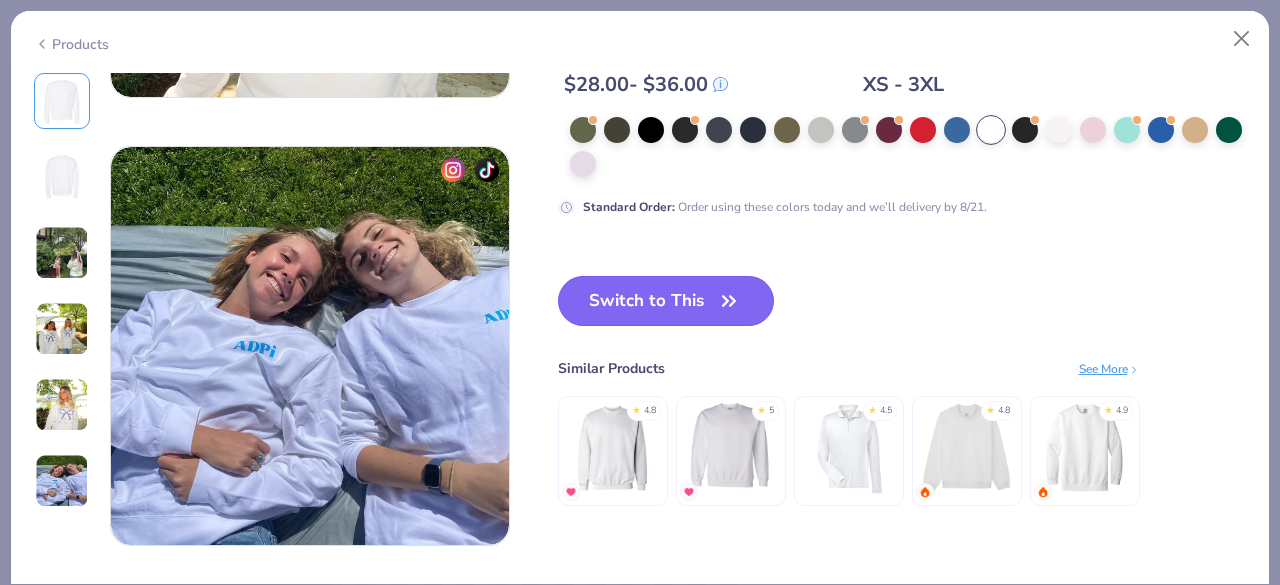 click on "Switch to This" at bounding box center (666, 301) 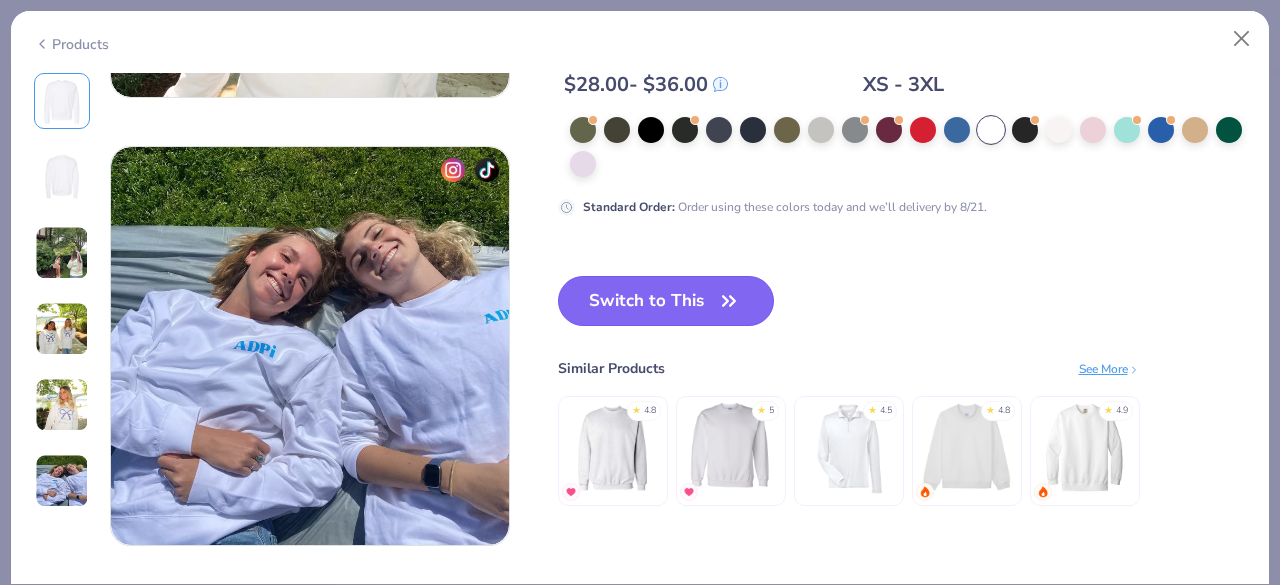 click on "Switch to This" at bounding box center [666, 301] 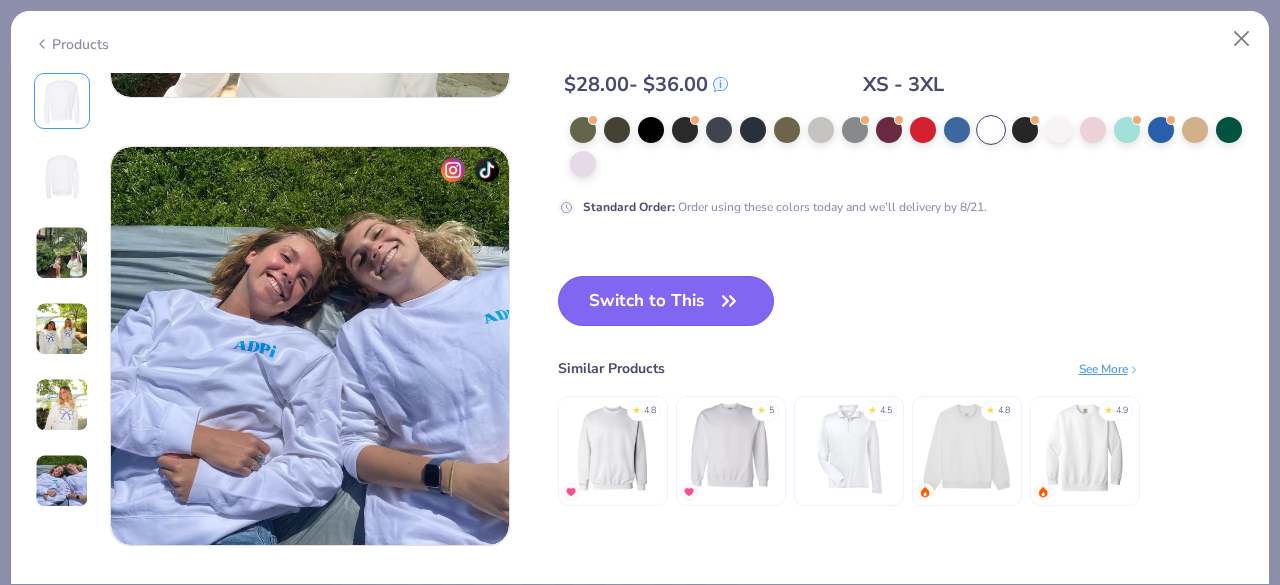 scroll, scrollTop: 1987, scrollLeft: 0, axis: vertical 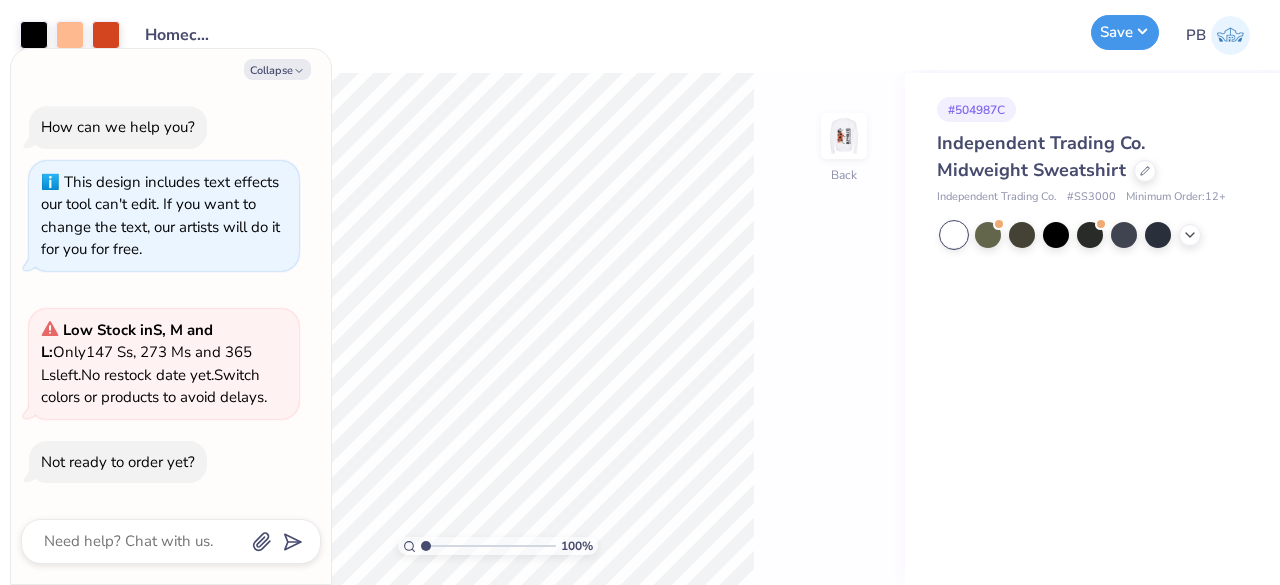 click on "Save" at bounding box center (1125, 32) 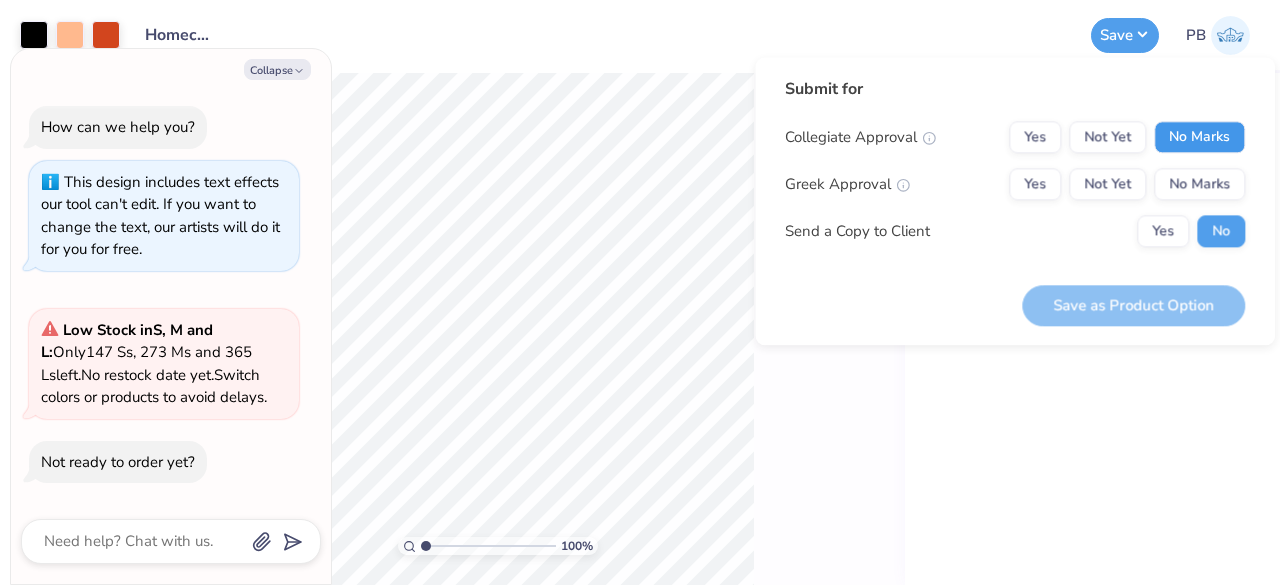 click on "No Marks" at bounding box center (1199, 137) 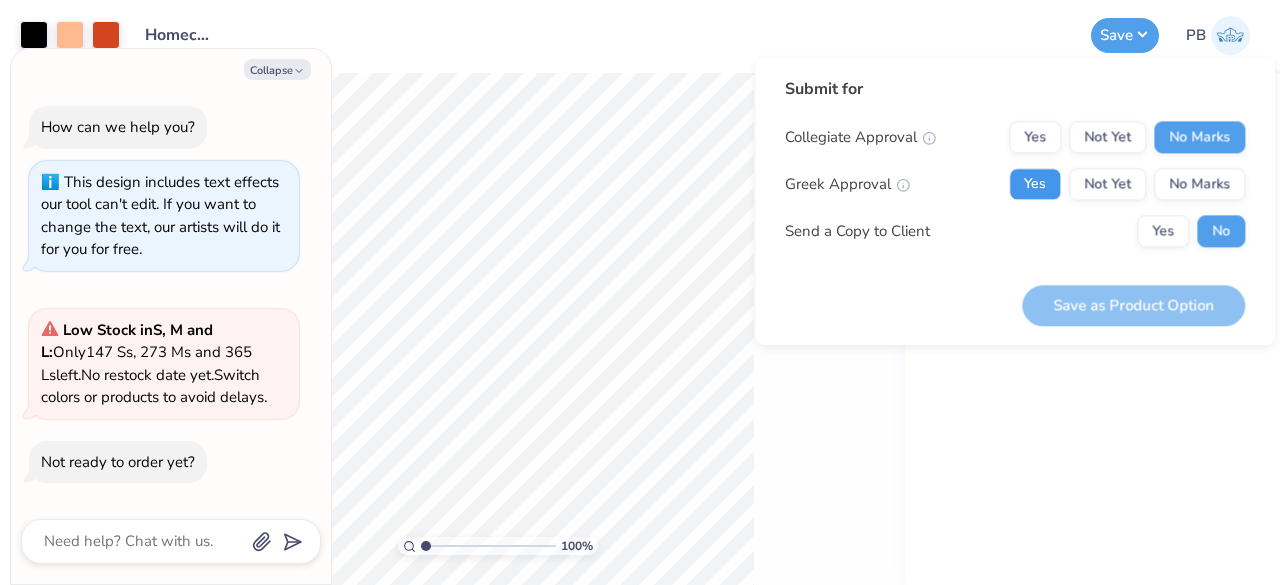 click on "Yes" at bounding box center (1035, 184) 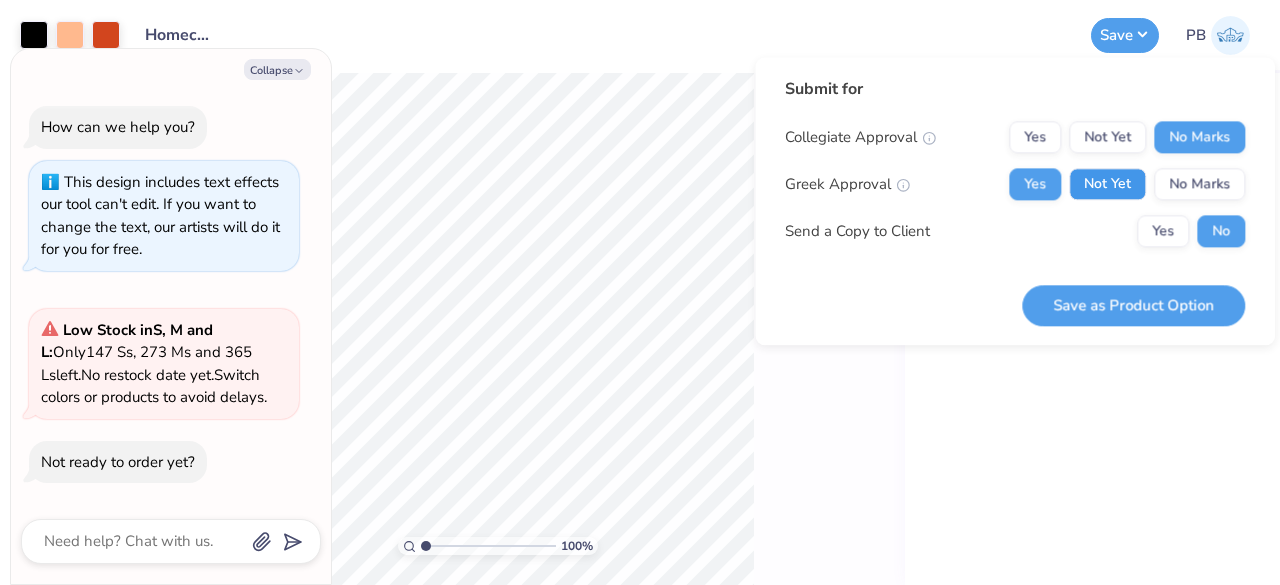 click on "Not Yet" at bounding box center (1107, 184) 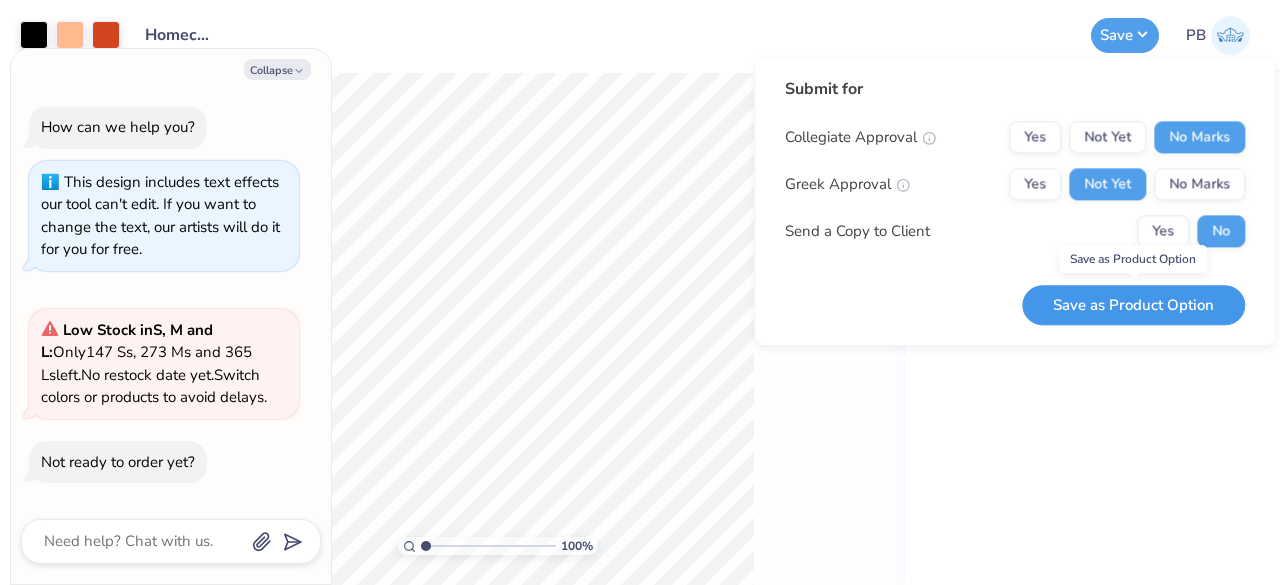 click on "Save as Product Option" at bounding box center [1133, 305] 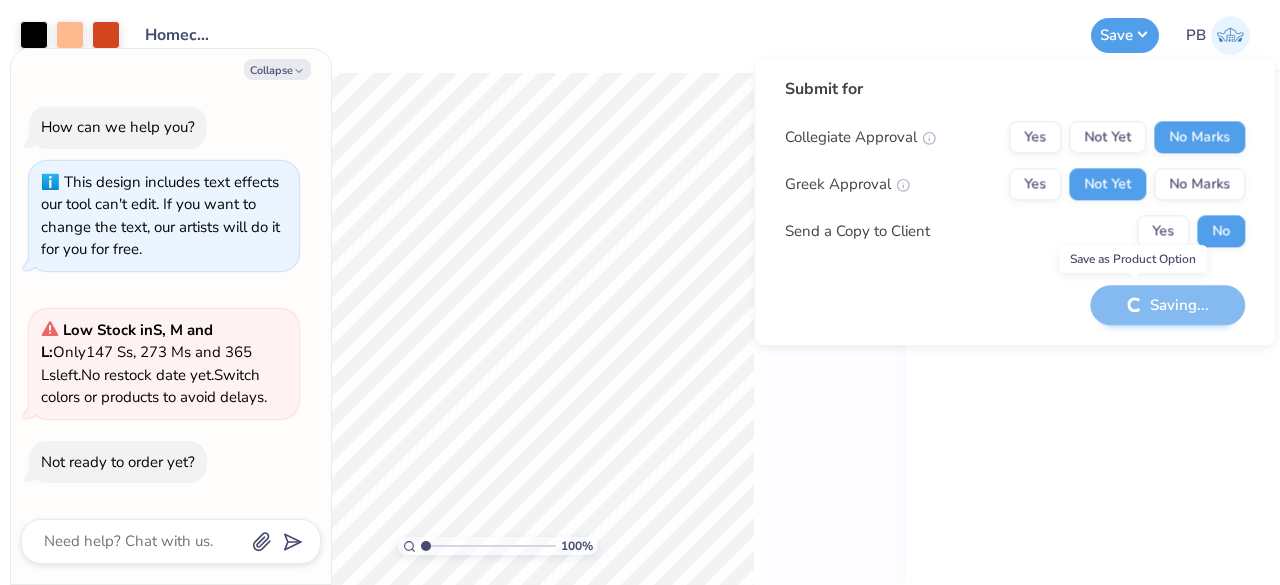 type on "x" 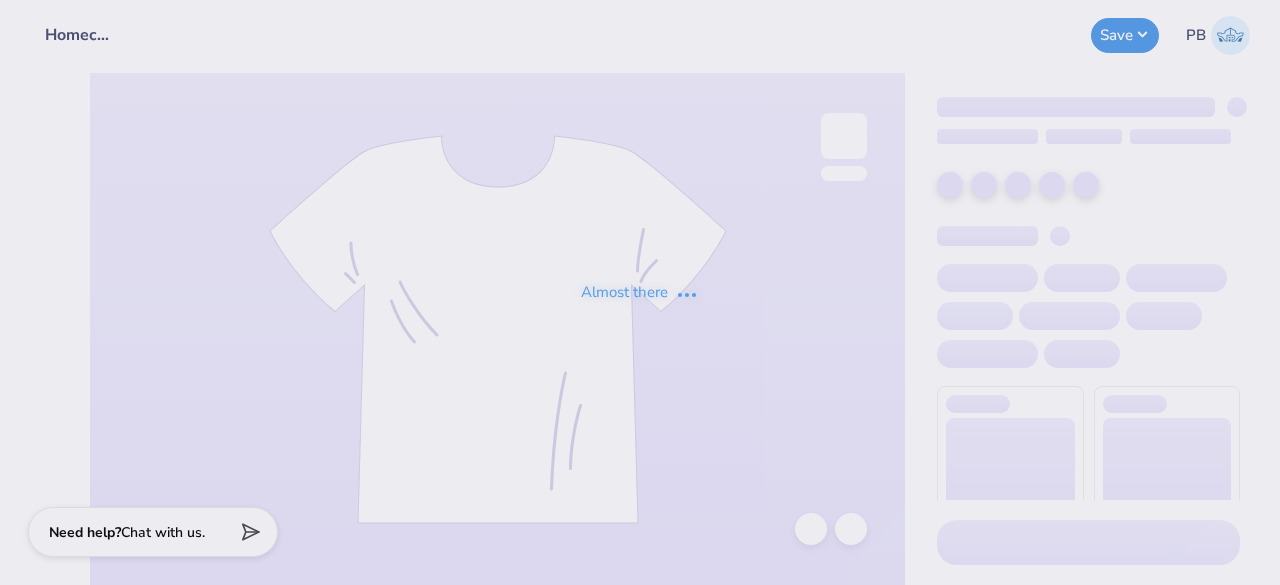 scroll, scrollTop: 0, scrollLeft: 0, axis: both 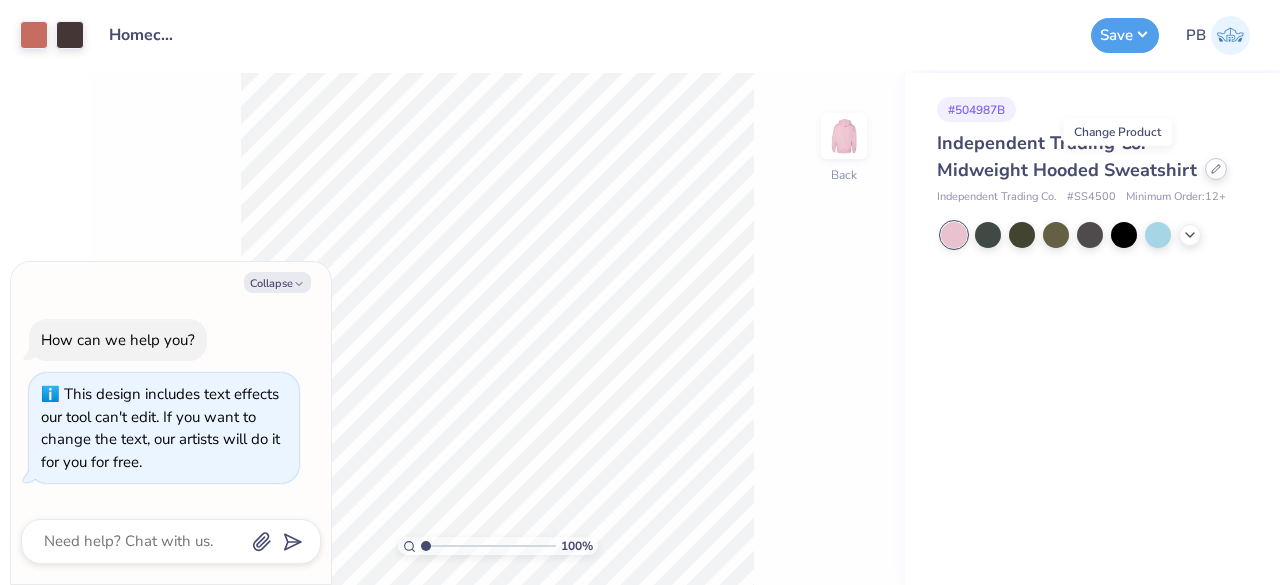 click 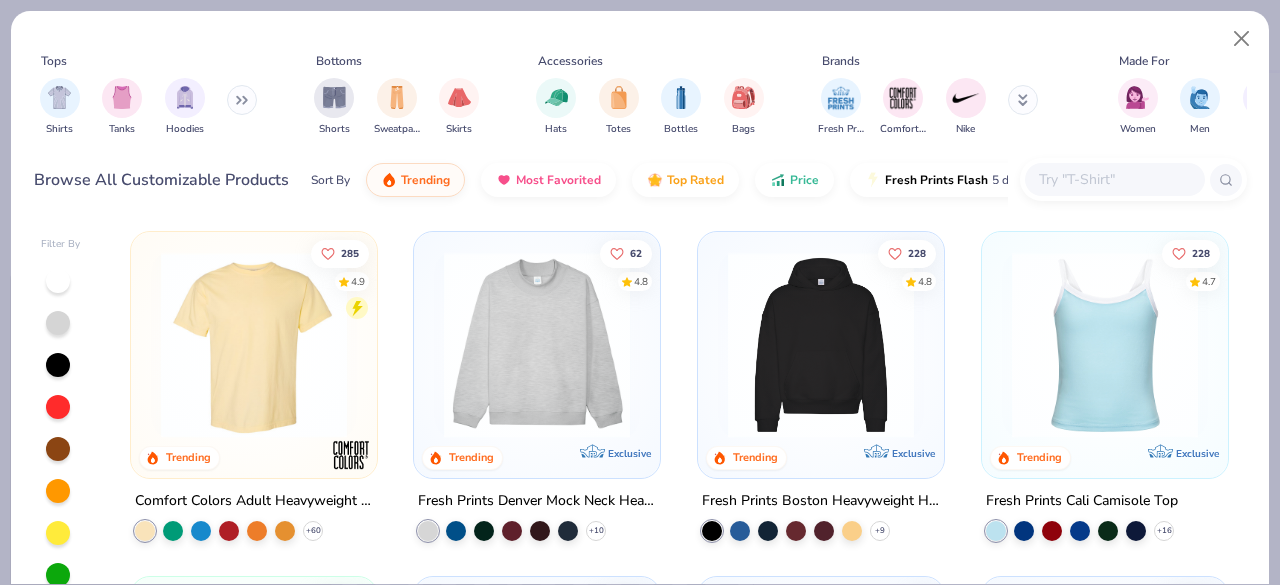 type on "x" 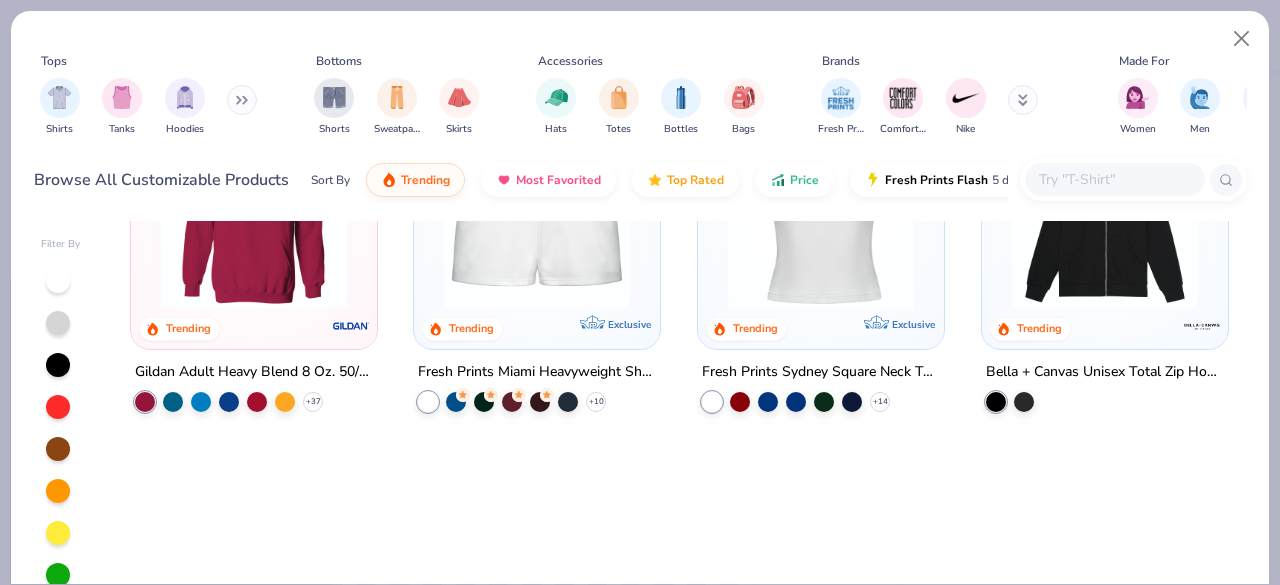 scroll, scrollTop: 0, scrollLeft: 0, axis: both 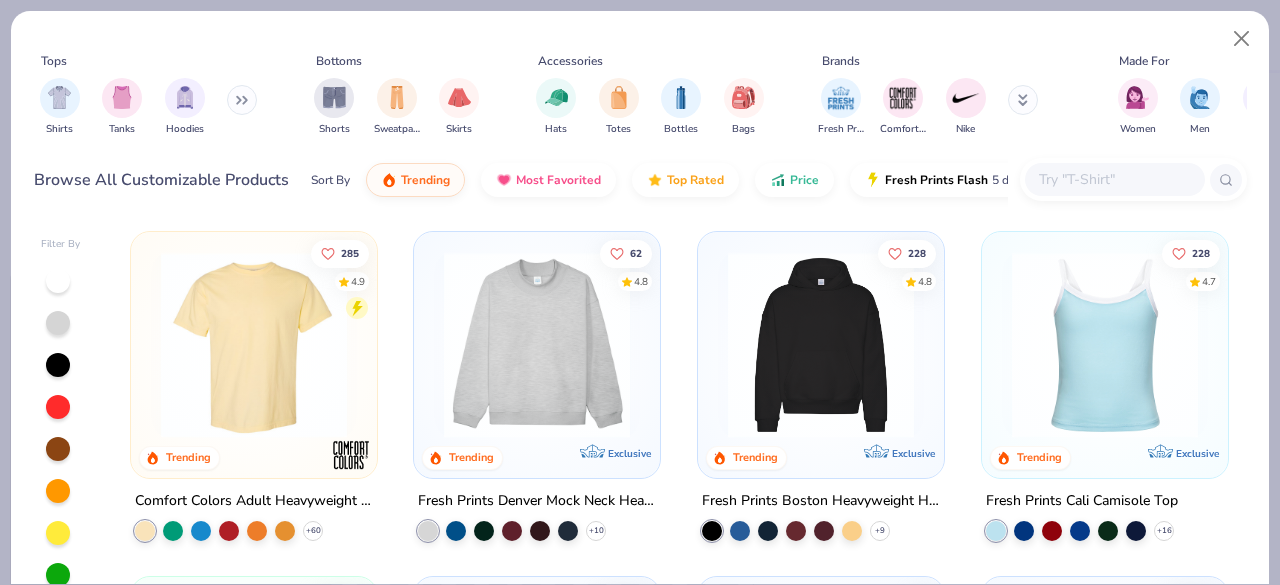 click at bounding box center [1114, 179] 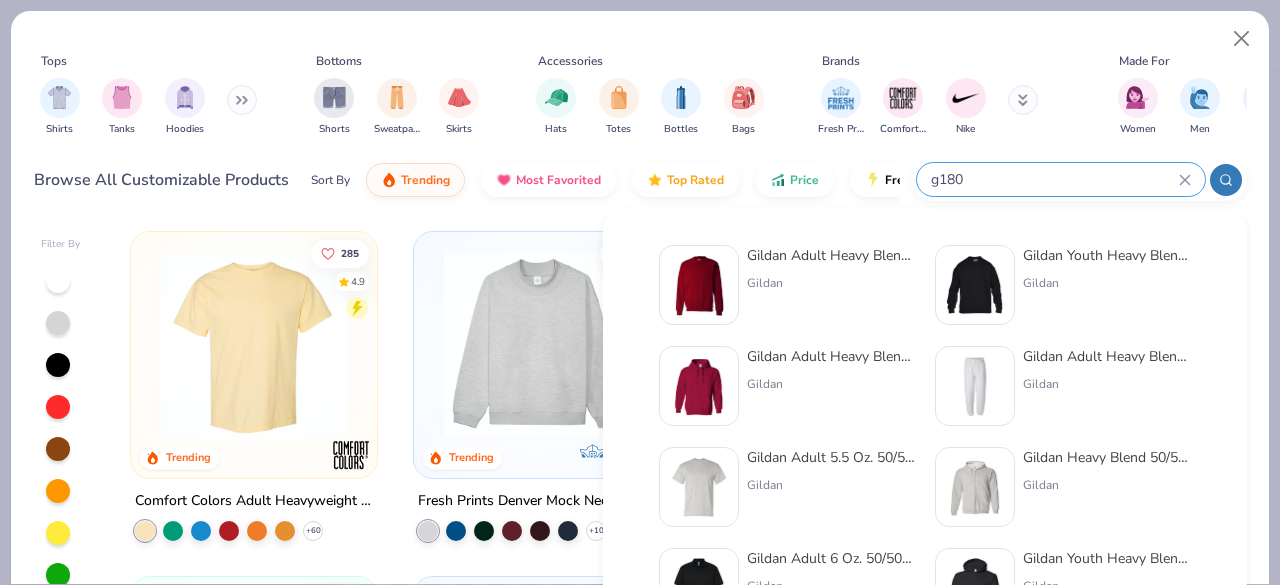 type on "g180" 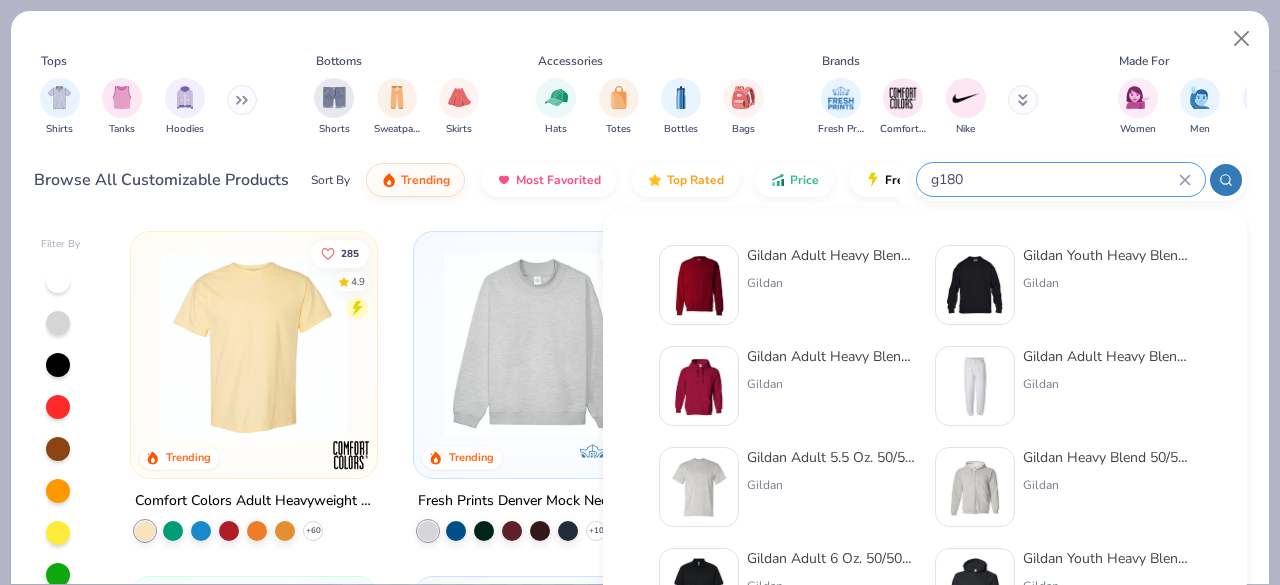 click at bounding box center (699, 285) 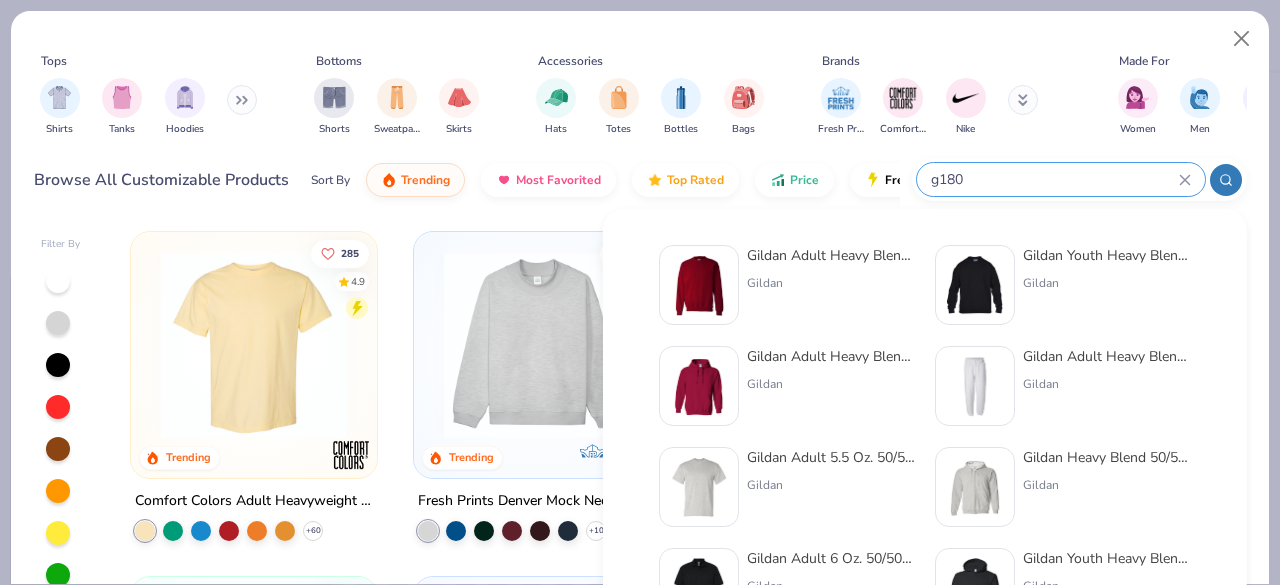 type 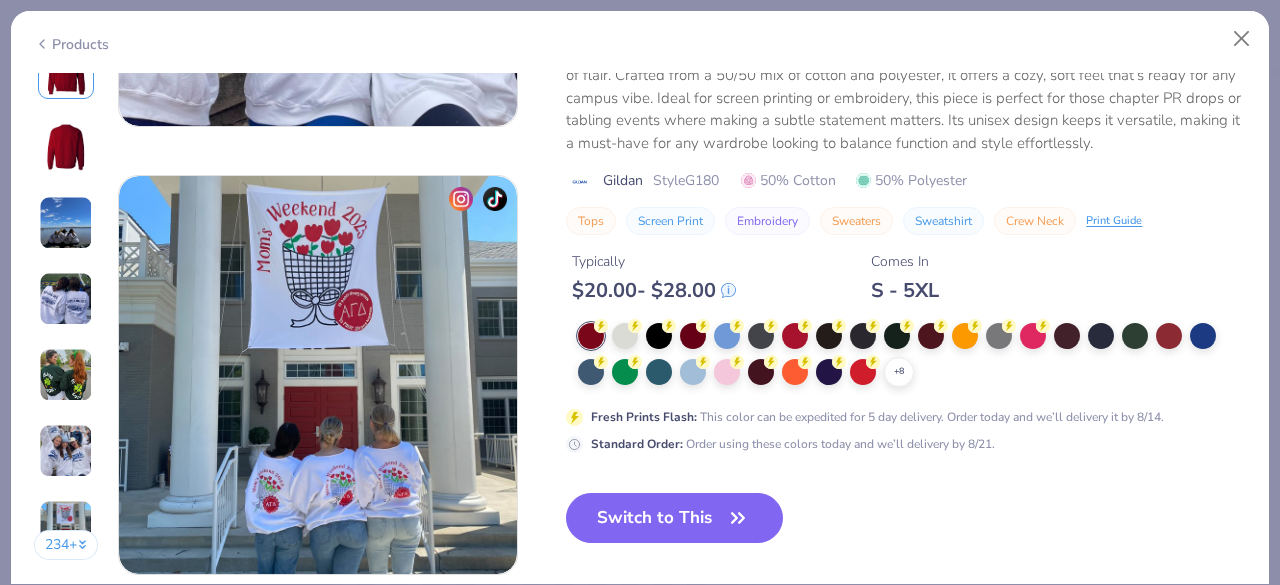 scroll, scrollTop: 2589, scrollLeft: 0, axis: vertical 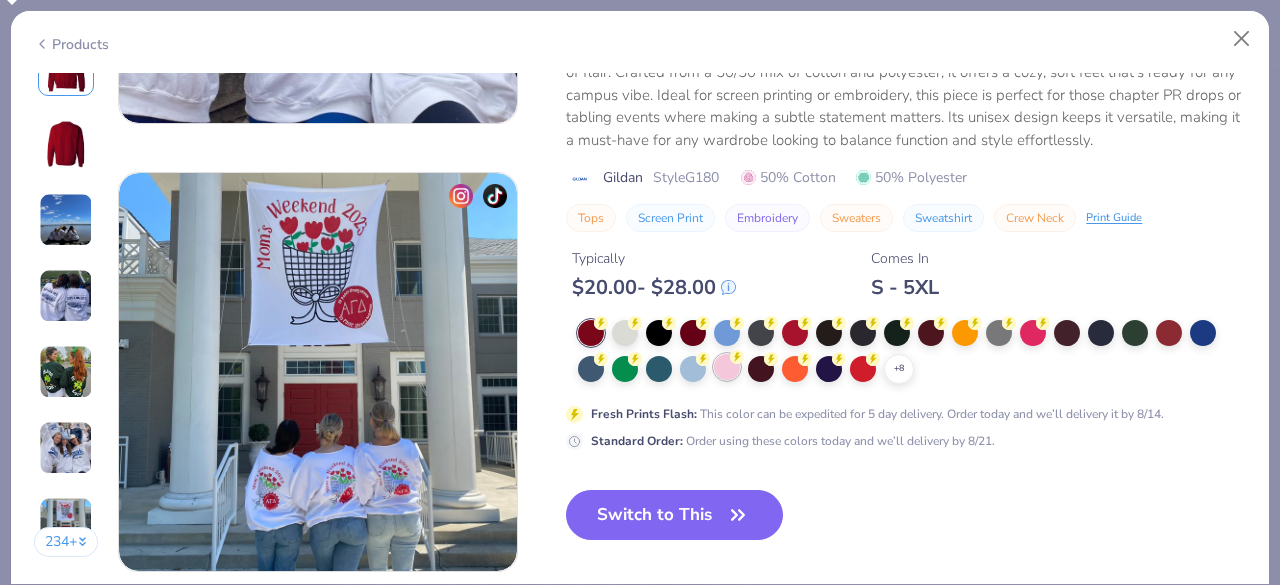 click at bounding box center [727, 367] 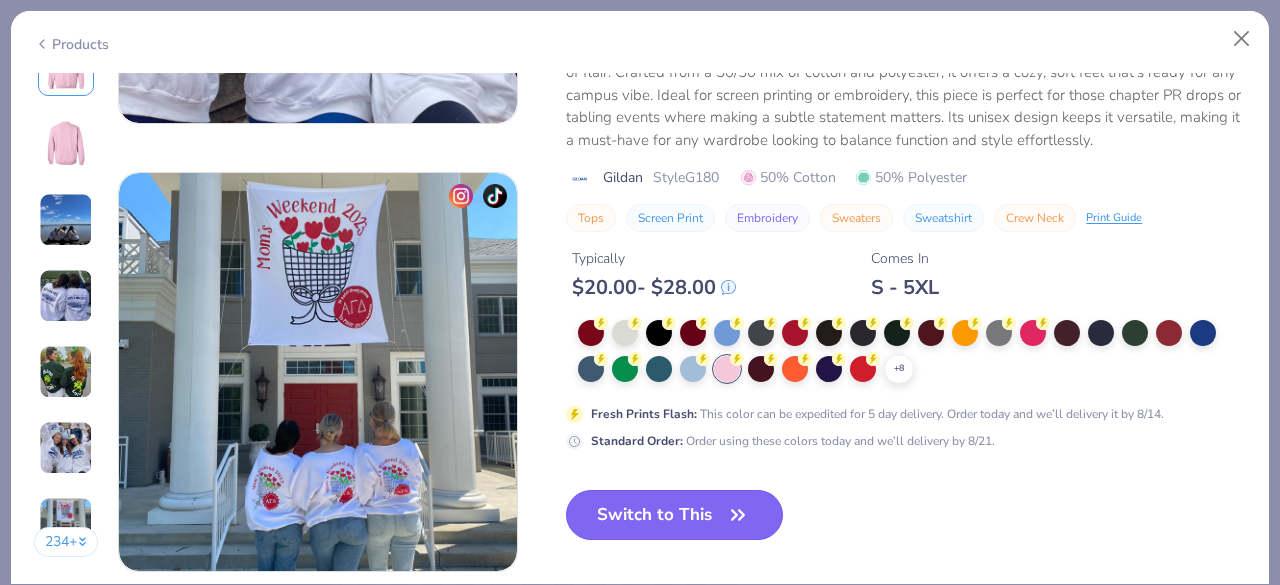 click on "Switch to This" at bounding box center (674, 515) 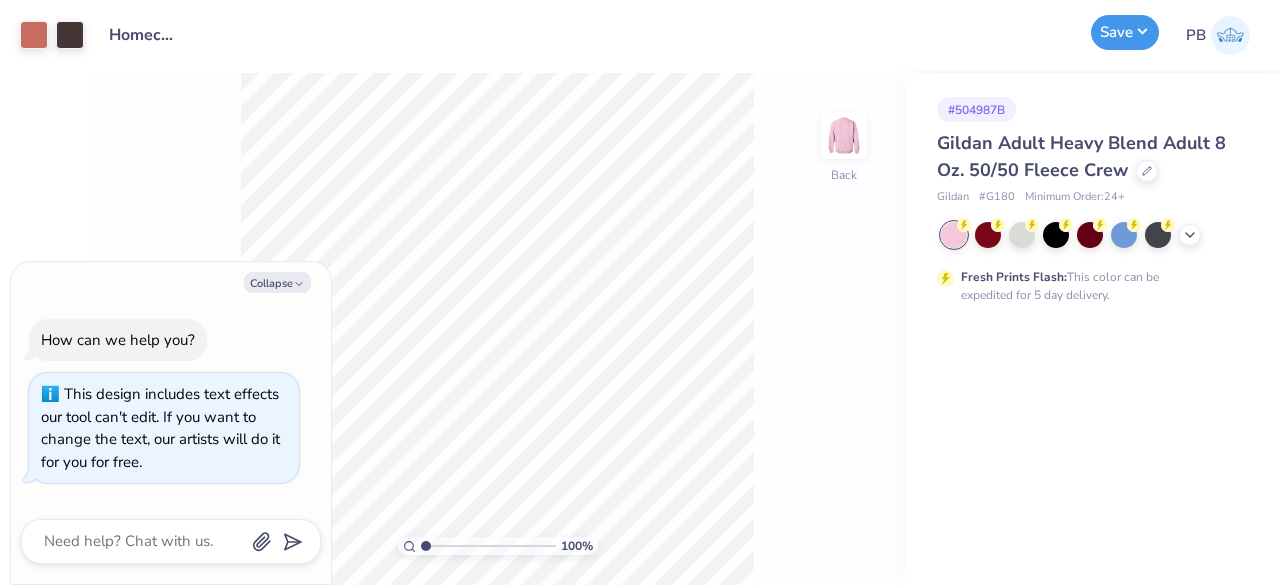 click on "Save" at bounding box center [1125, 32] 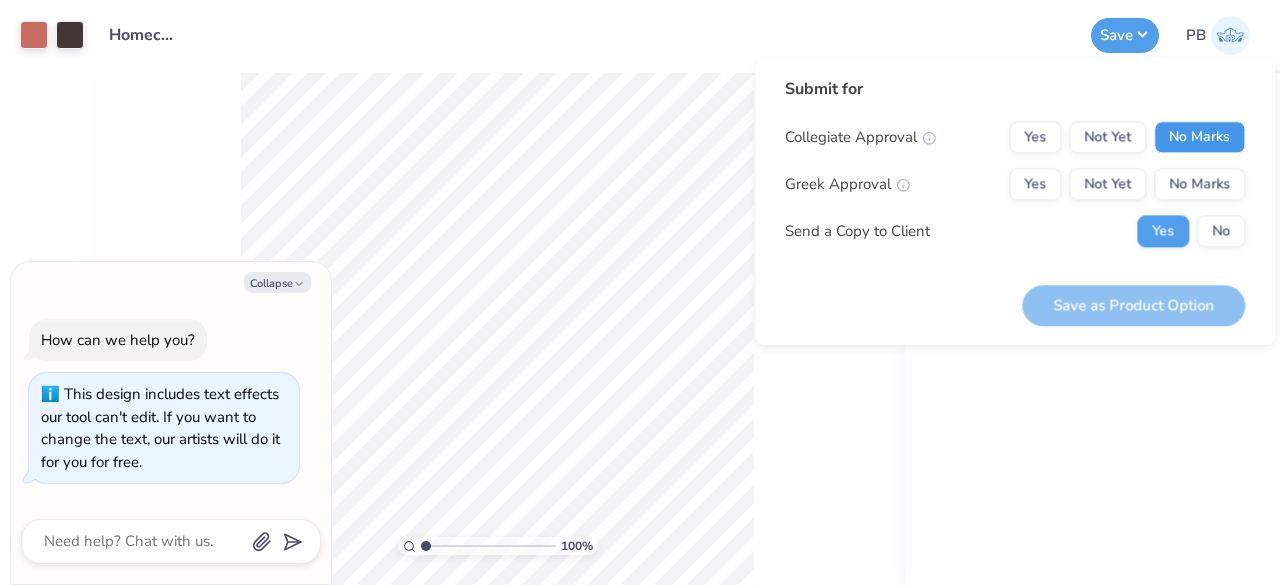 click on "No Marks" at bounding box center [1199, 137] 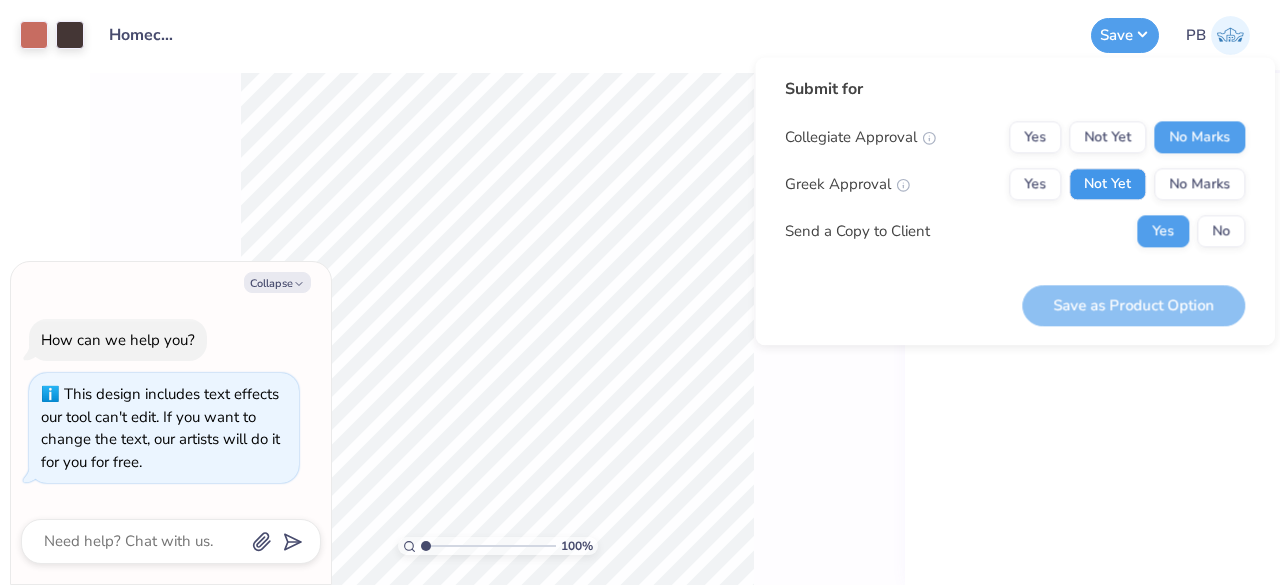 click on "Not Yet" at bounding box center (1107, 184) 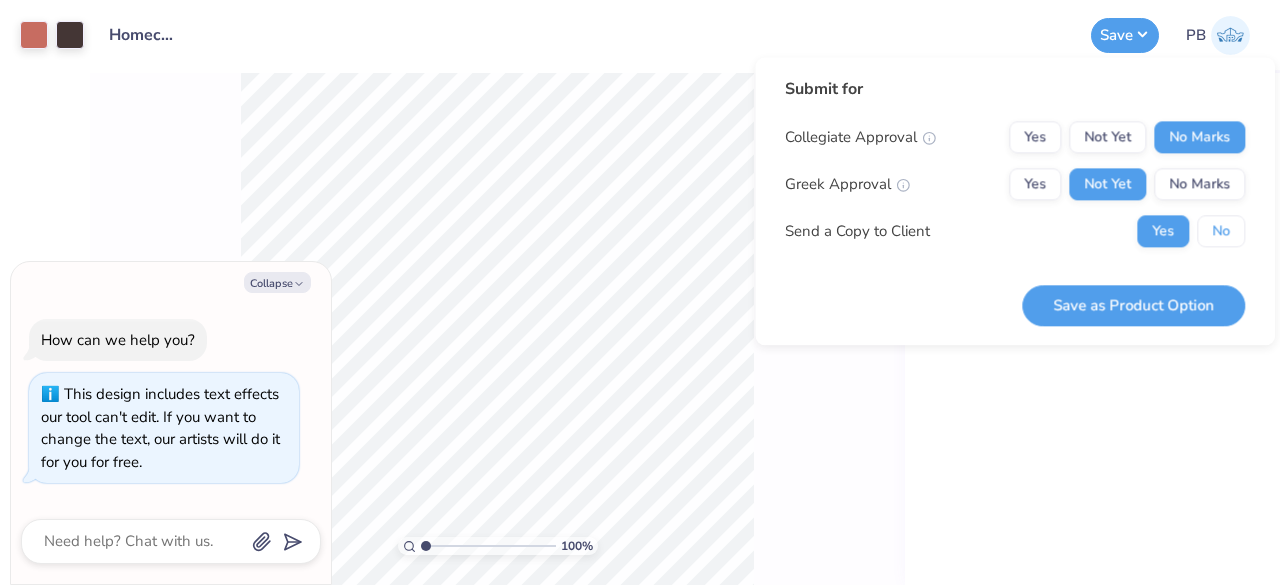 click on "No" at bounding box center [1221, 231] 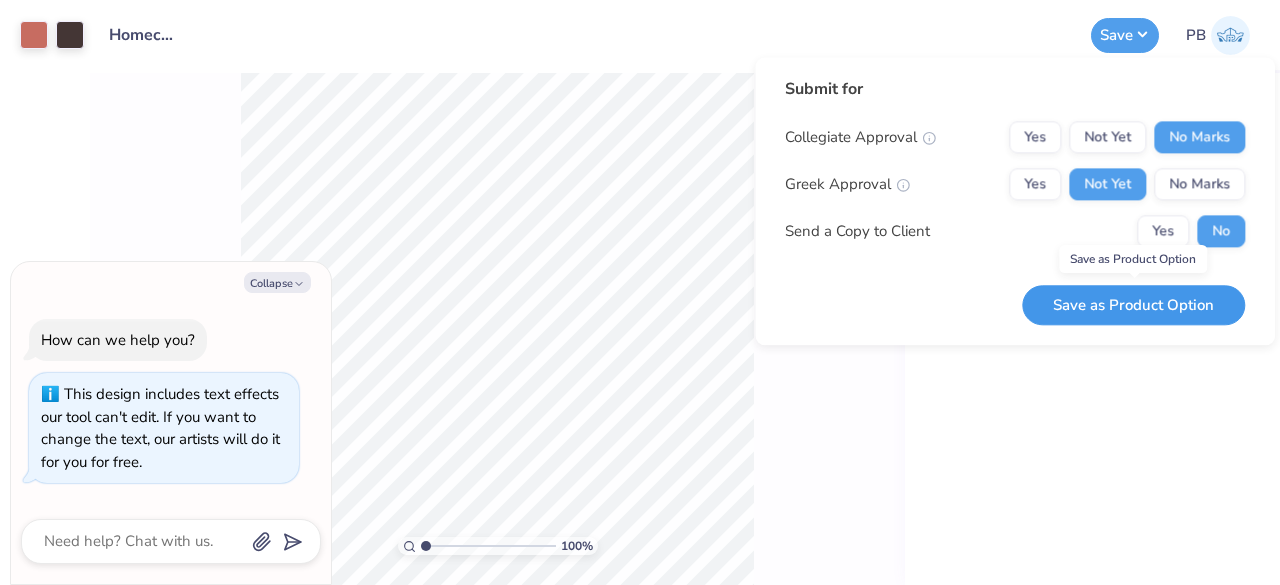 click on "Save as Product Option" at bounding box center (1133, 305) 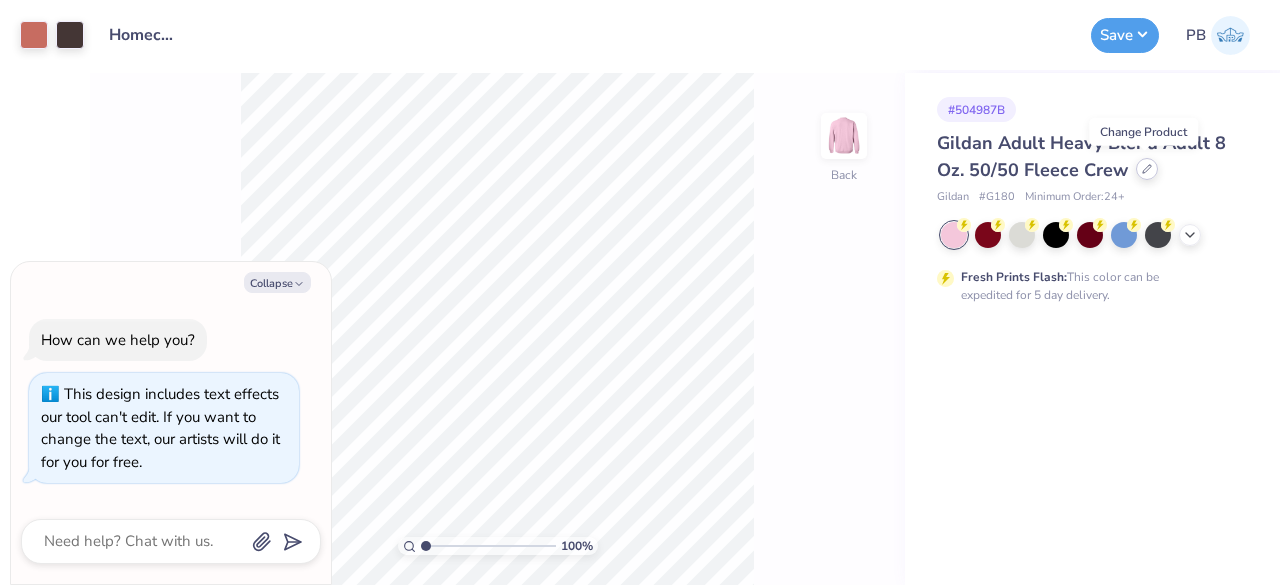 click 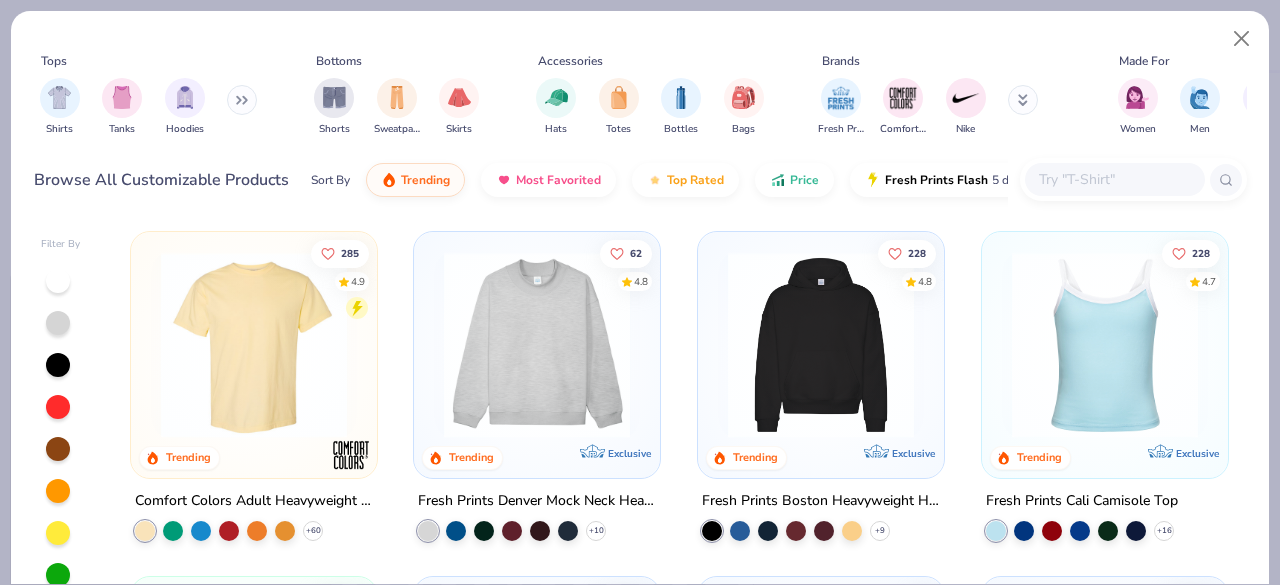 click at bounding box center (1115, 179) 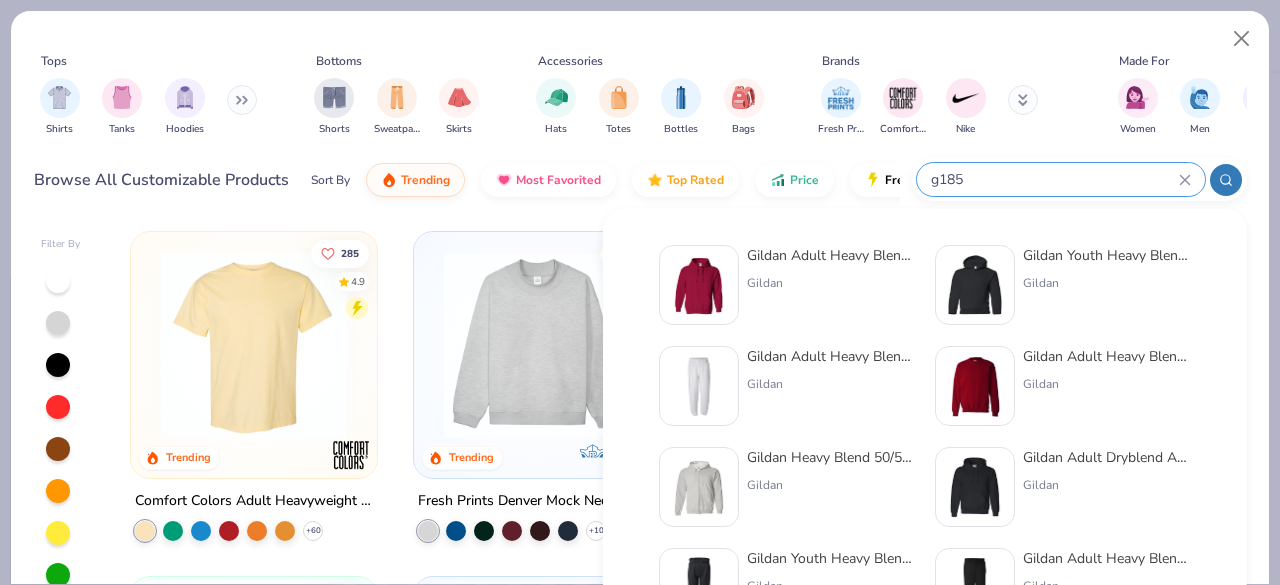 type on "g185" 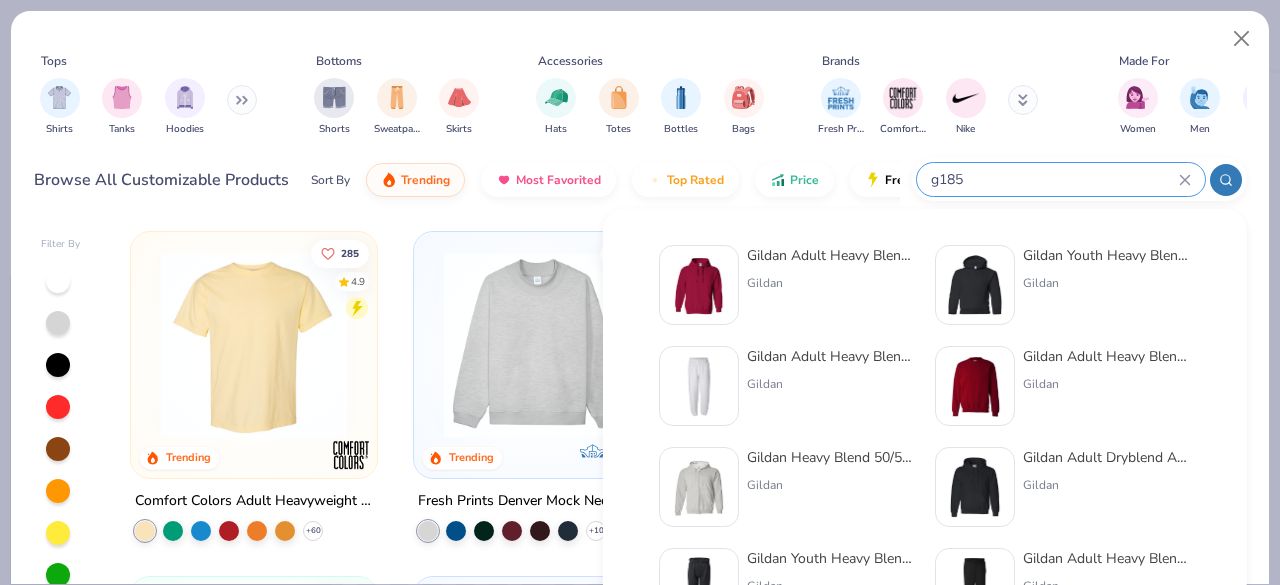 click at bounding box center (699, 285) 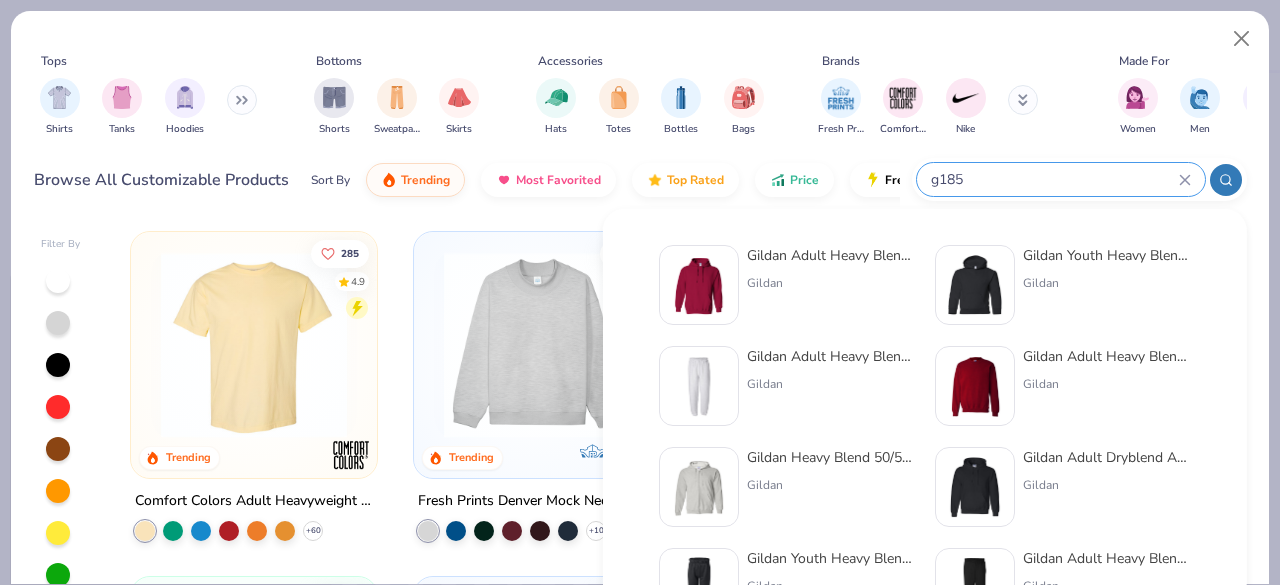 type 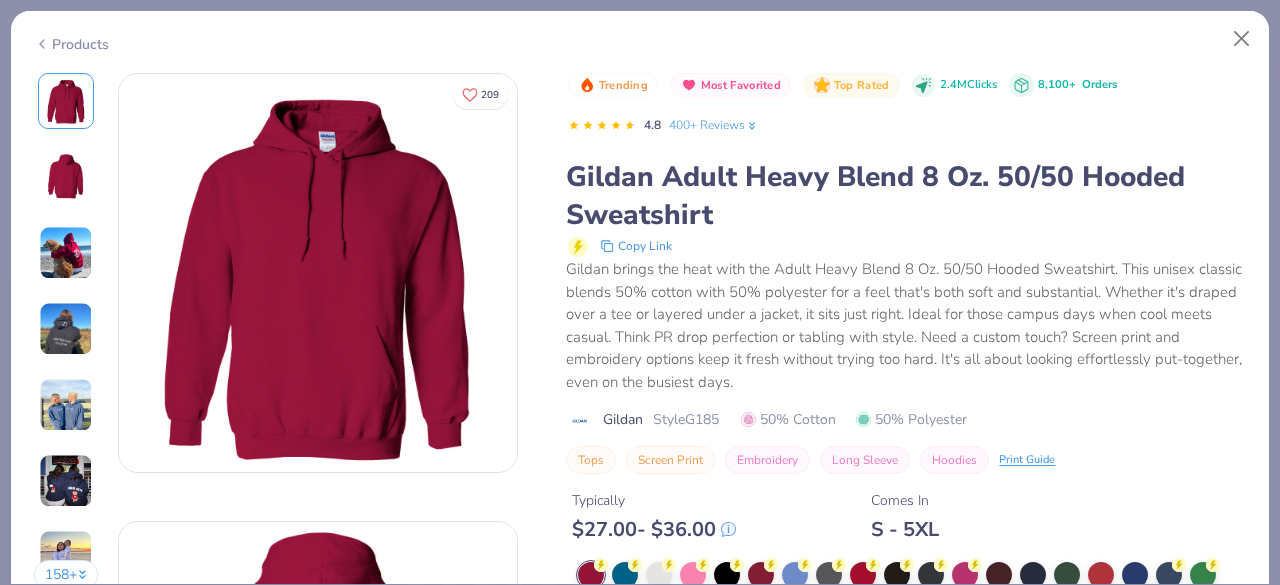 click at bounding box center [625, 575] 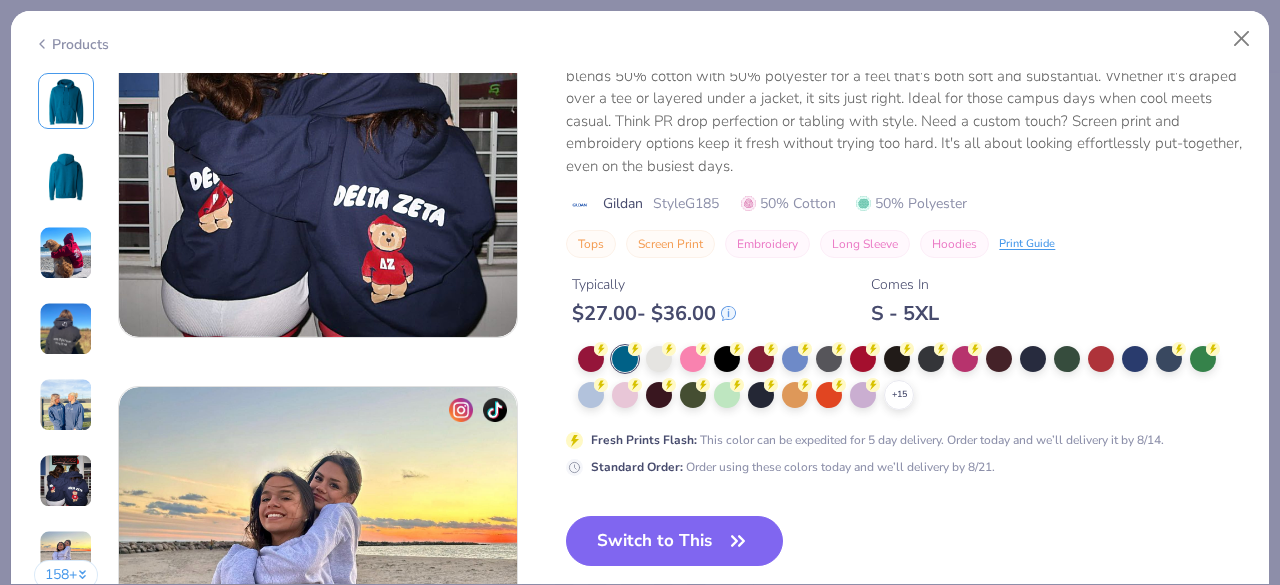 scroll, scrollTop: 2435, scrollLeft: 0, axis: vertical 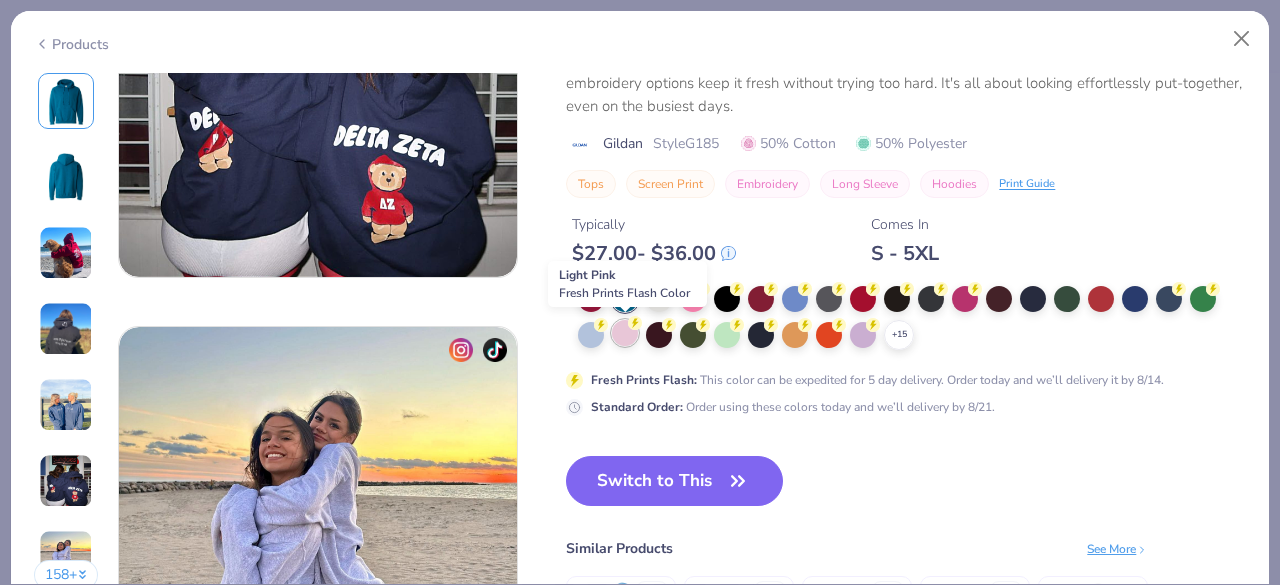 click at bounding box center (625, 333) 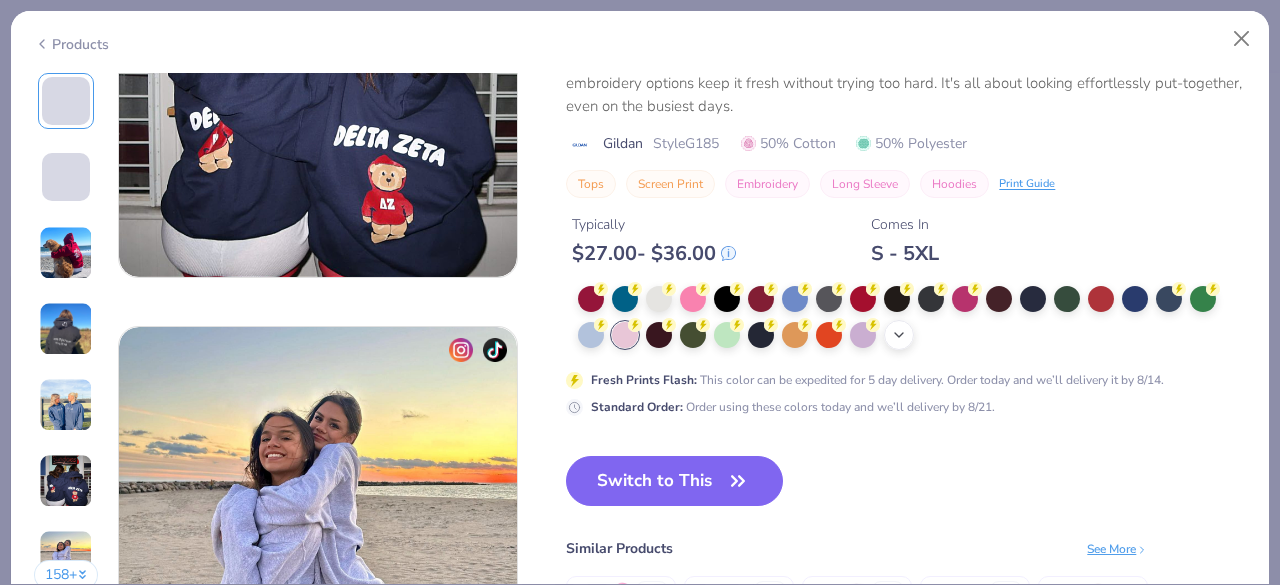 click 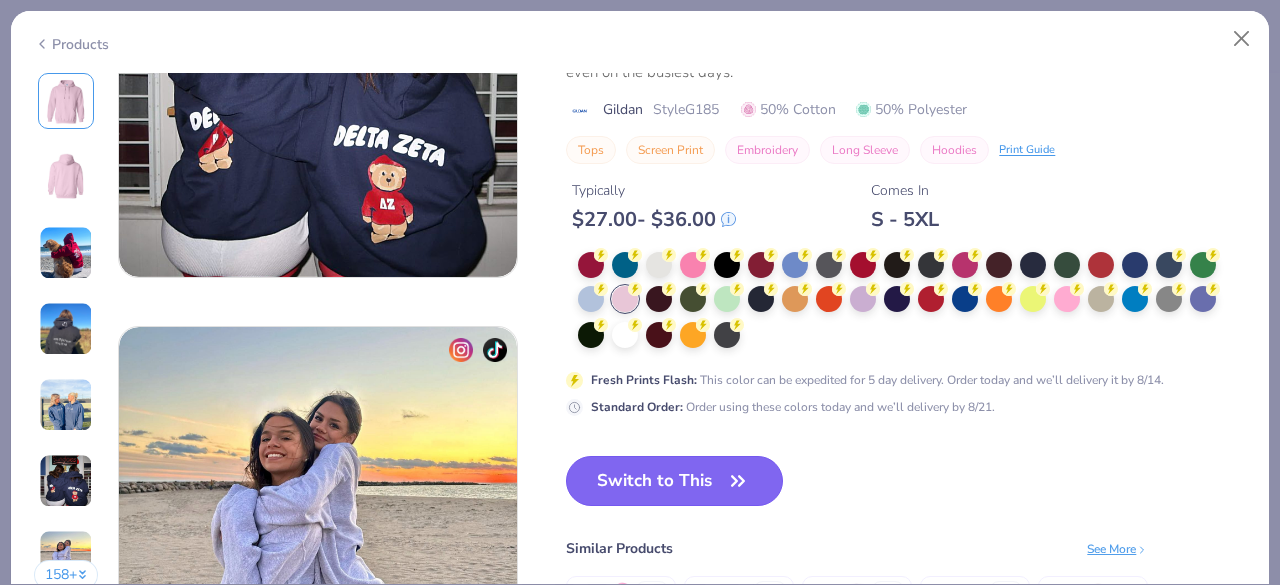 click on "Switch to This" at bounding box center (674, 481) 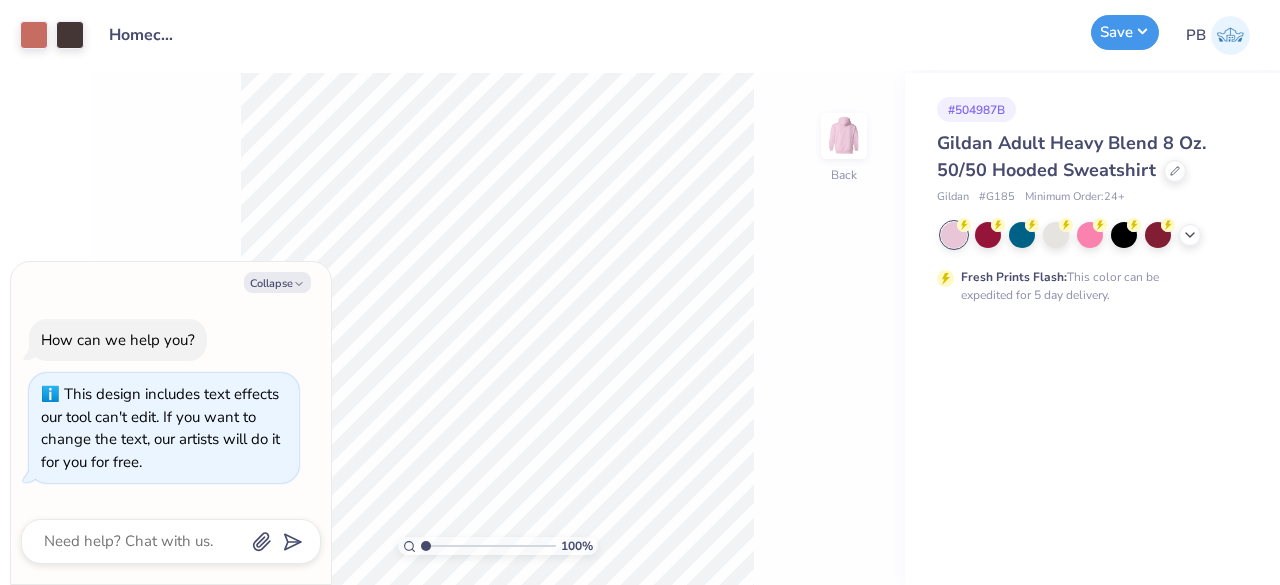 click on "Save" at bounding box center [1125, 32] 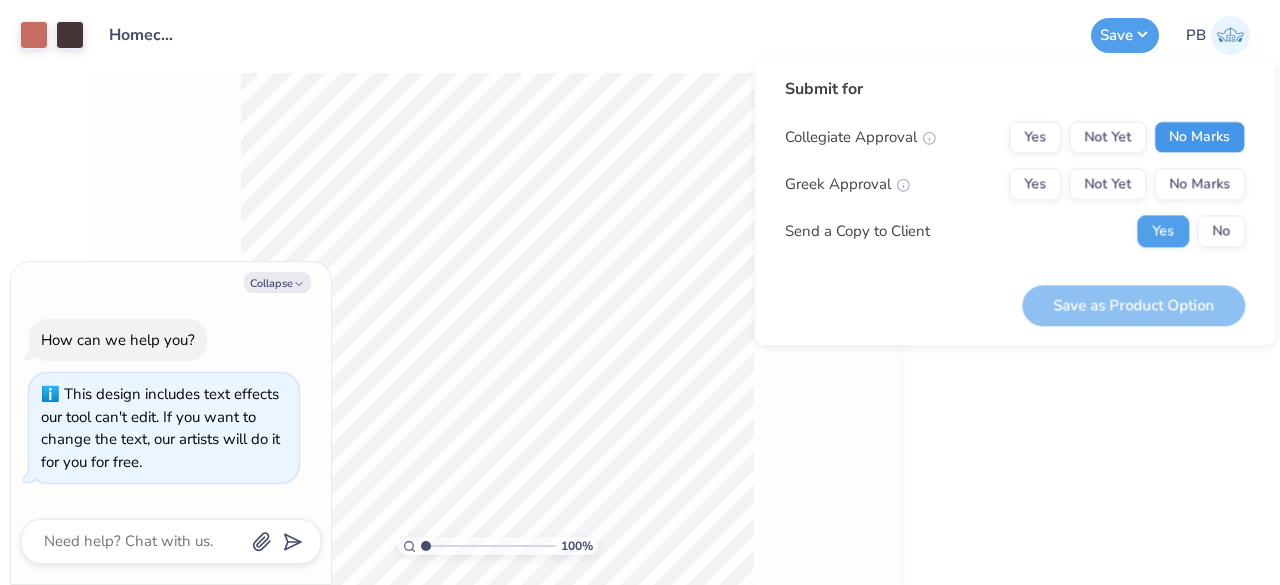 click on "No Marks" at bounding box center (1199, 137) 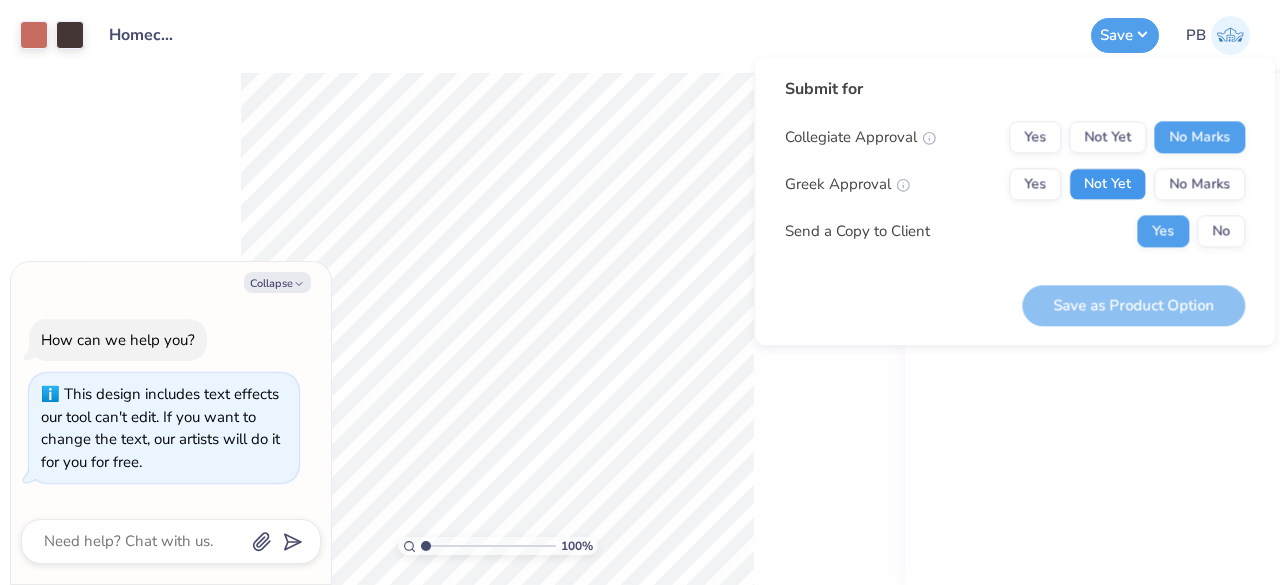 click on "Not Yet" at bounding box center [1107, 184] 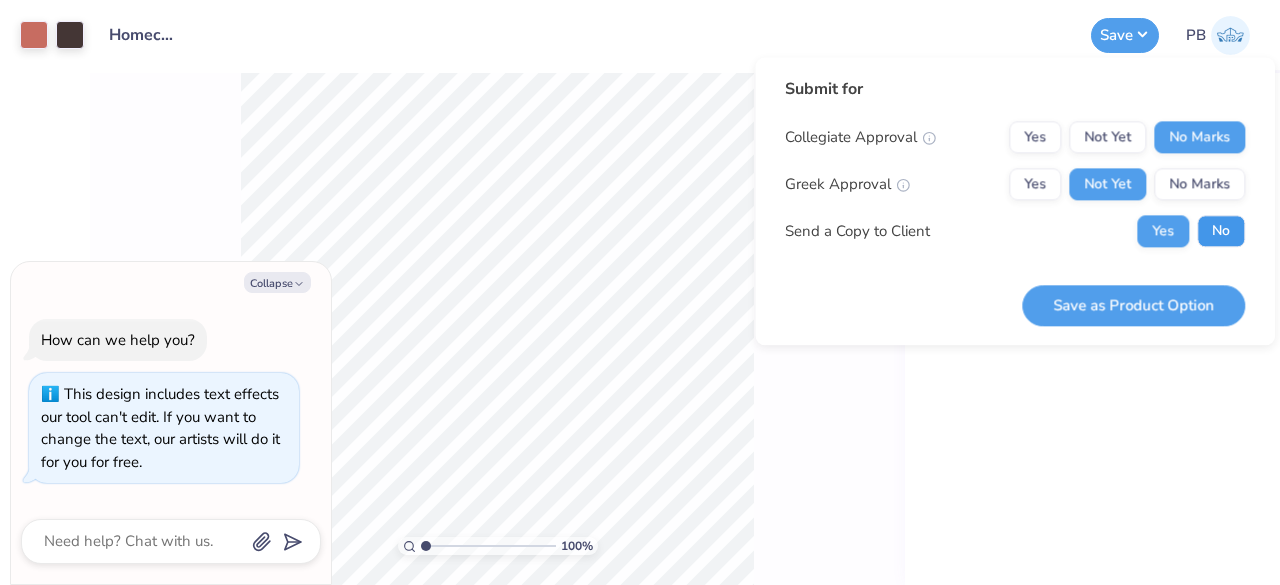 click on "No" at bounding box center (1221, 231) 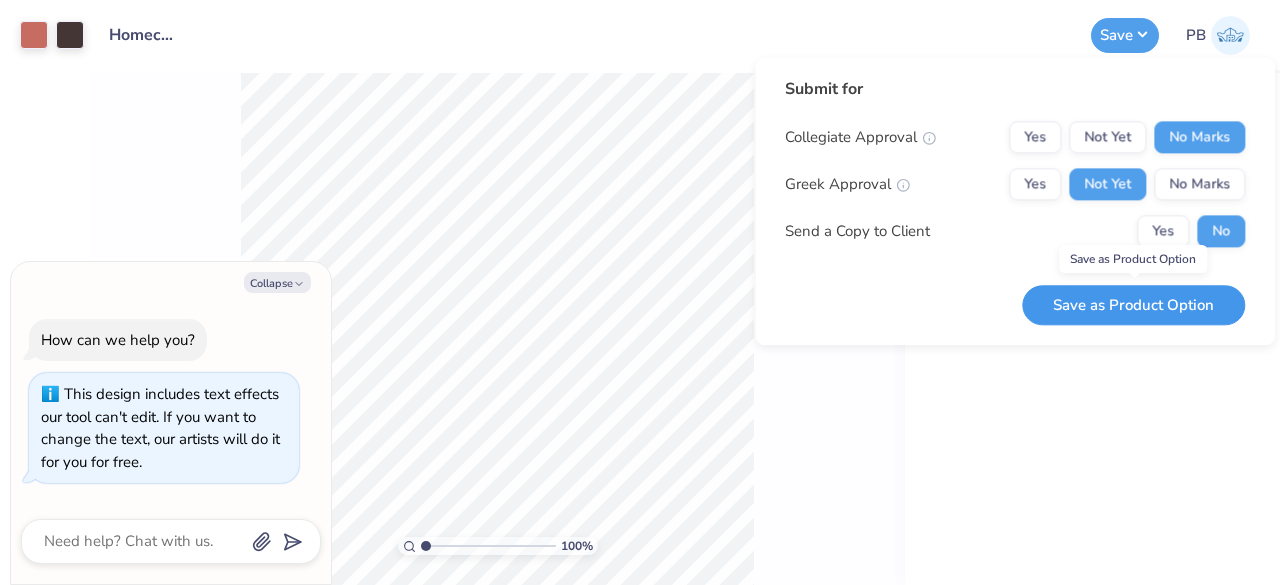 click on "Save as Product Option" at bounding box center (1133, 305) 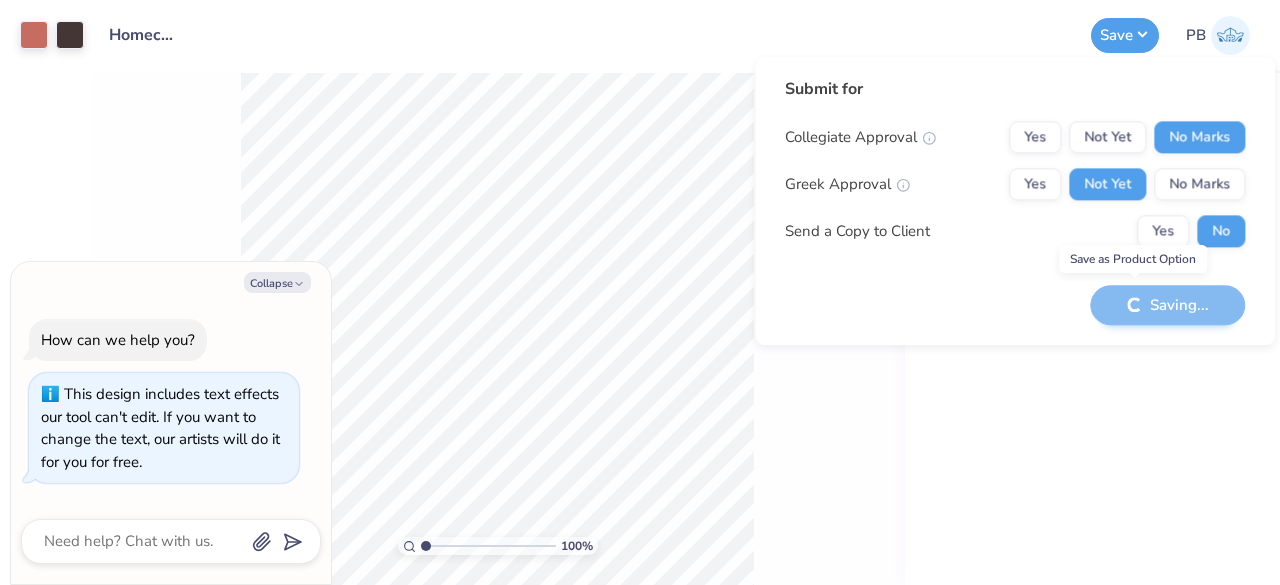 type on "x" 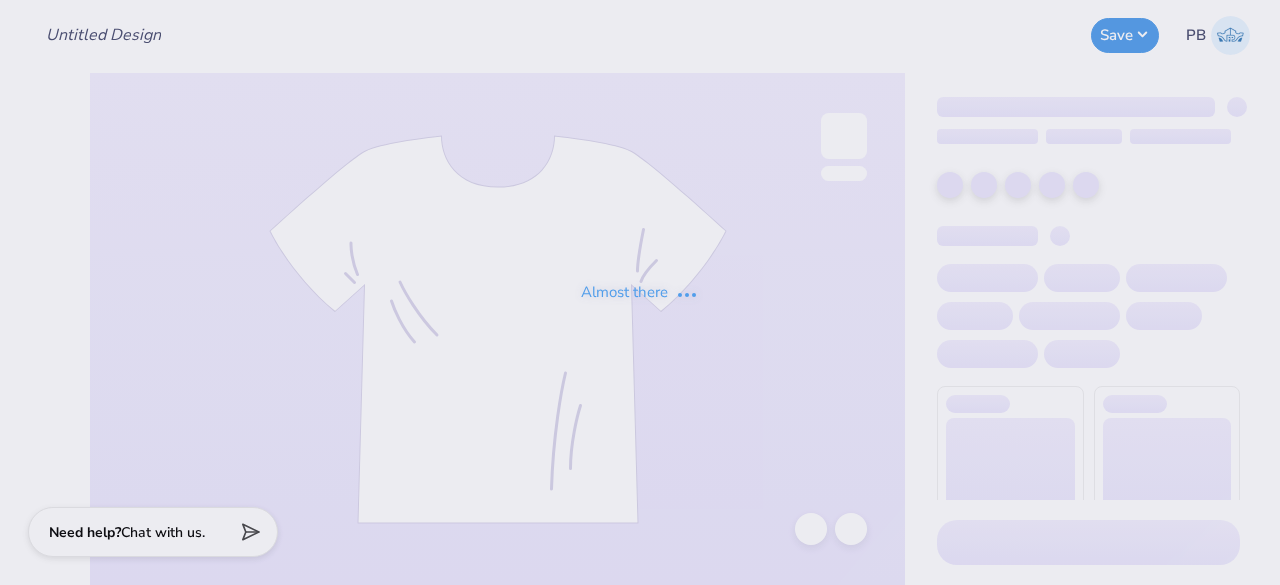 type on "Homecoming" 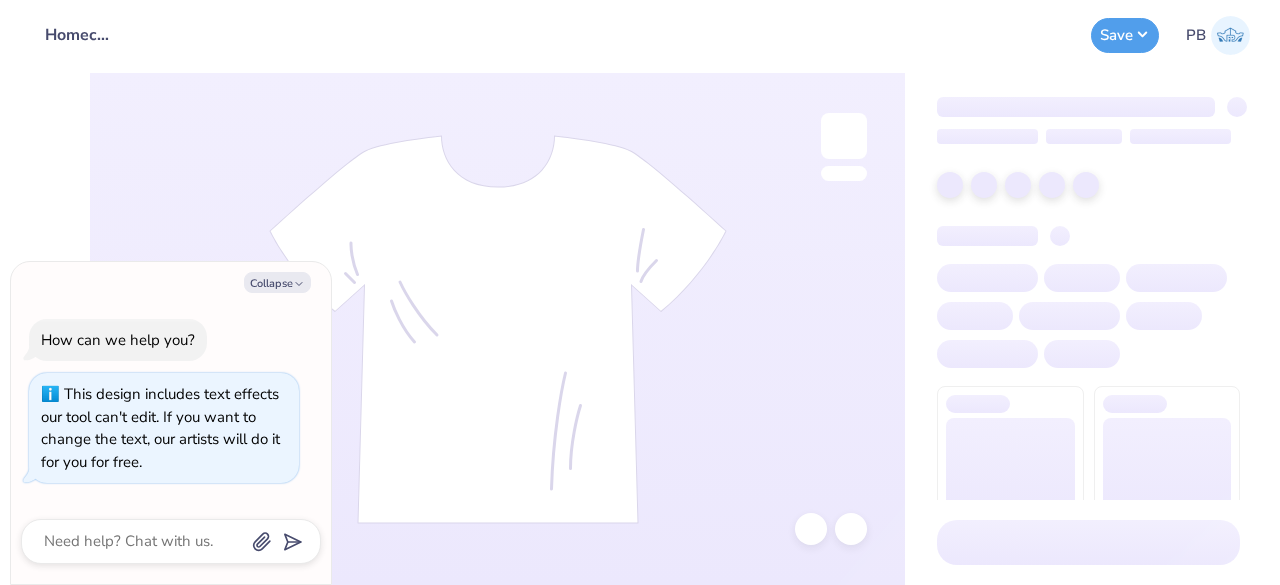 scroll, scrollTop: 0, scrollLeft: 0, axis: both 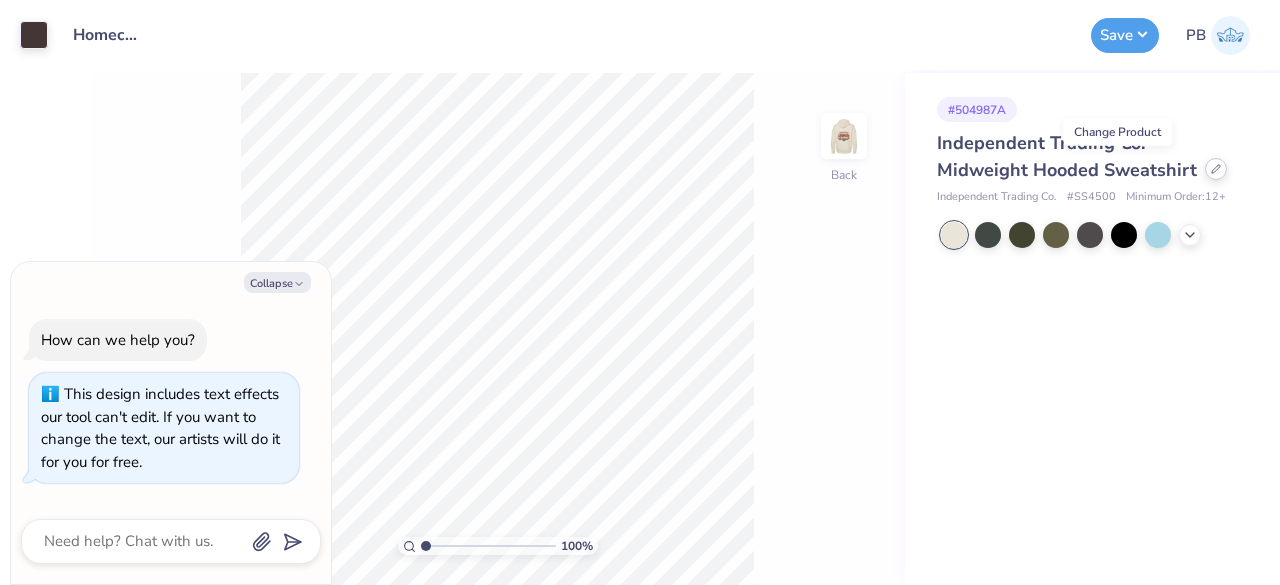click 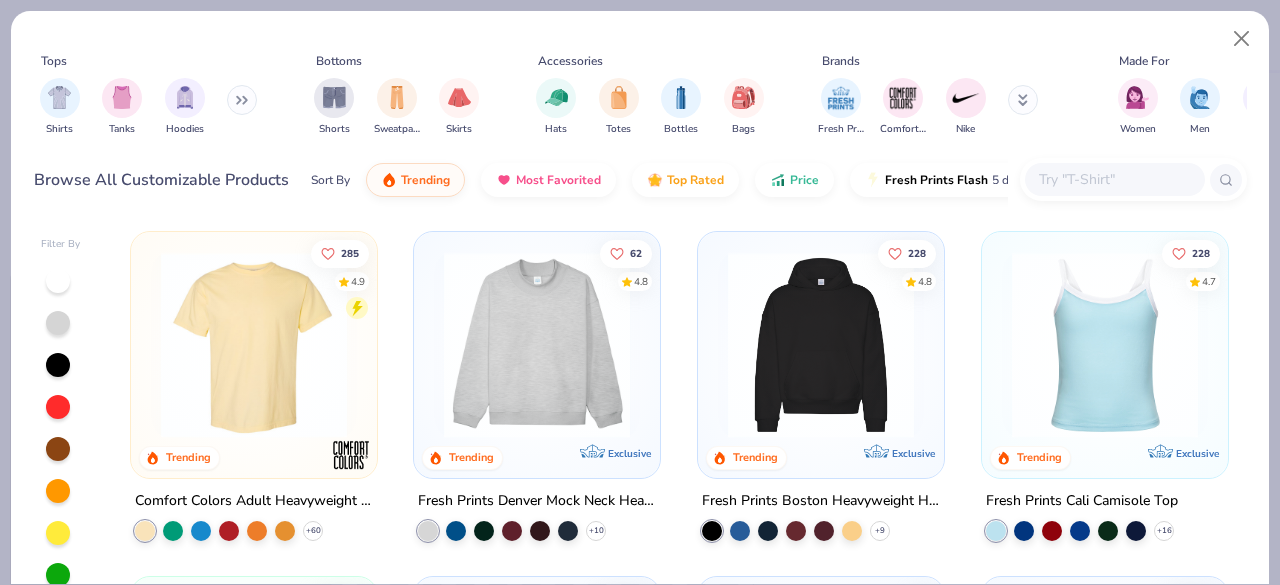 type on "x" 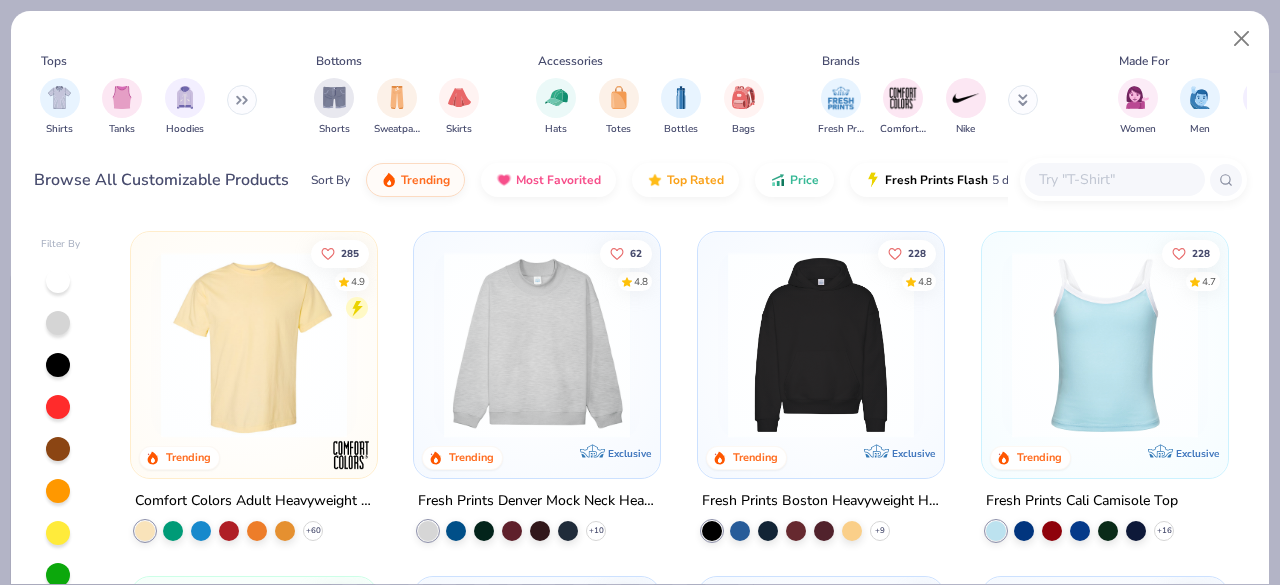 click at bounding box center (1114, 179) 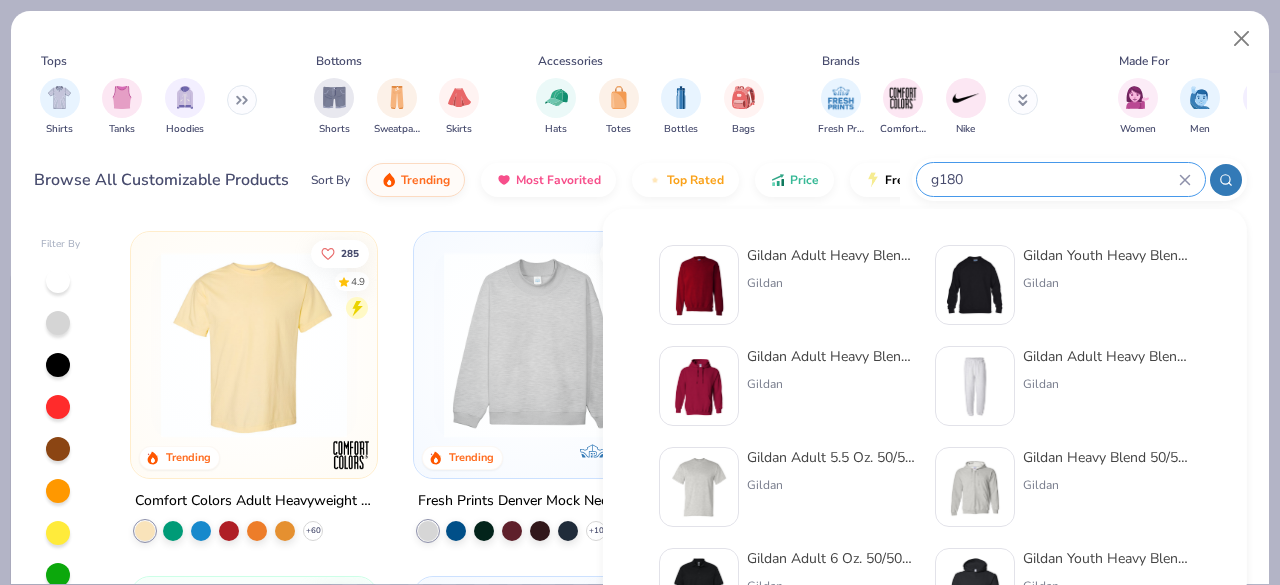 type on "g180" 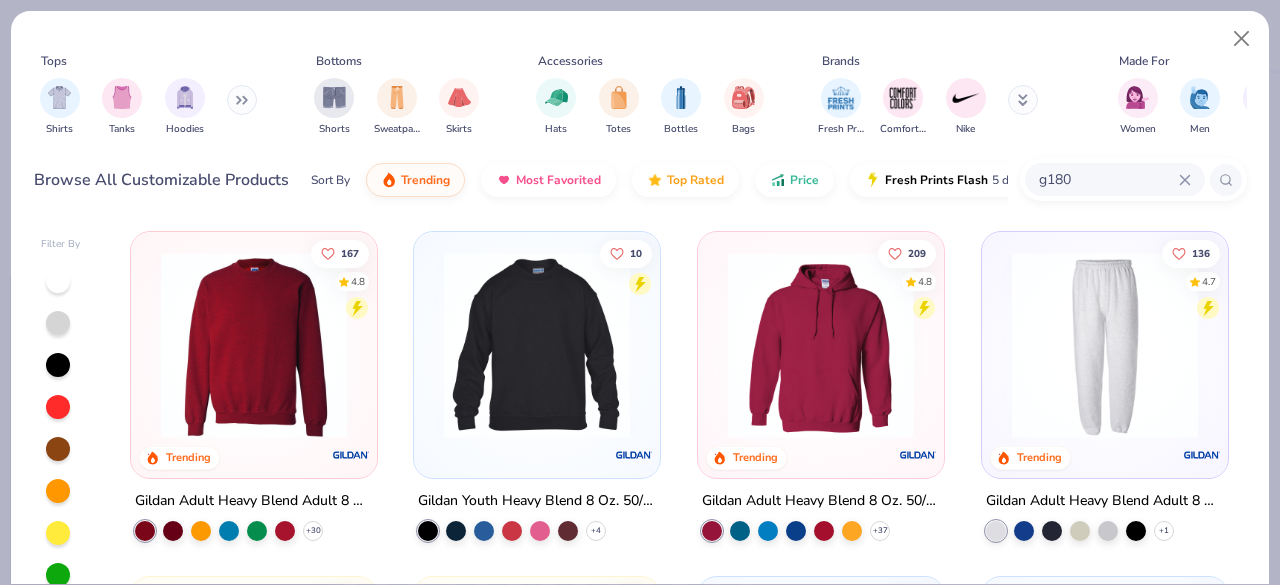 click at bounding box center [254, 345] 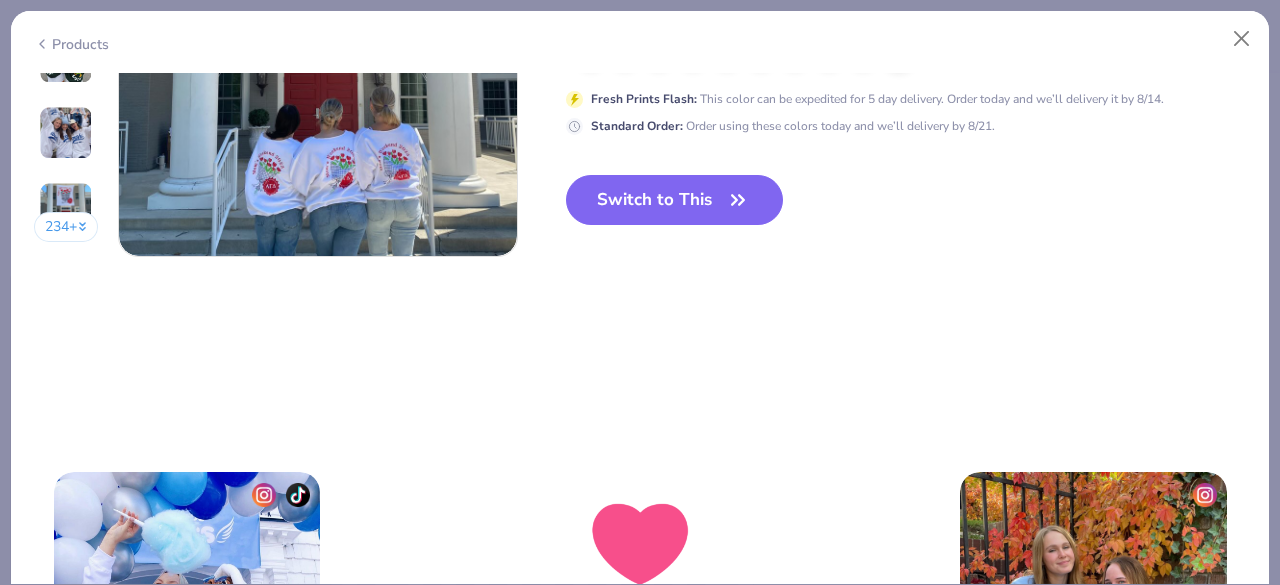 scroll, scrollTop: 2902, scrollLeft: 0, axis: vertical 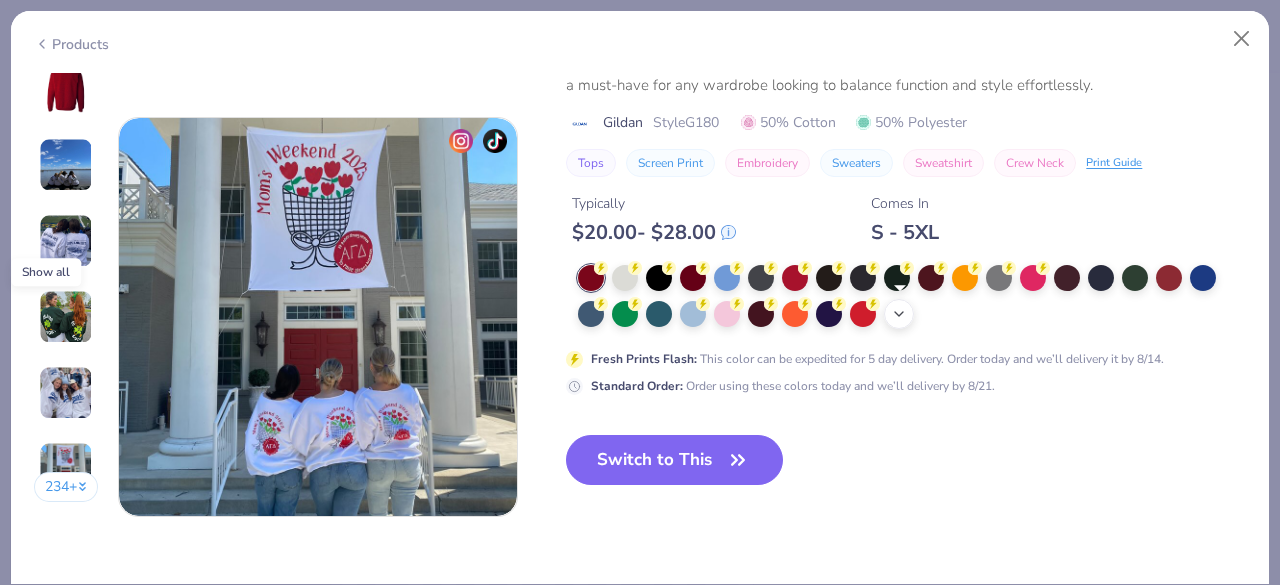 click 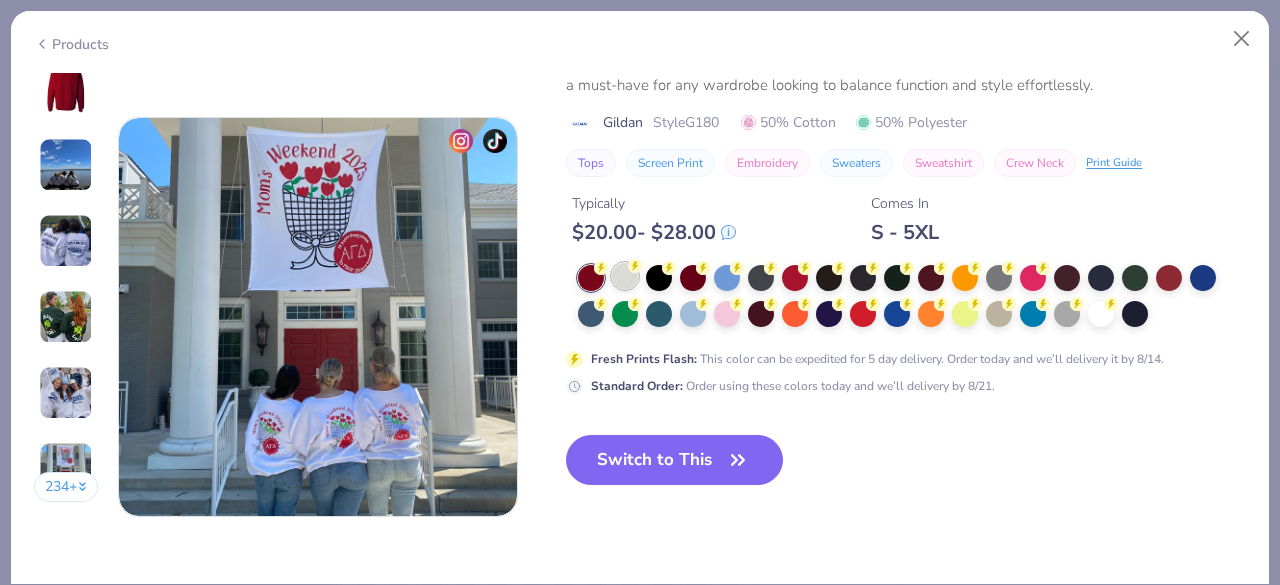 click at bounding box center [625, 276] 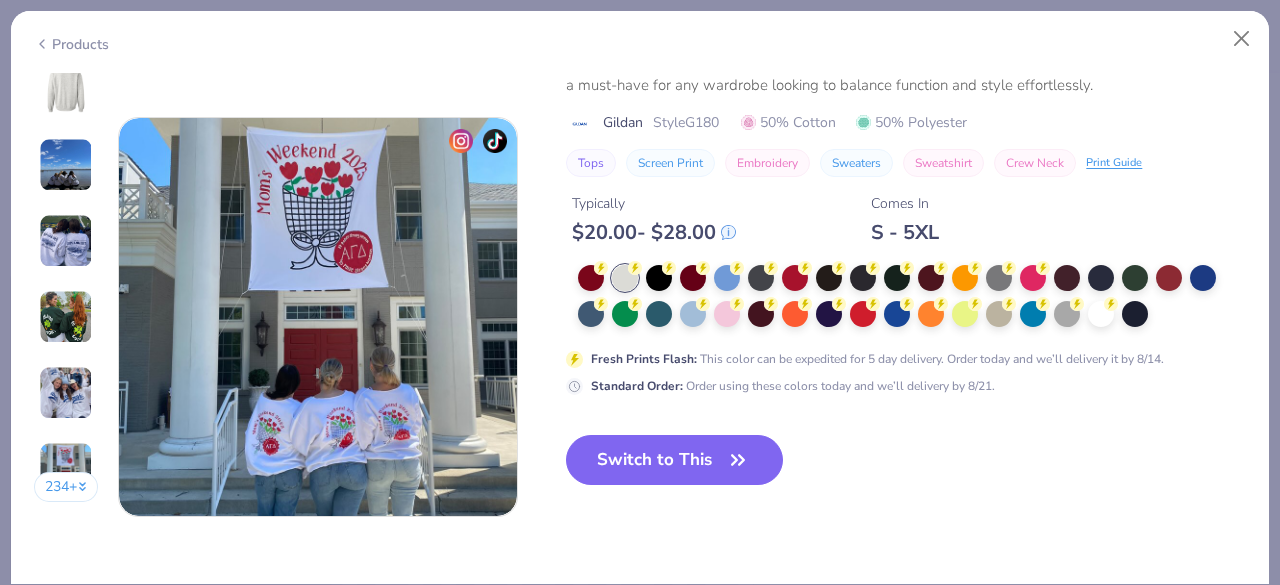 click on "Products" at bounding box center [71, 44] 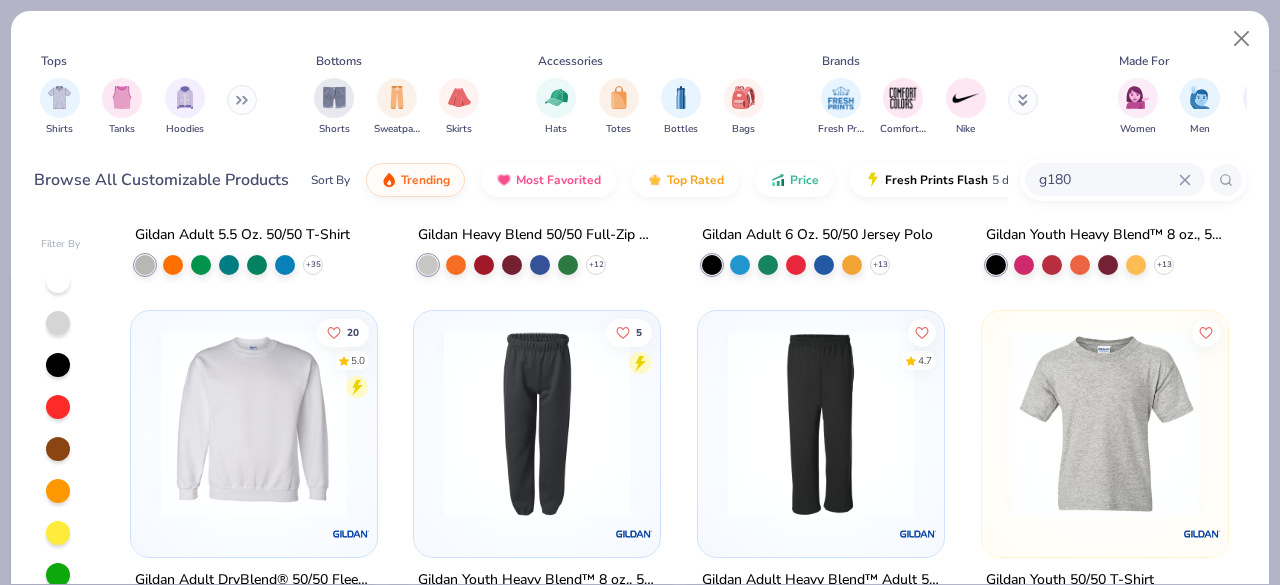 scroll, scrollTop: 605, scrollLeft: 0, axis: vertical 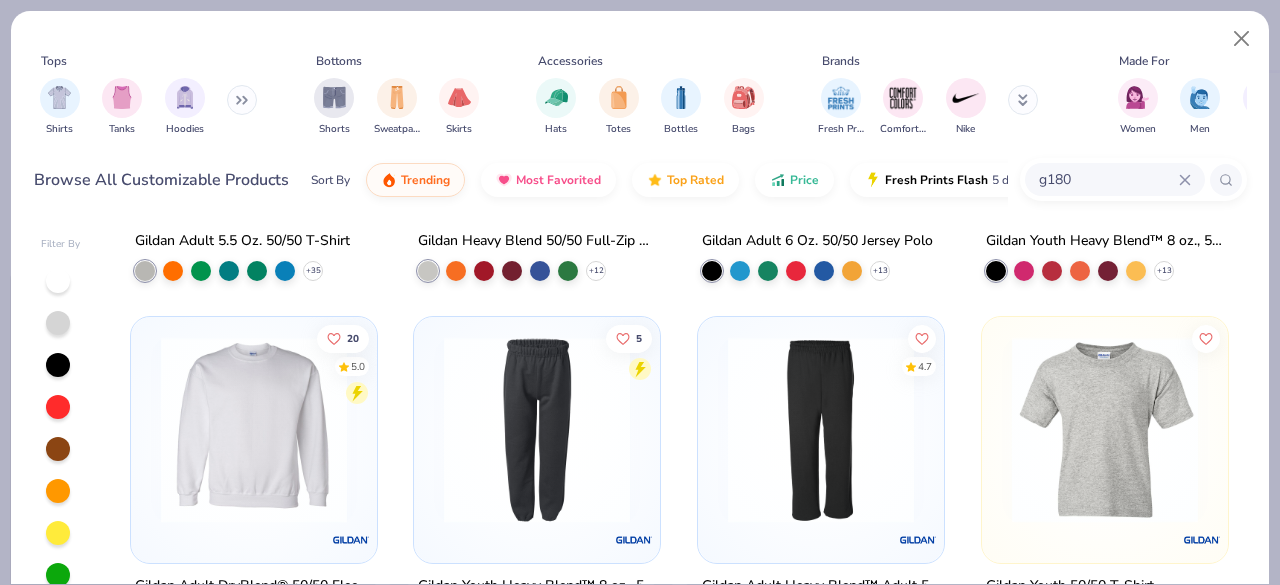click at bounding box center (254, 429) 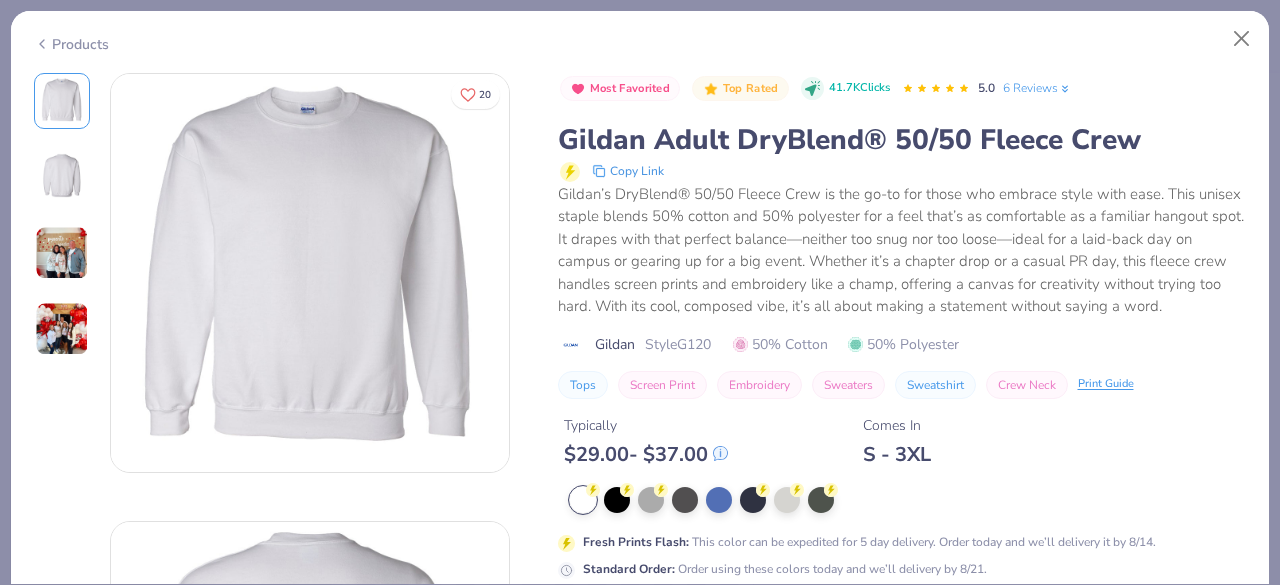 click on "Products" at bounding box center (71, 44) 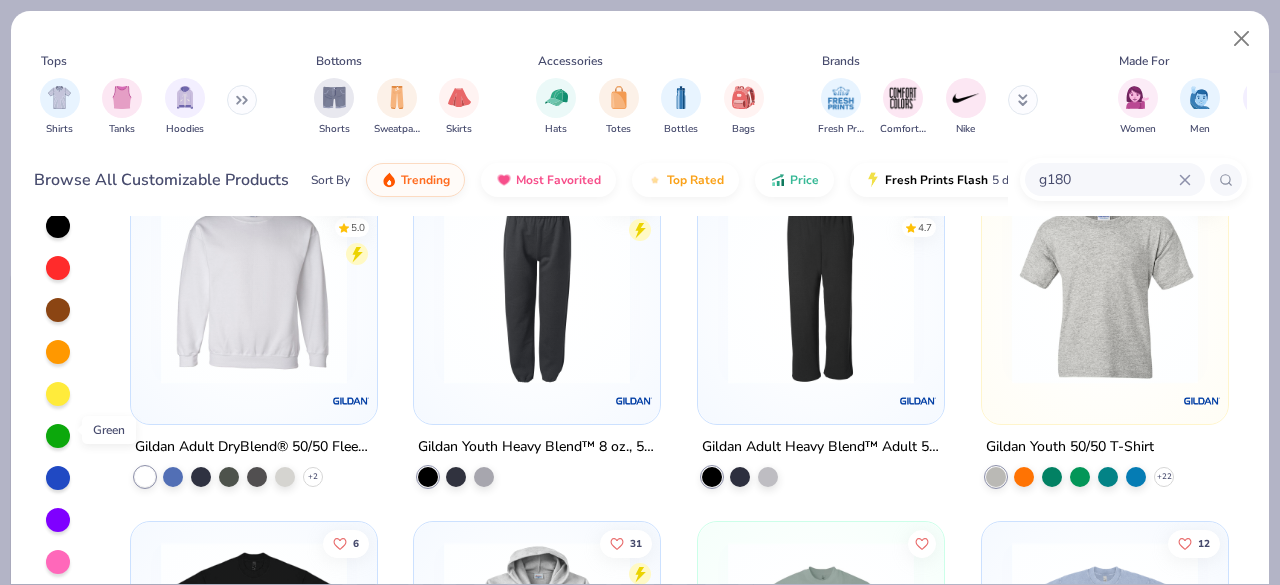 scroll, scrollTop: 0, scrollLeft: 0, axis: both 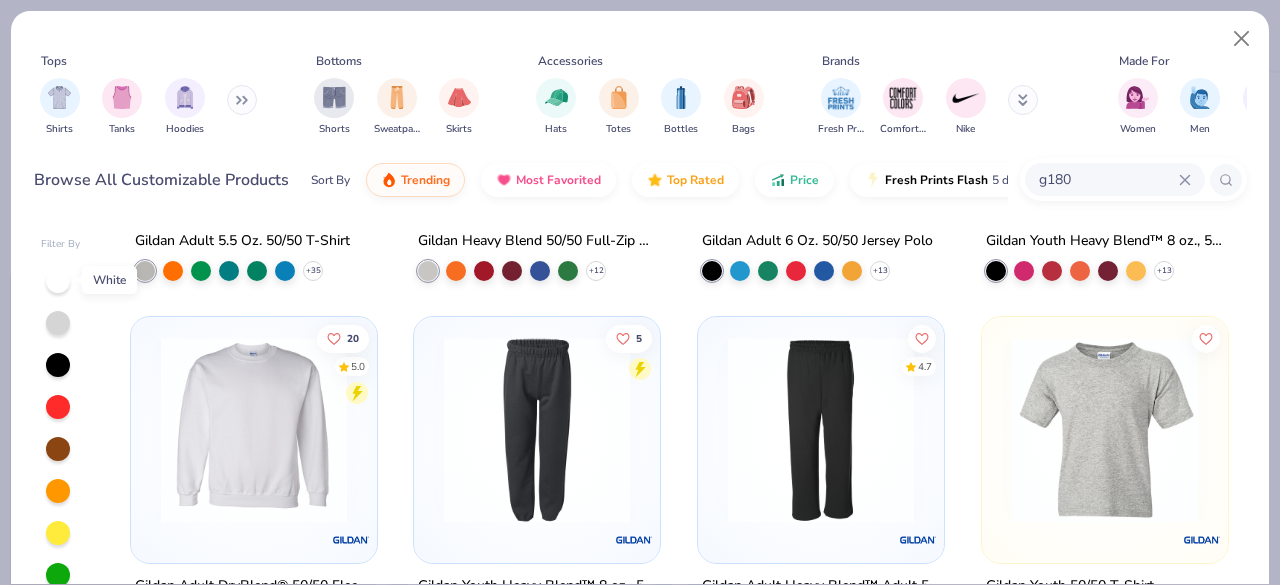 click at bounding box center [58, 281] 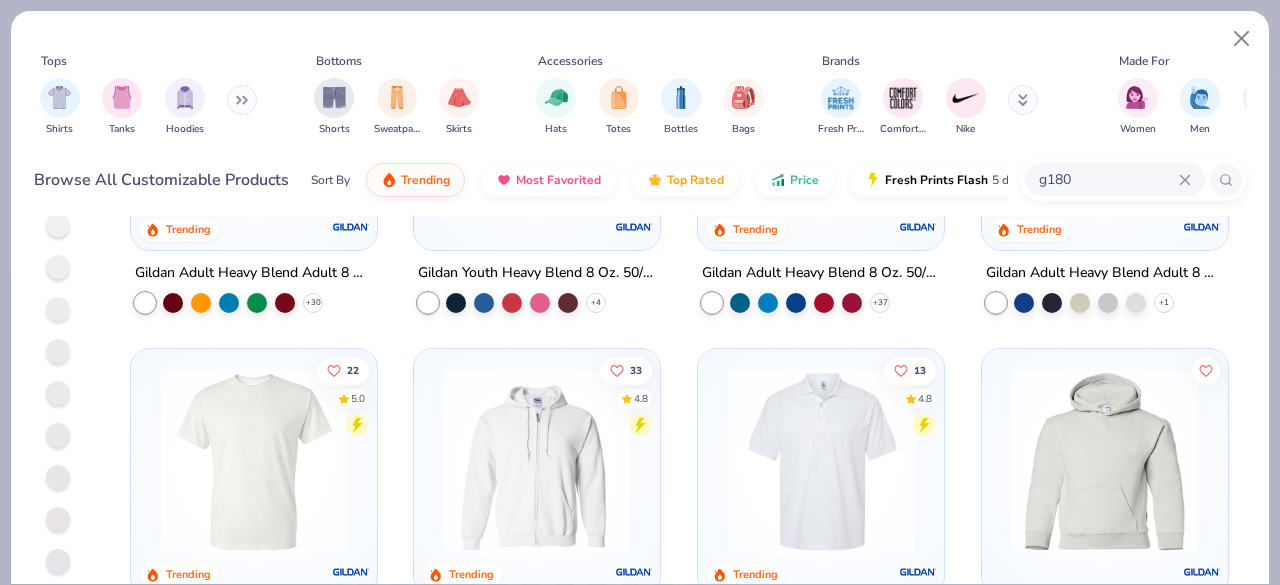 scroll, scrollTop: 0, scrollLeft: 0, axis: both 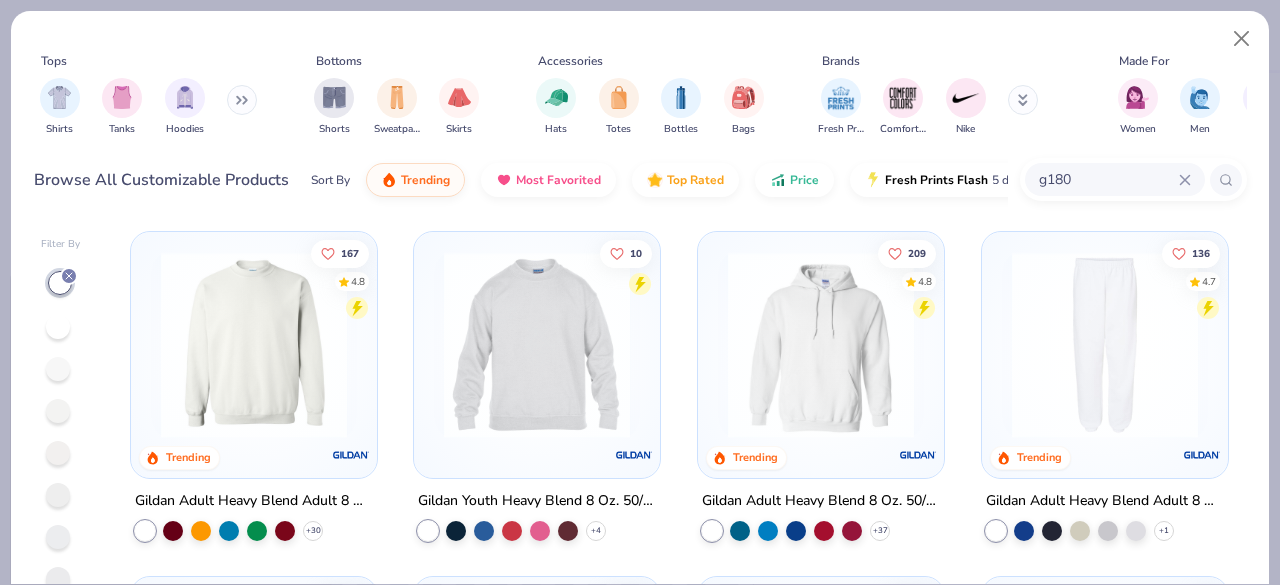 click at bounding box center (58, 369) 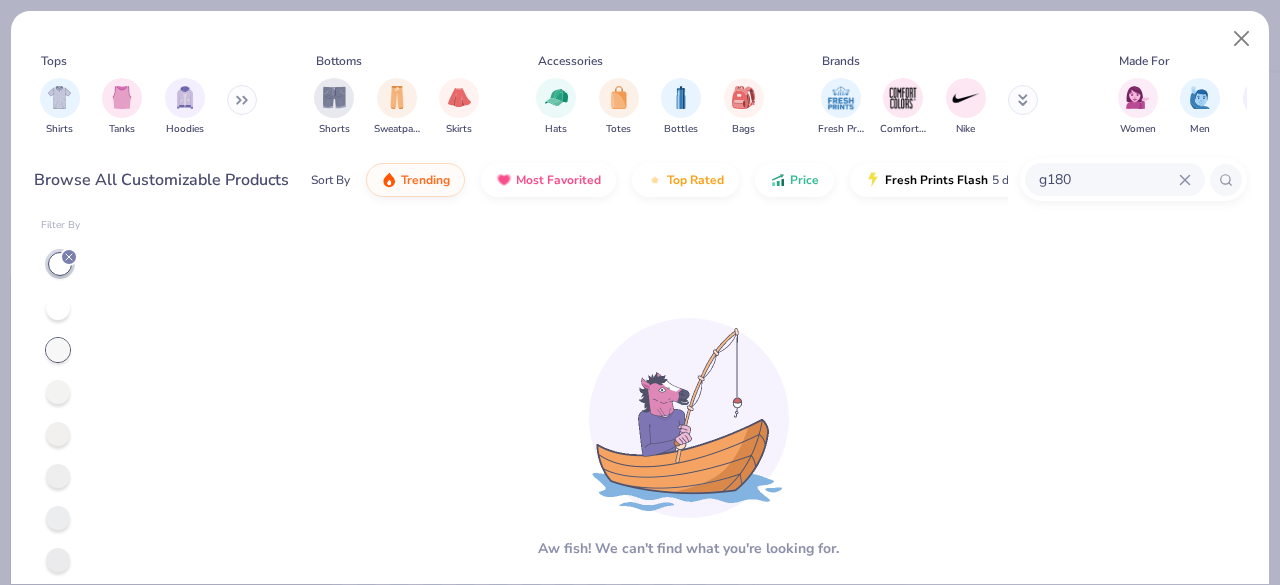 scroll, scrollTop: 0, scrollLeft: 0, axis: both 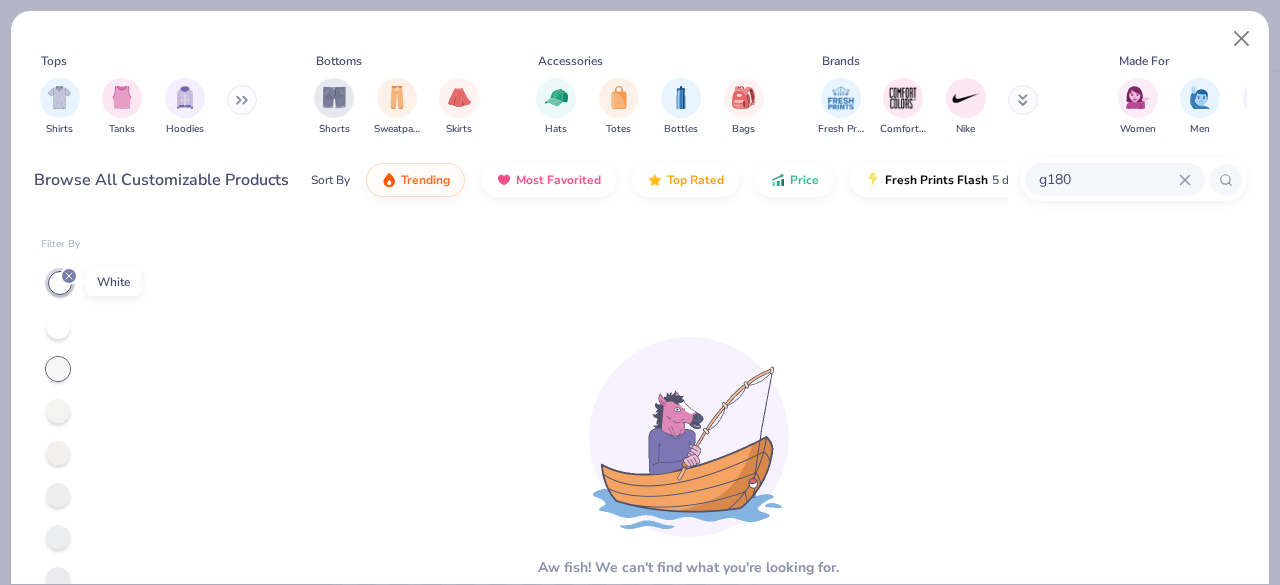 click 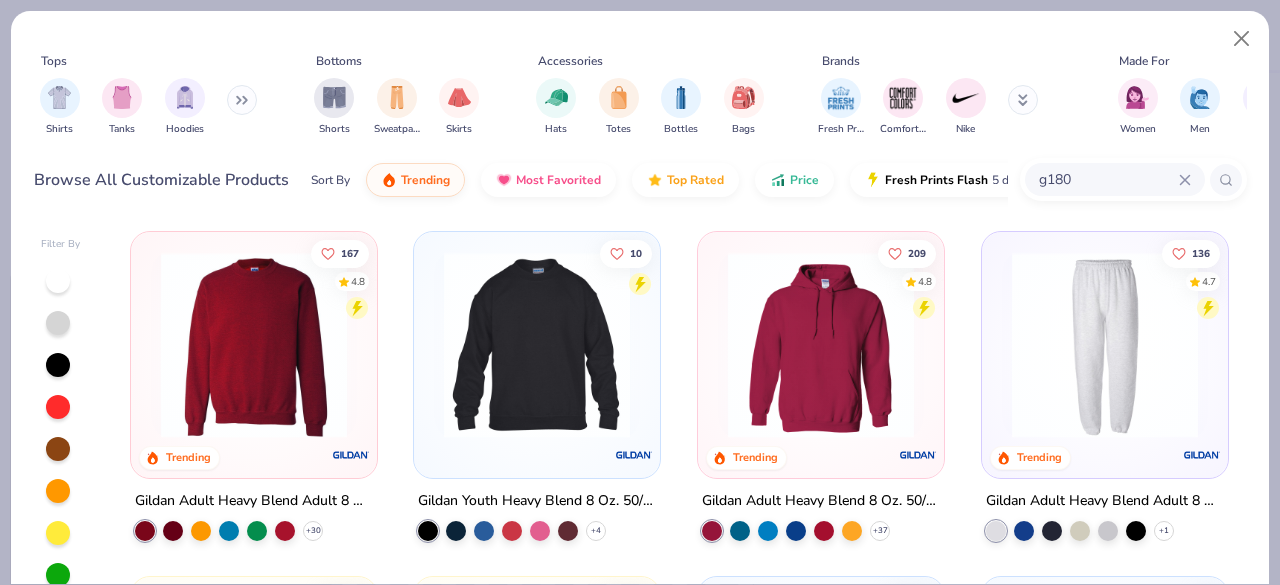 scroll, scrollTop: 141, scrollLeft: 0, axis: vertical 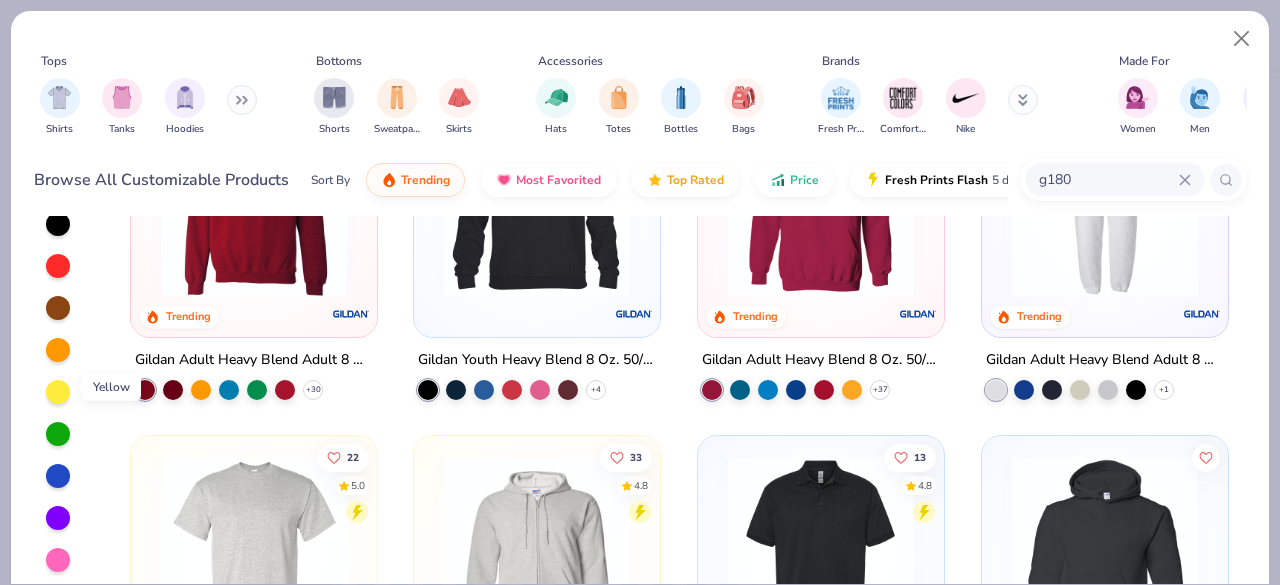 click at bounding box center [58, 392] 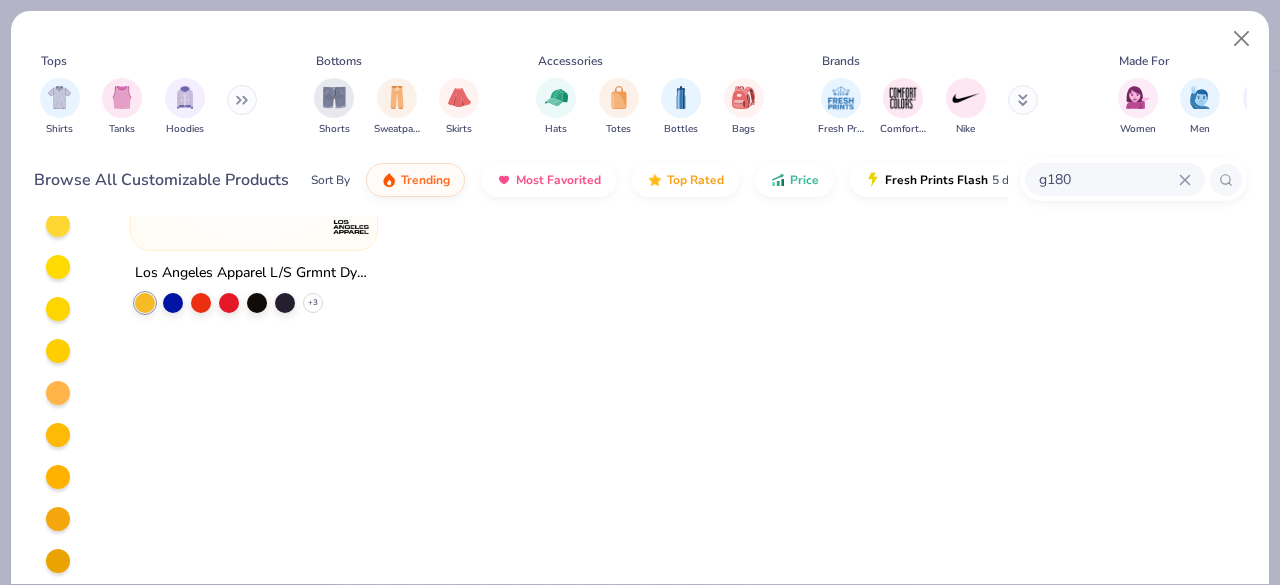 scroll, scrollTop: 0, scrollLeft: 0, axis: both 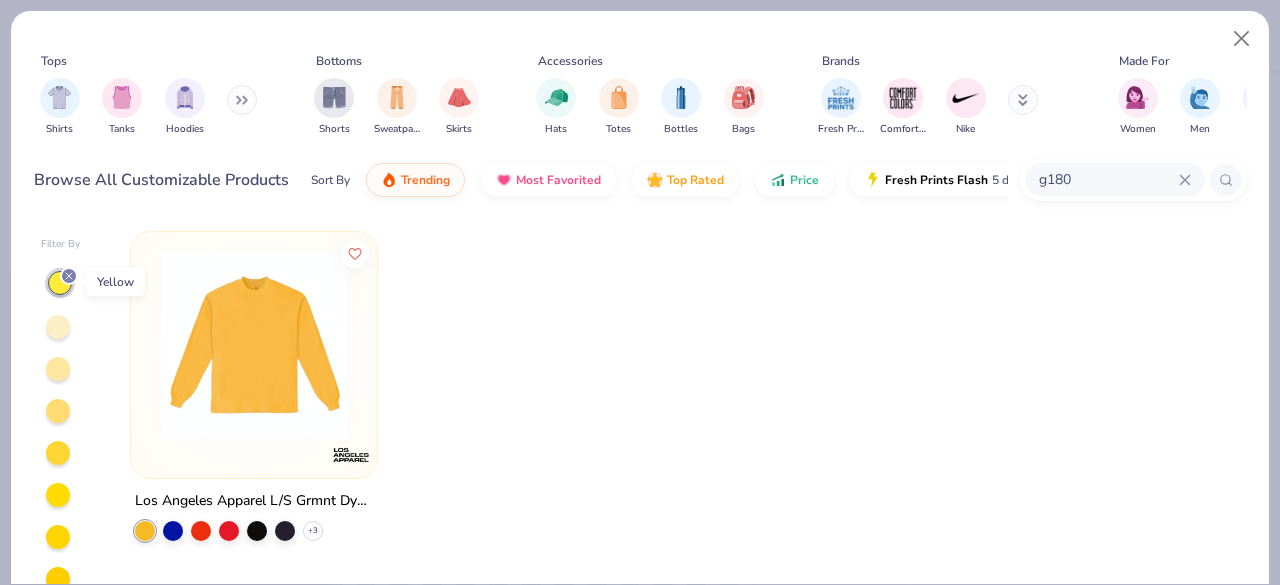 click 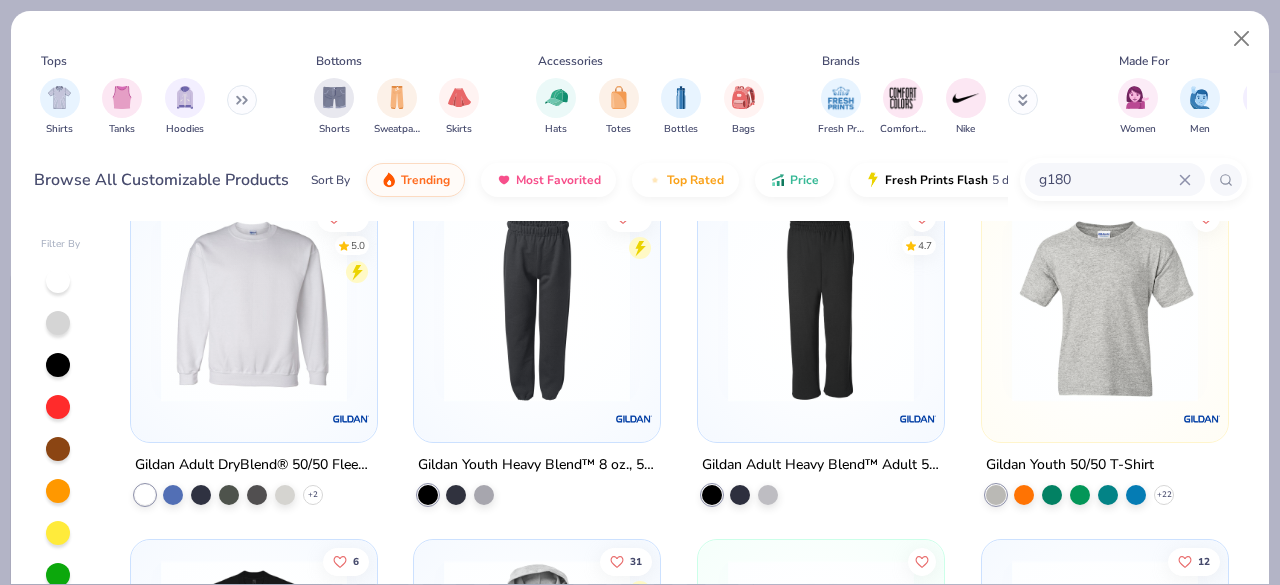 scroll, scrollTop: 882, scrollLeft: 0, axis: vertical 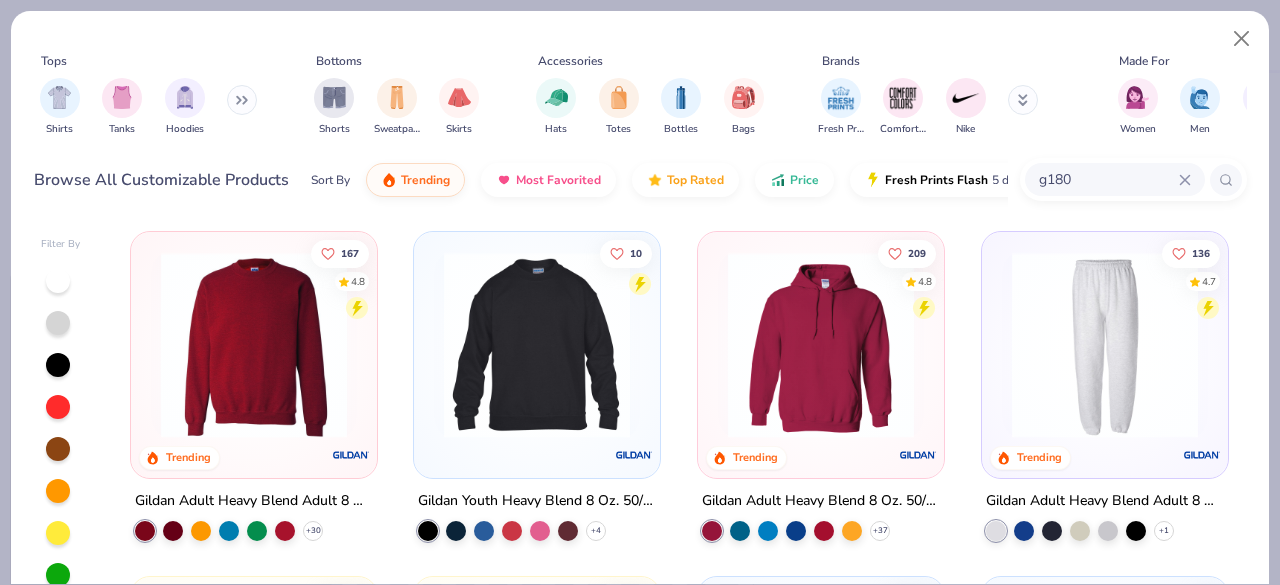 click at bounding box center (254, 345) 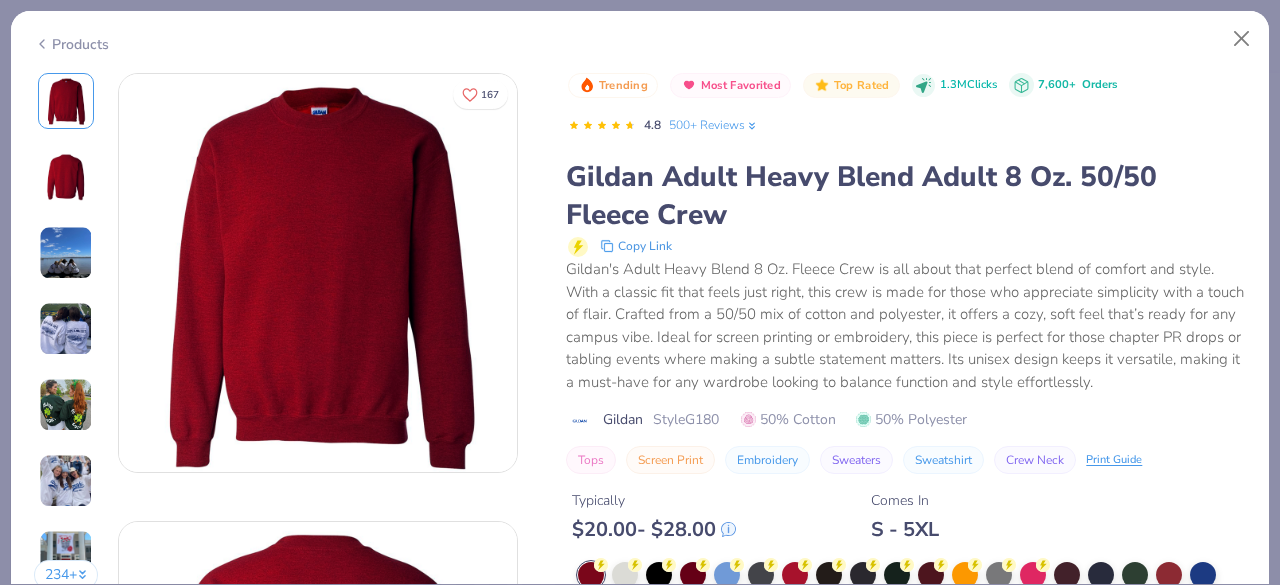 type on "x" 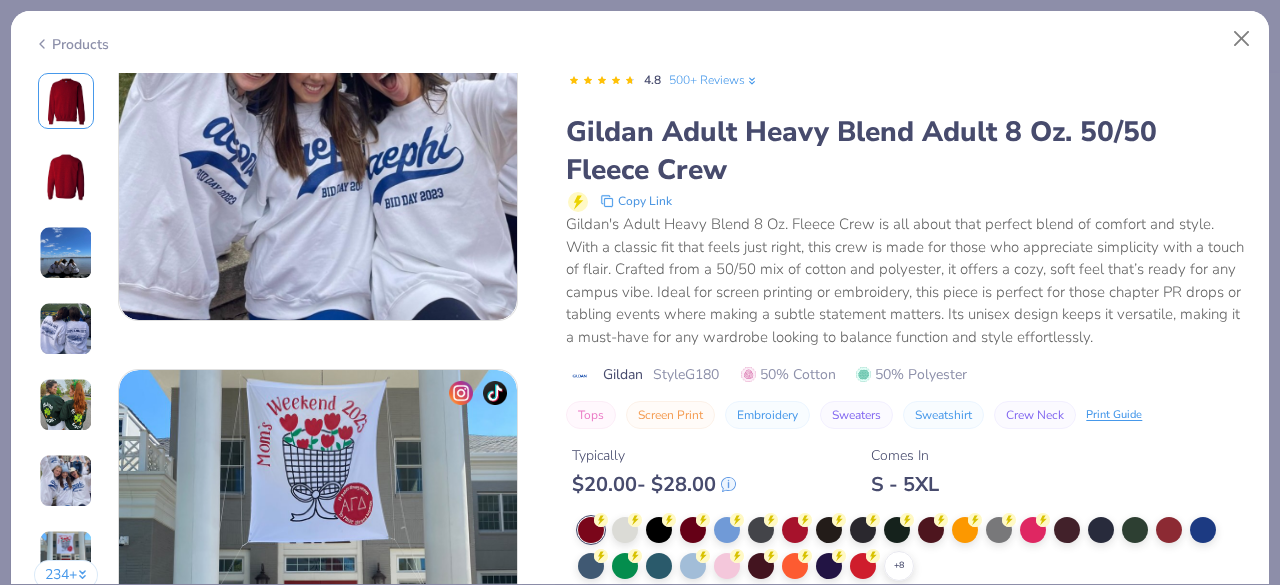 scroll, scrollTop: 2538, scrollLeft: 0, axis: vertical 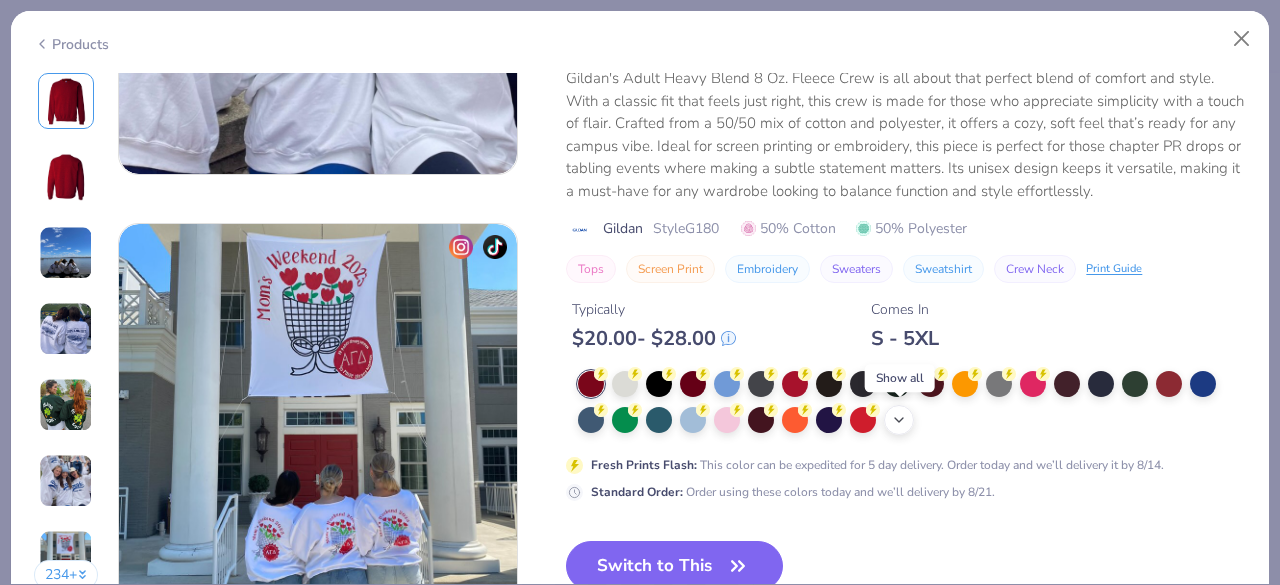 click on "+ 8" at bounding box center (899, 420) 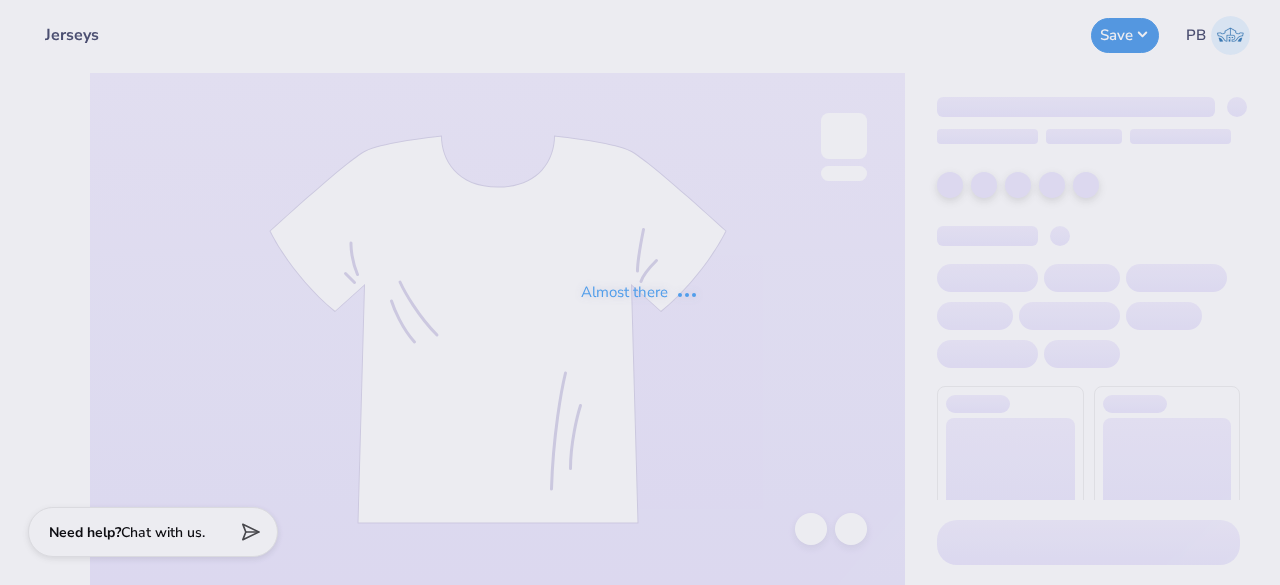 scroll, scrollTop: 0, scrollLeft: 0, axis: both 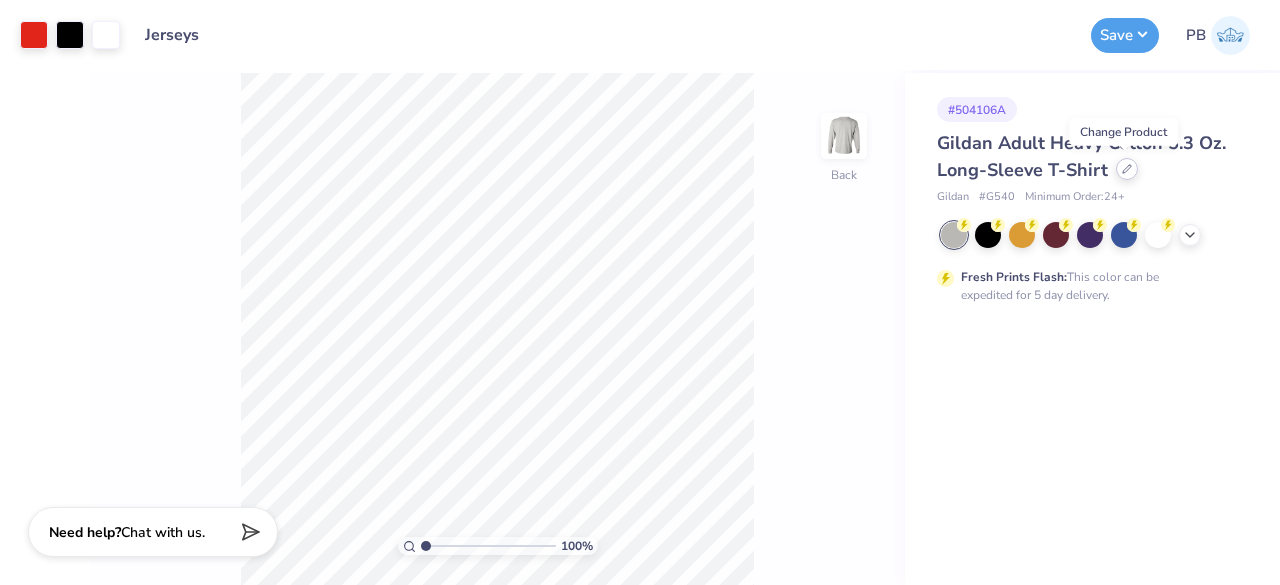 click 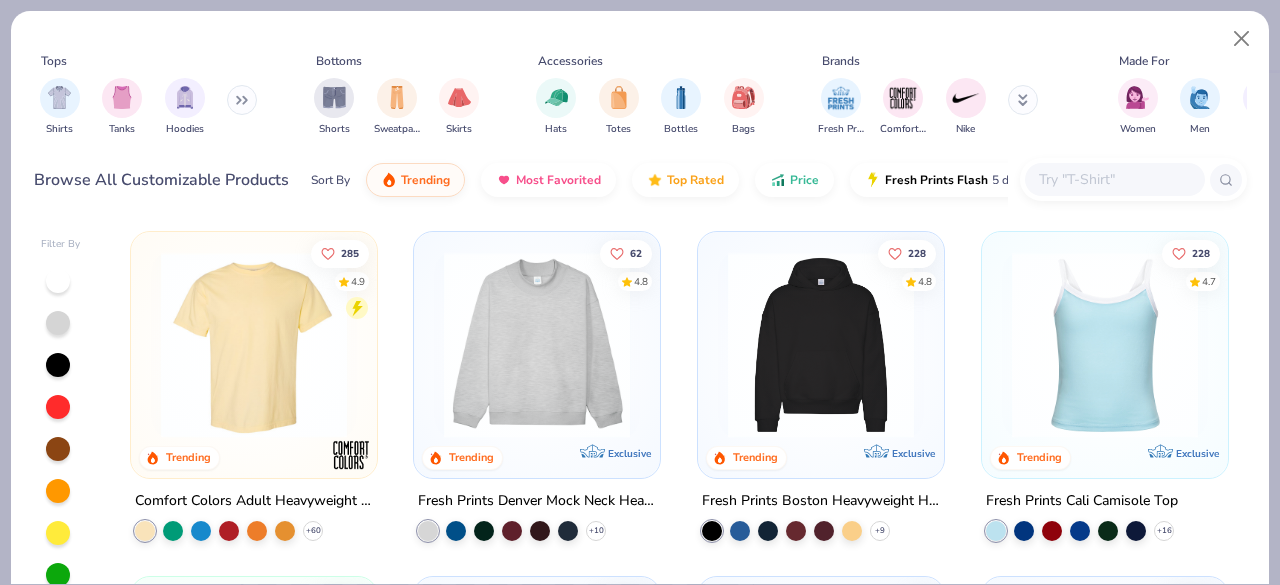 click at bounding box center (1114, 179) 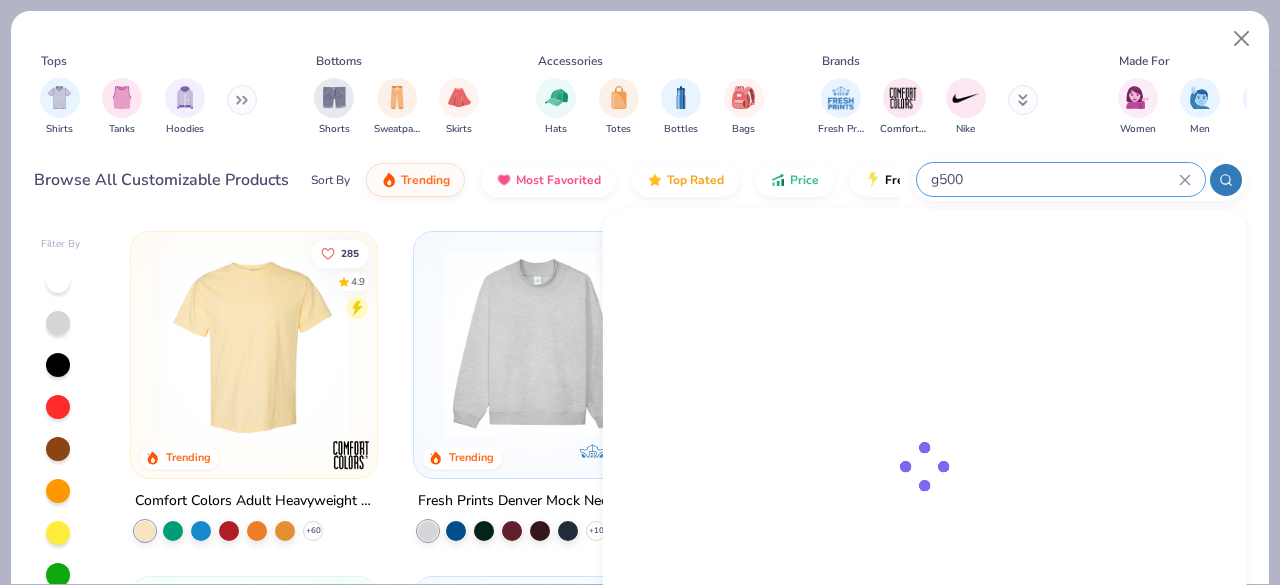 type on "g500" 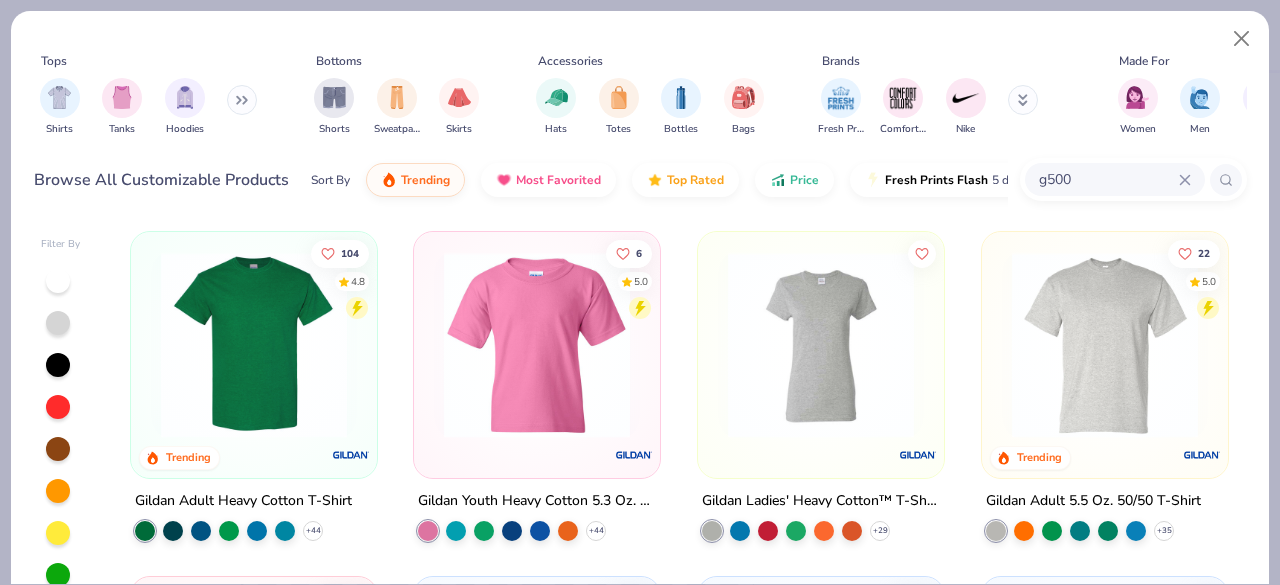 click at bounding box center [254, 345] 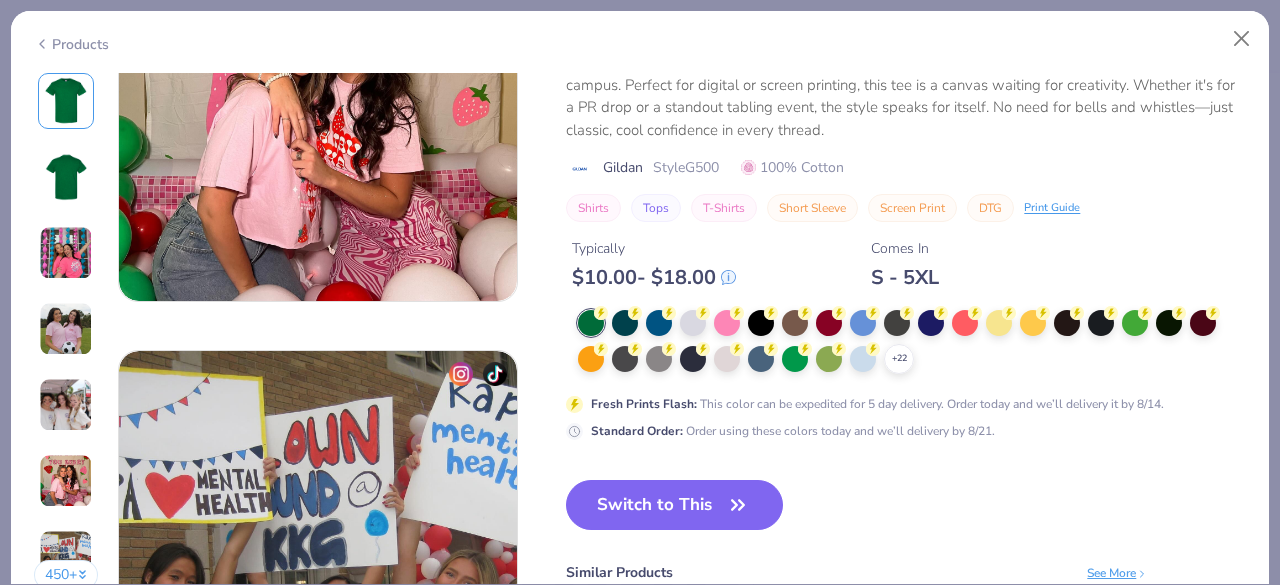 scroll, scrollTop: 2400, scrollLeft: 0, axis: vertical 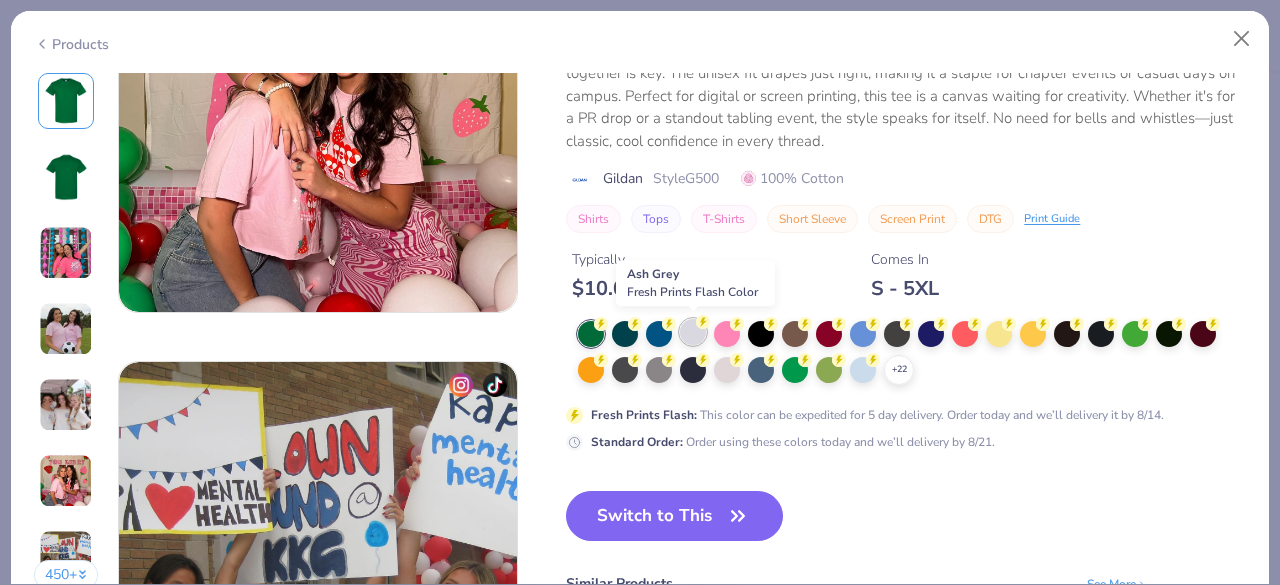 click at bounding box center [693, 332] 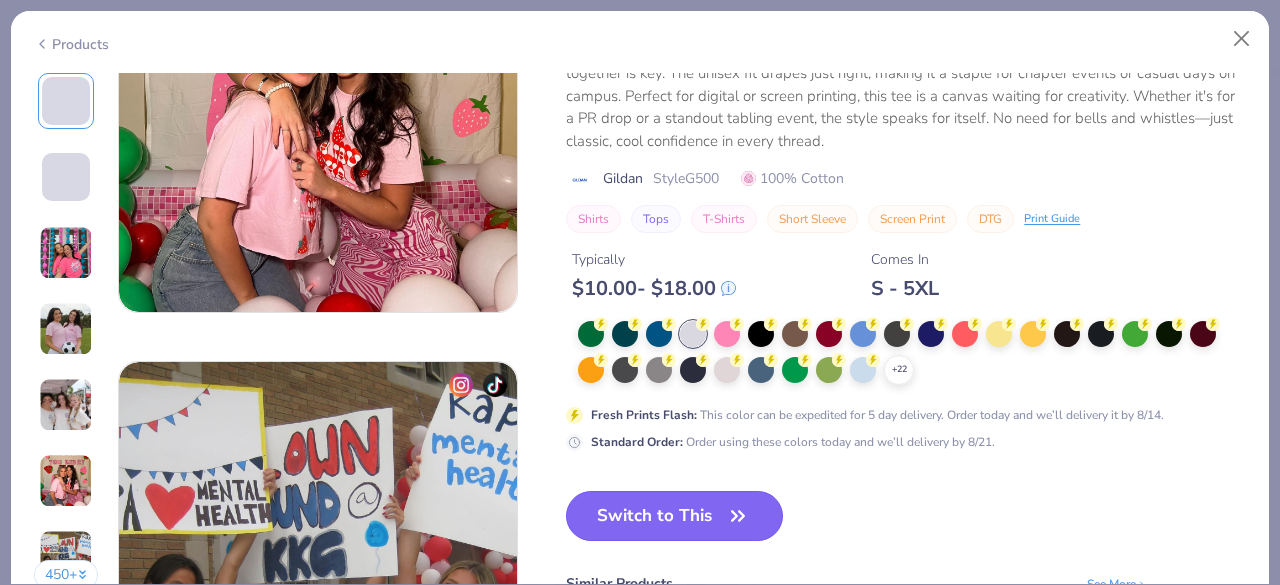 click on "Switch to This" at bounding box center [674, 516] 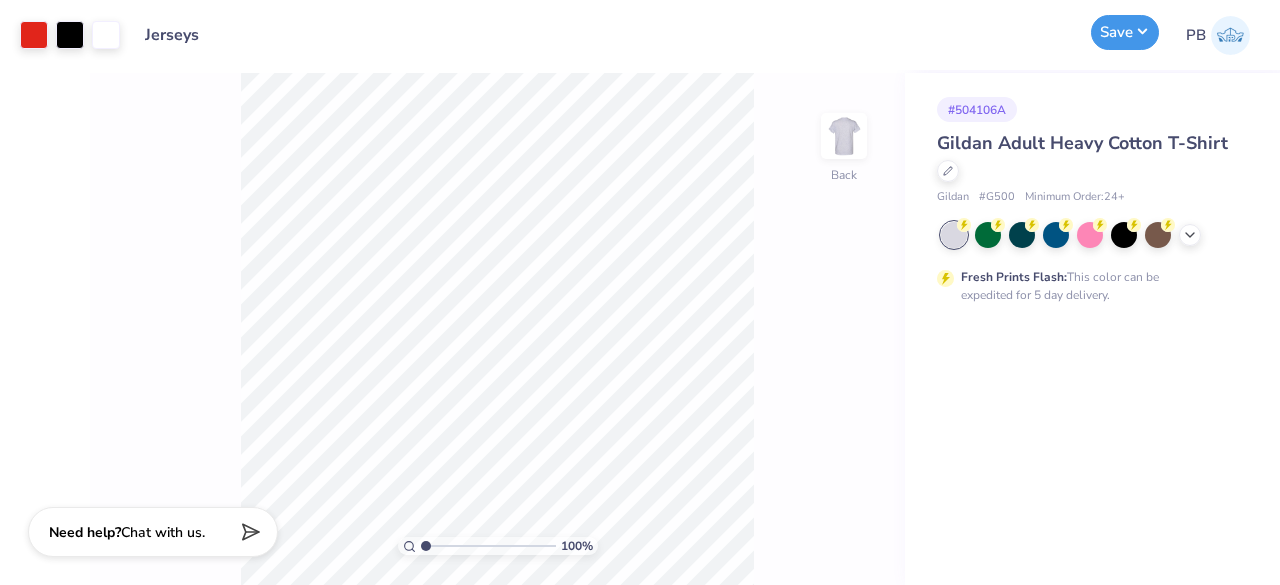click on "Save" at bounding box center [1125, 32] 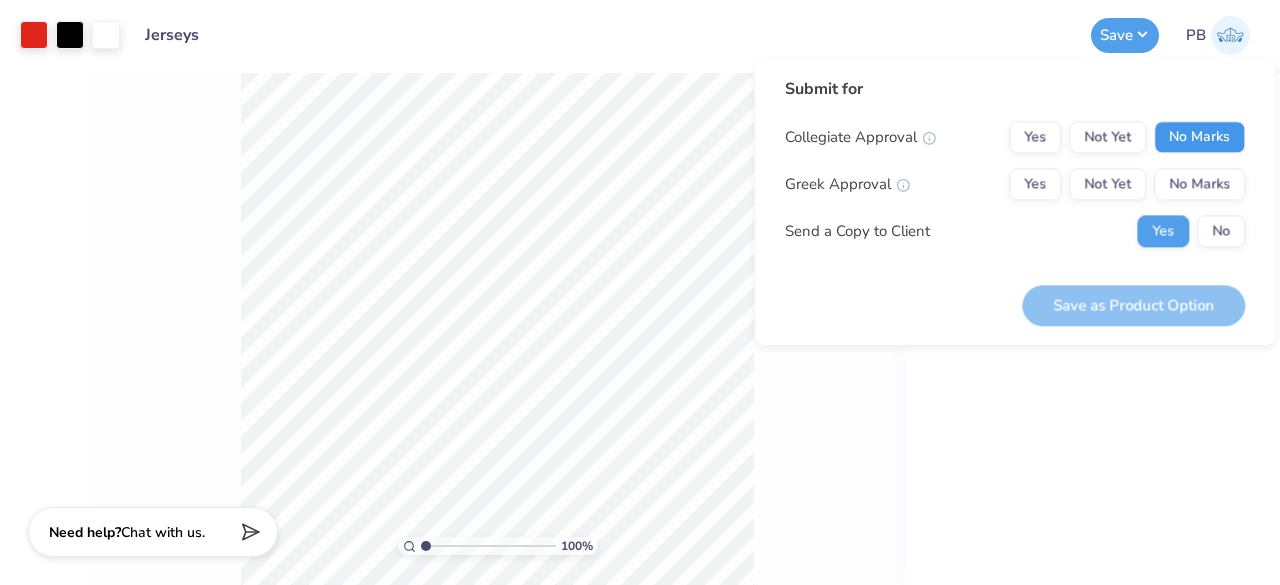 click on "No Marks" at bounding box center (1199, 137) 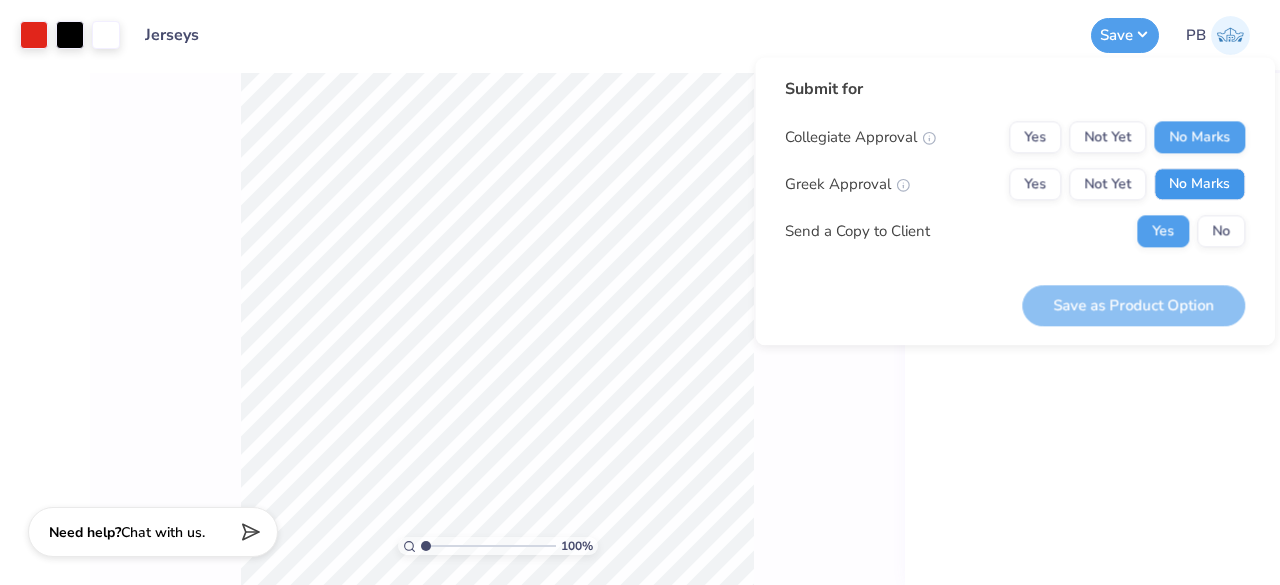 click on "No Marks" at bounding box center (1199, 184) 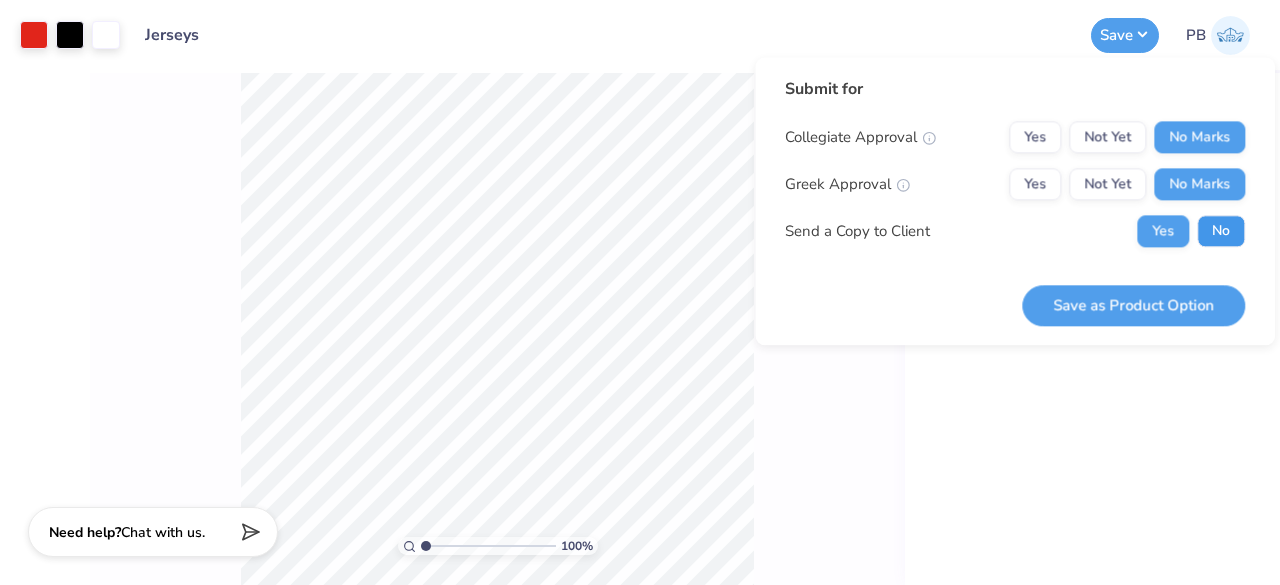 click on "No" at bounding box center [1221, 231] 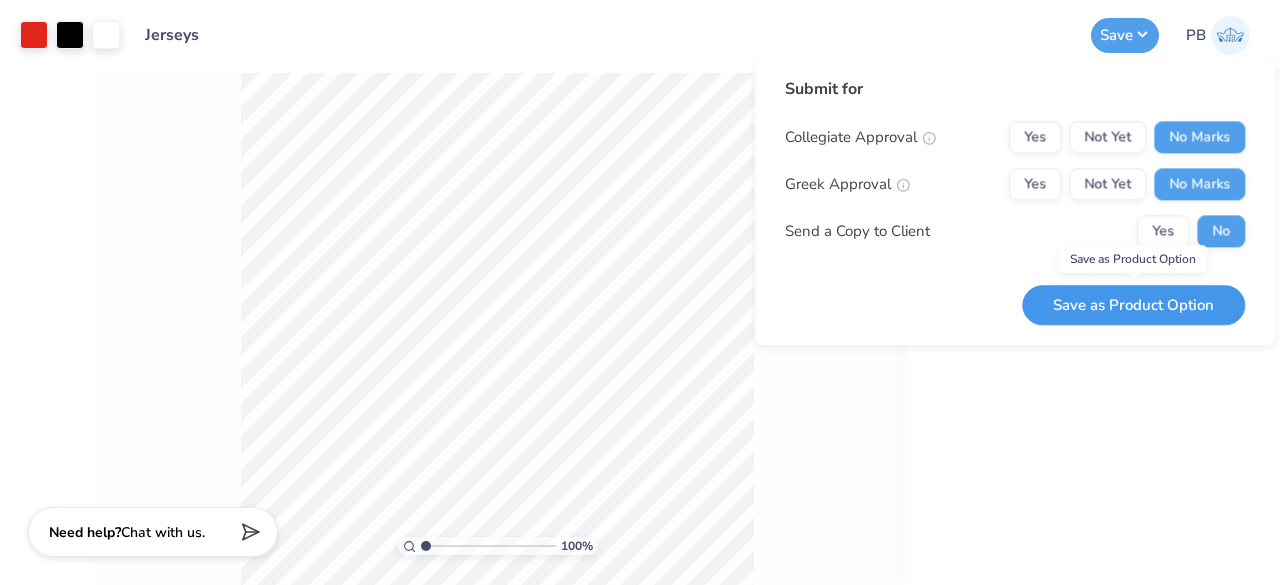 click on "Save as Product Option" at bounding box center (1133, 305) 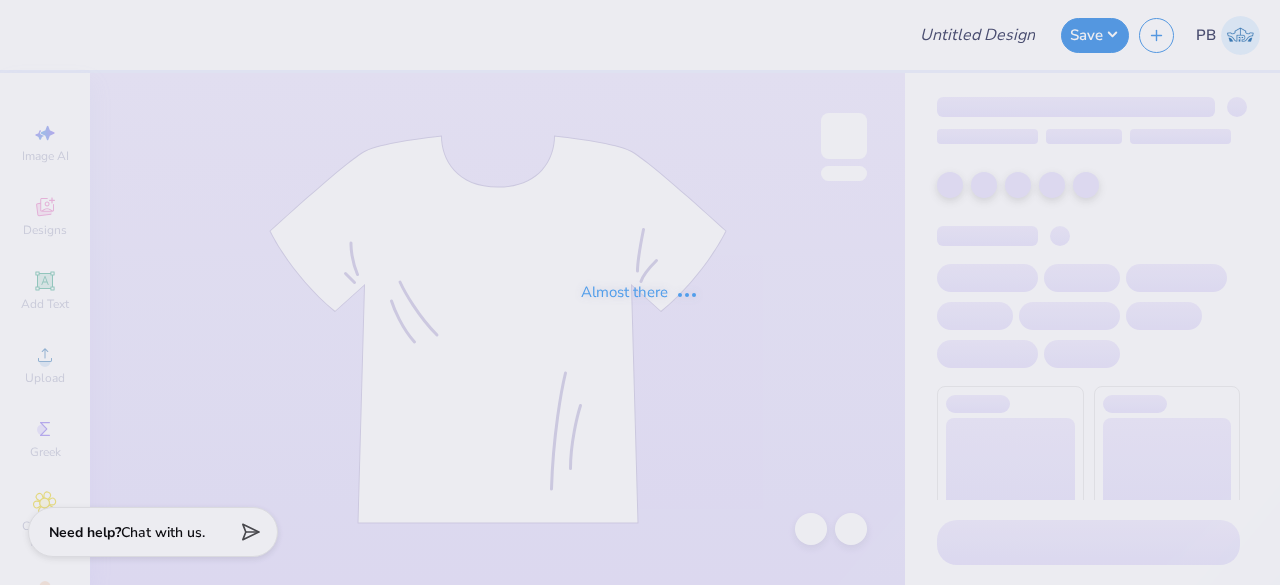 type on "Hockey Fights Cancer" 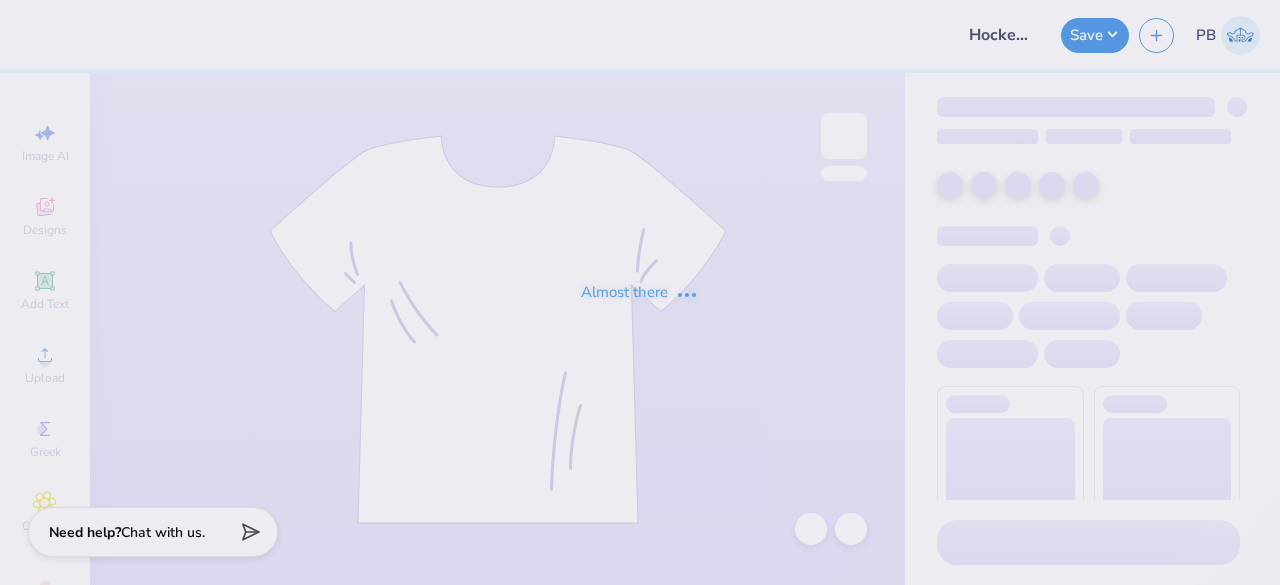 scroll, scrollTop: 0, scrollLeft: 0, axis: both 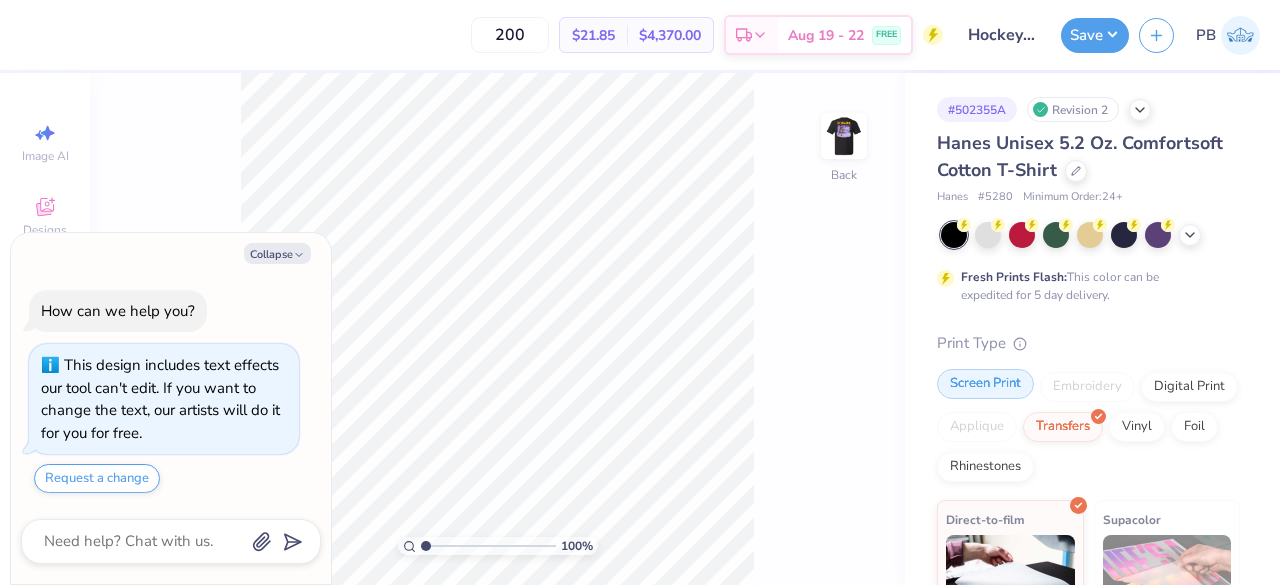click on "Screen Print" at bounding box center [985, 384] 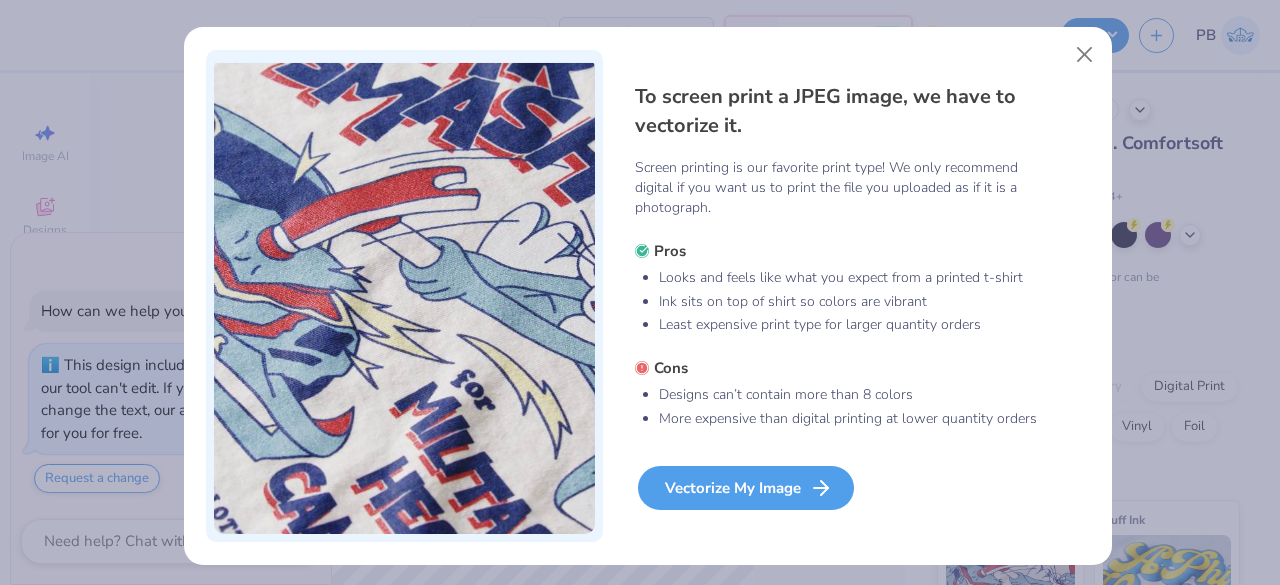 click on "Vectorize My Image" at bounding box center (746, 488) 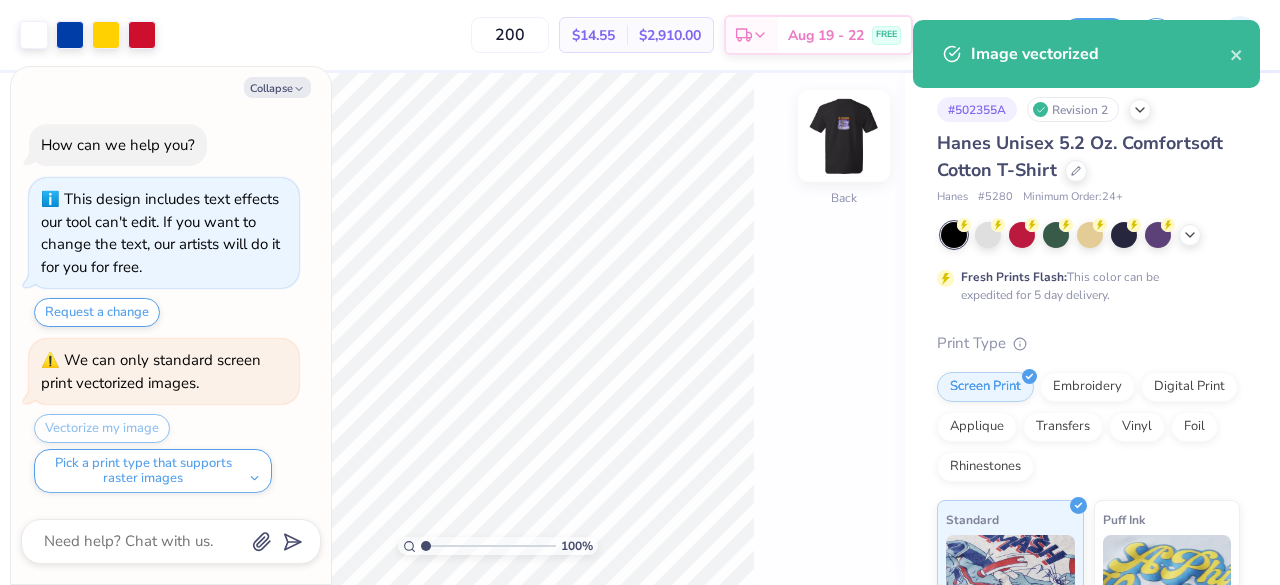 click on "100  % Back" at bounding box center (497, 329) 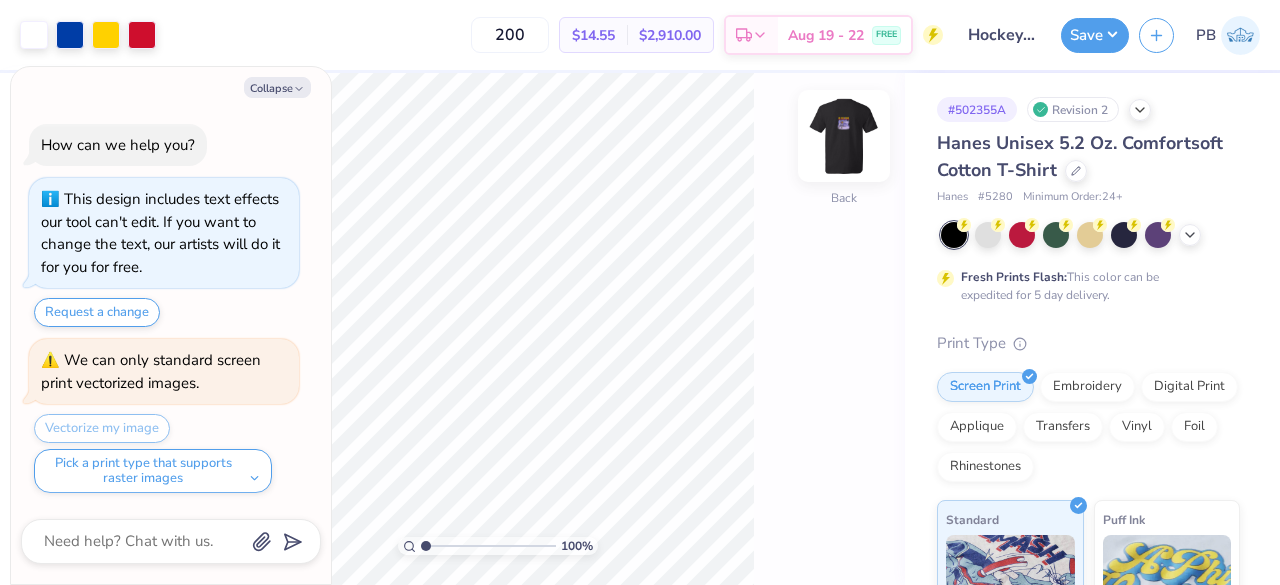 click at bounding box center [844, 136] 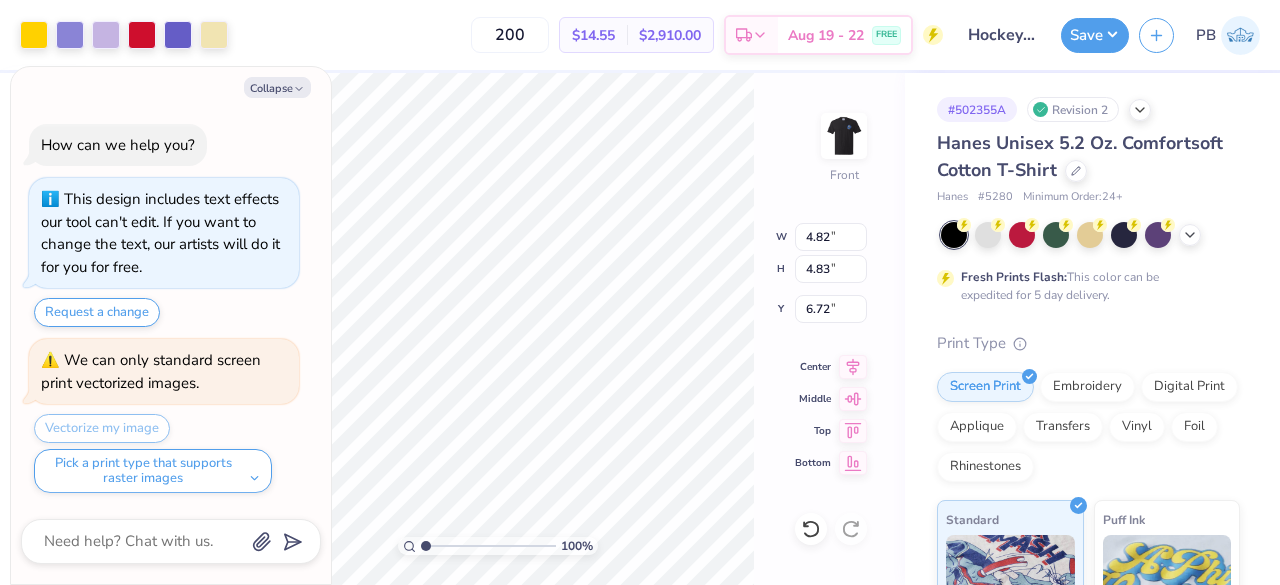 type on "x" 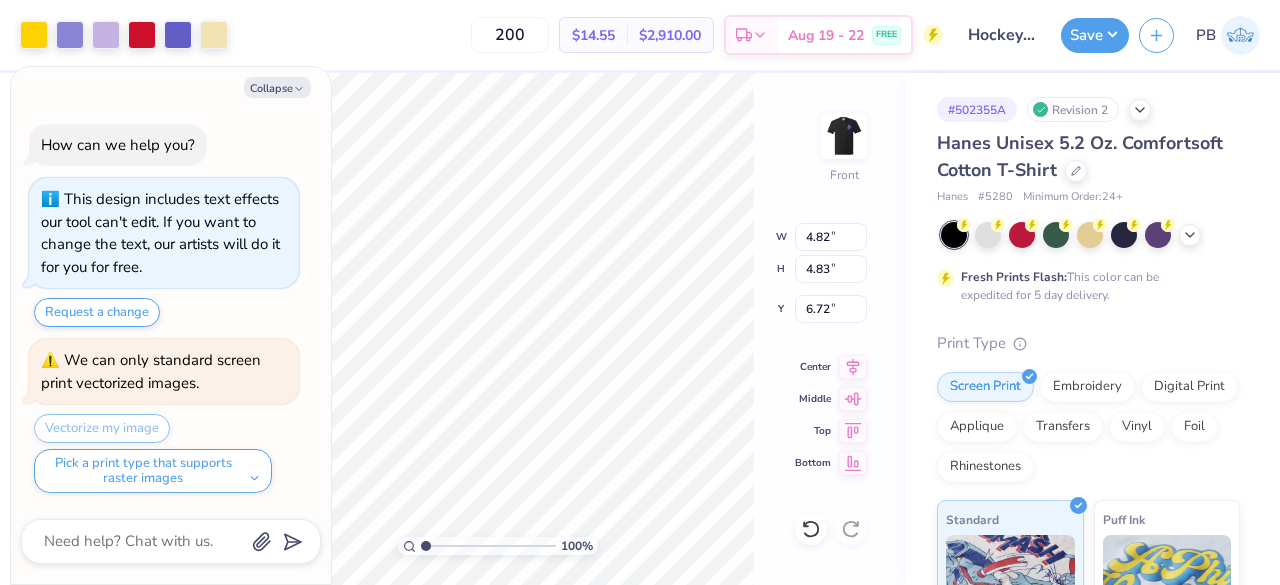type on "9.20" 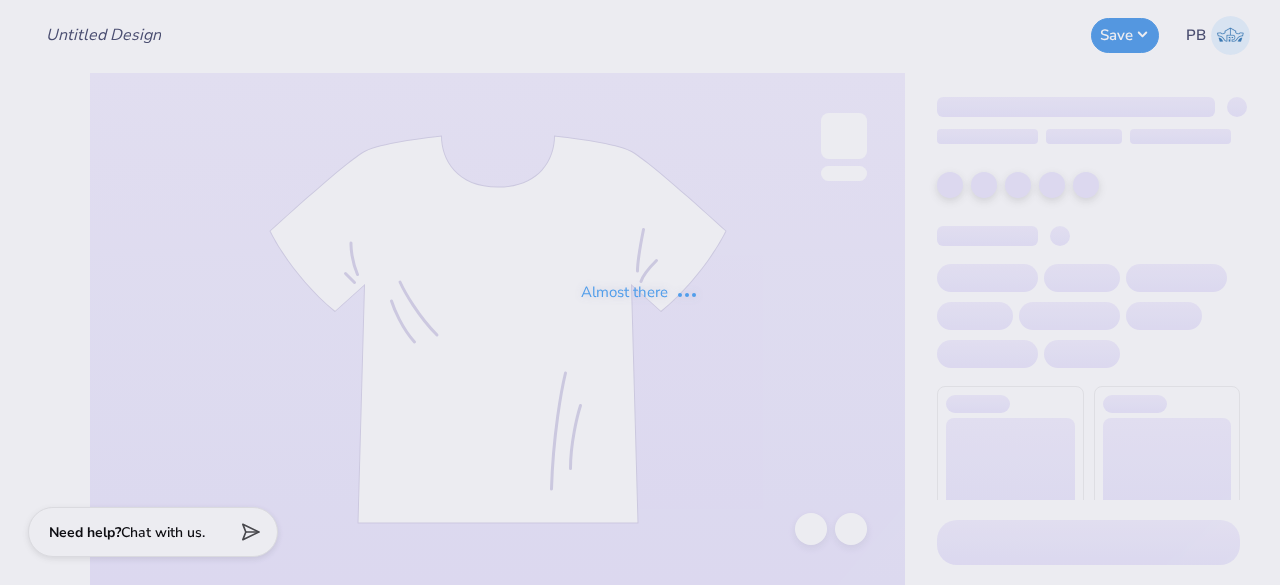scroll, scrollTop: 0, scrollLeft: 0, axis: both 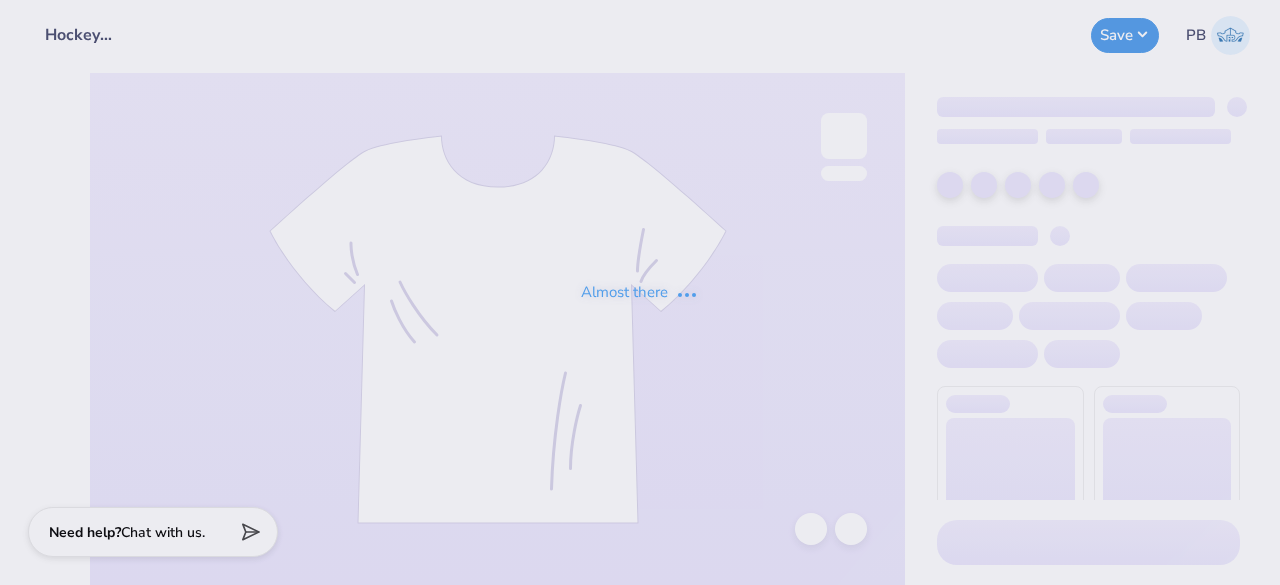 type on "Hockey Fights Cancer" 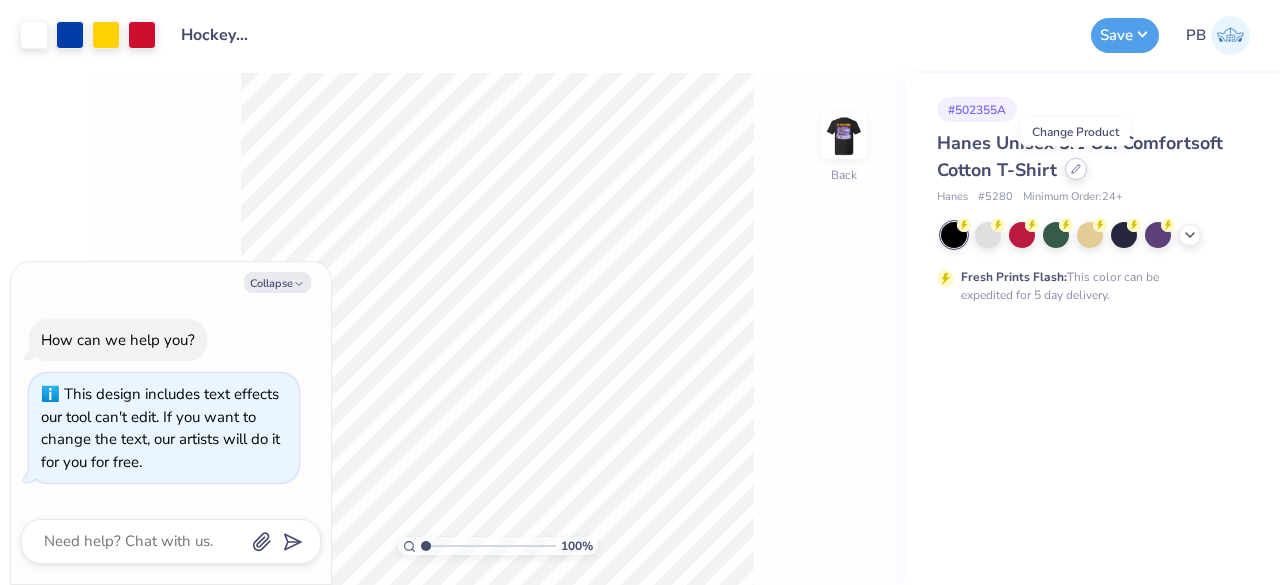 click 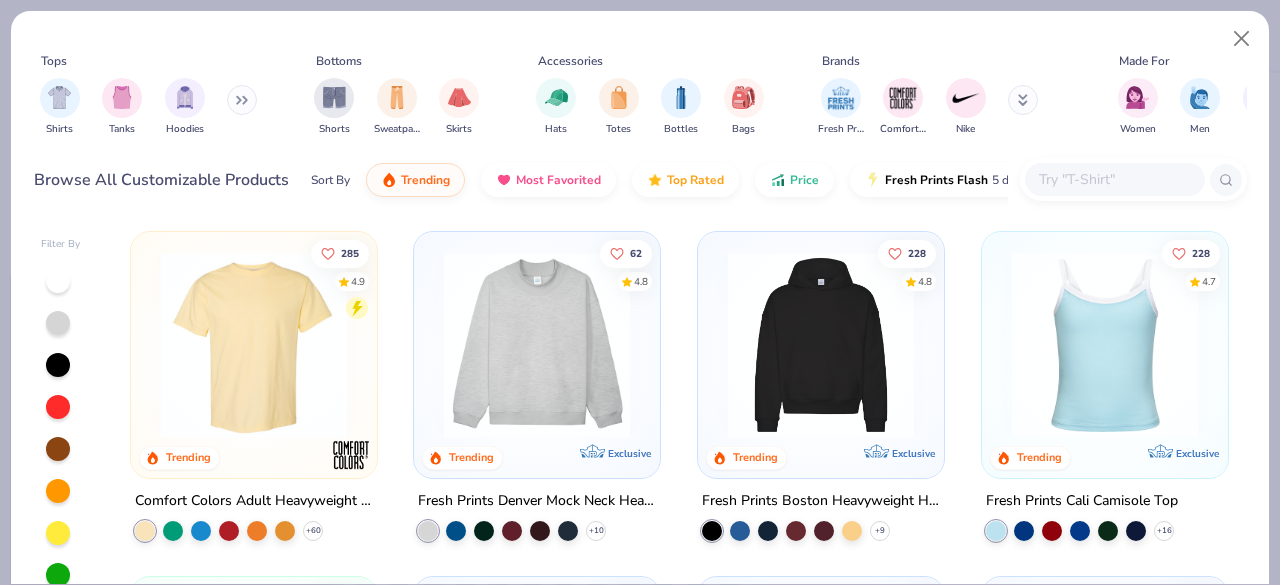 click on "Browse All Customizable Products Sort By Trending Most Favorited Top Rated Price Fresh Prints Flash 5 day delivery" at bounding box center (640, 180) 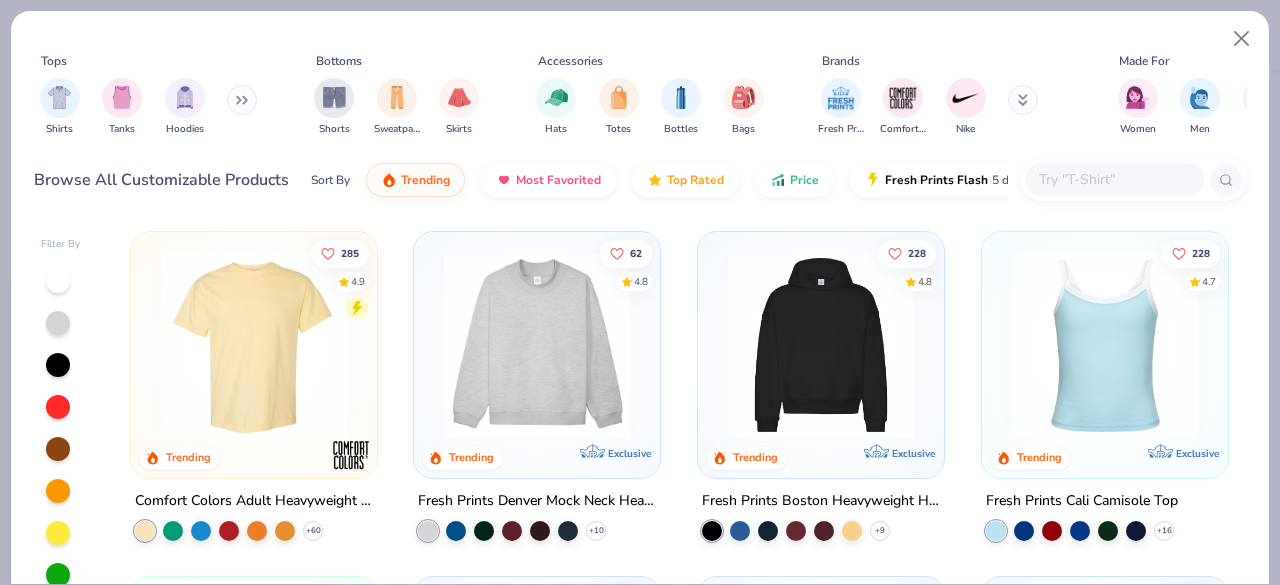 type on "x" 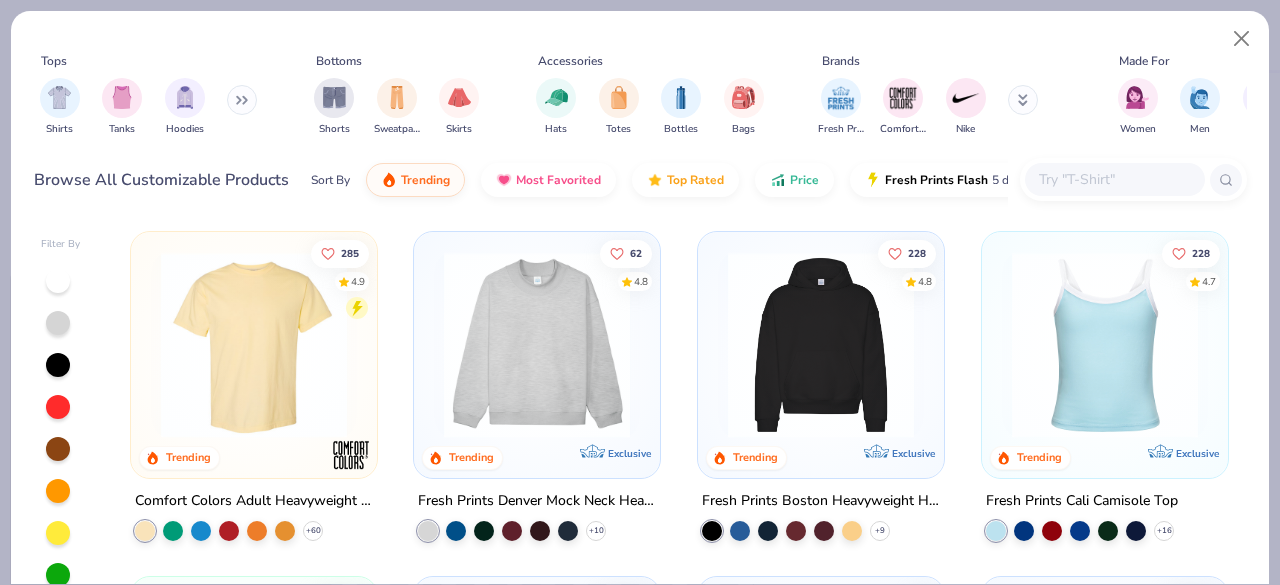 click at bounding box center [1115, 179] 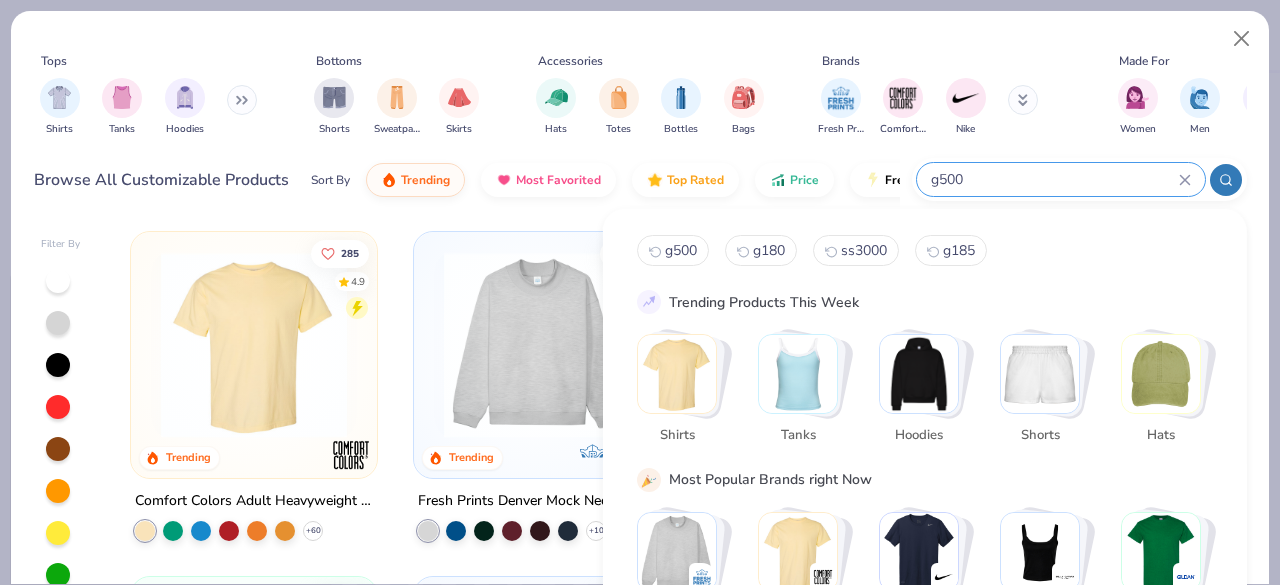 type on "g500" 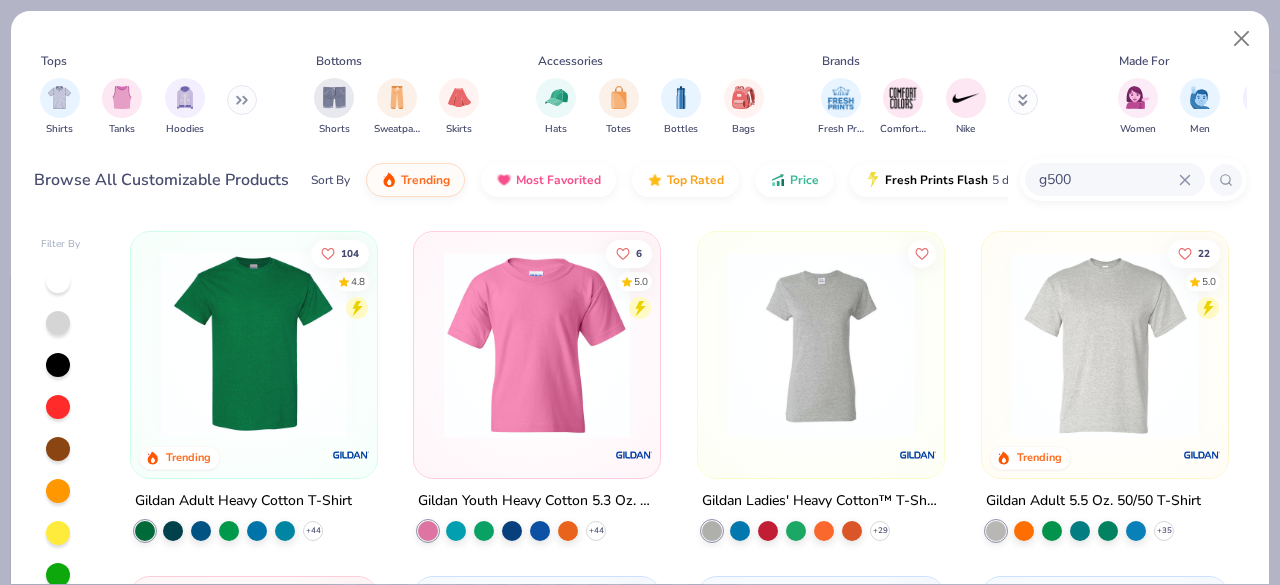 click at bounding box center (254, 345) 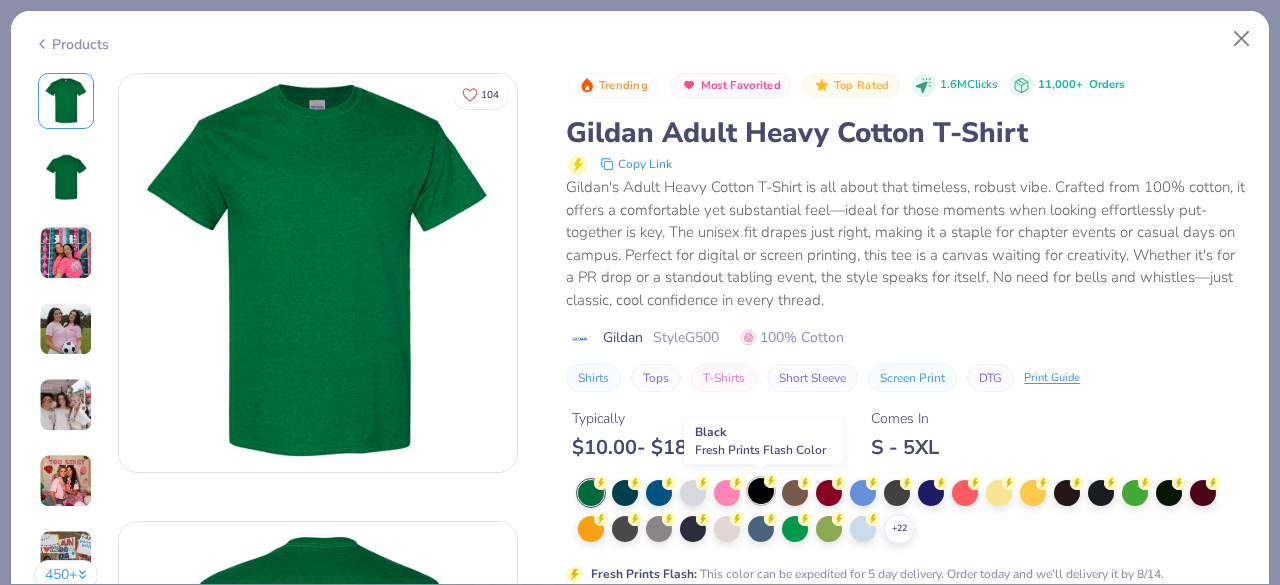 click at bounding box center [761, 491] 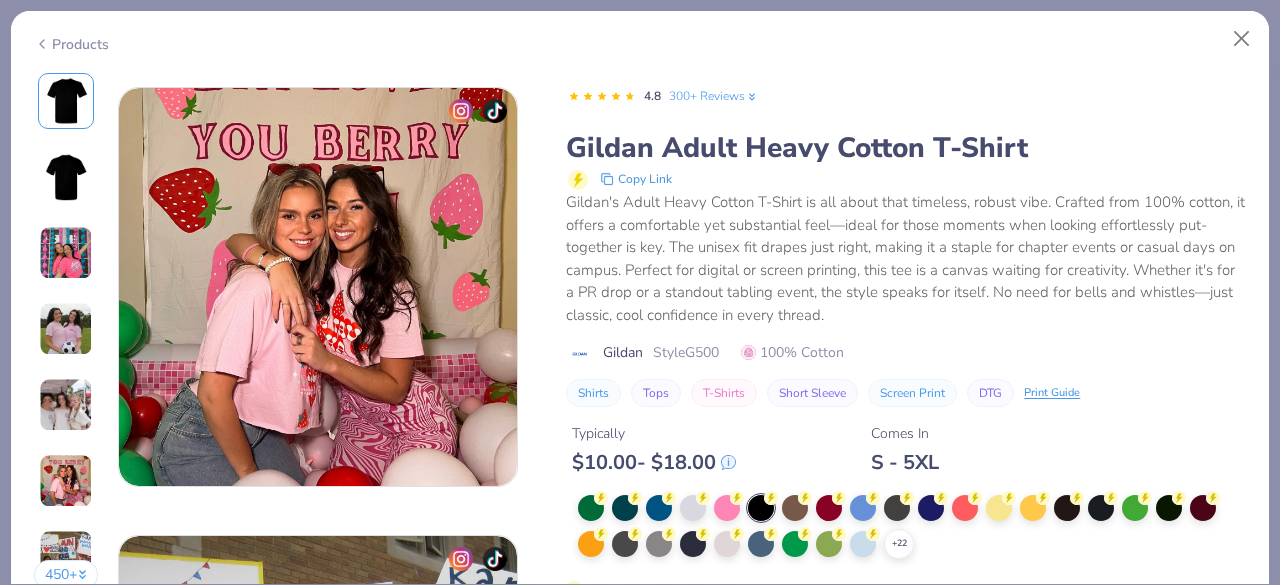 scroll, scrollTop: 2376, scrollLeft: 0, axis: vertical 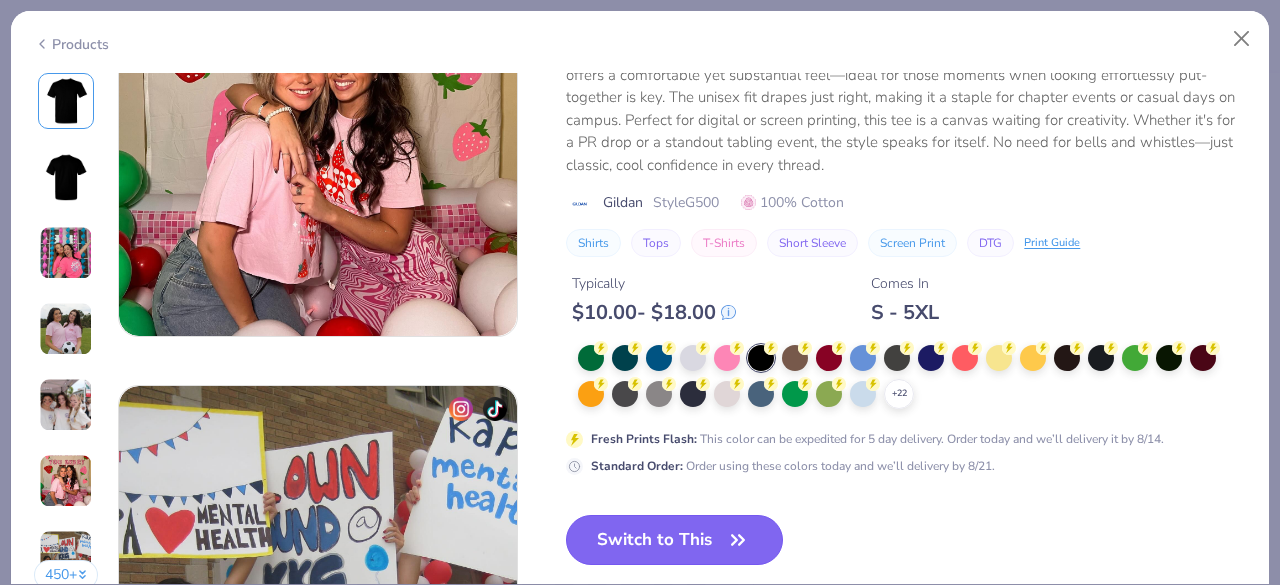 click on "Switch to This" at bounding box center (674, 540) 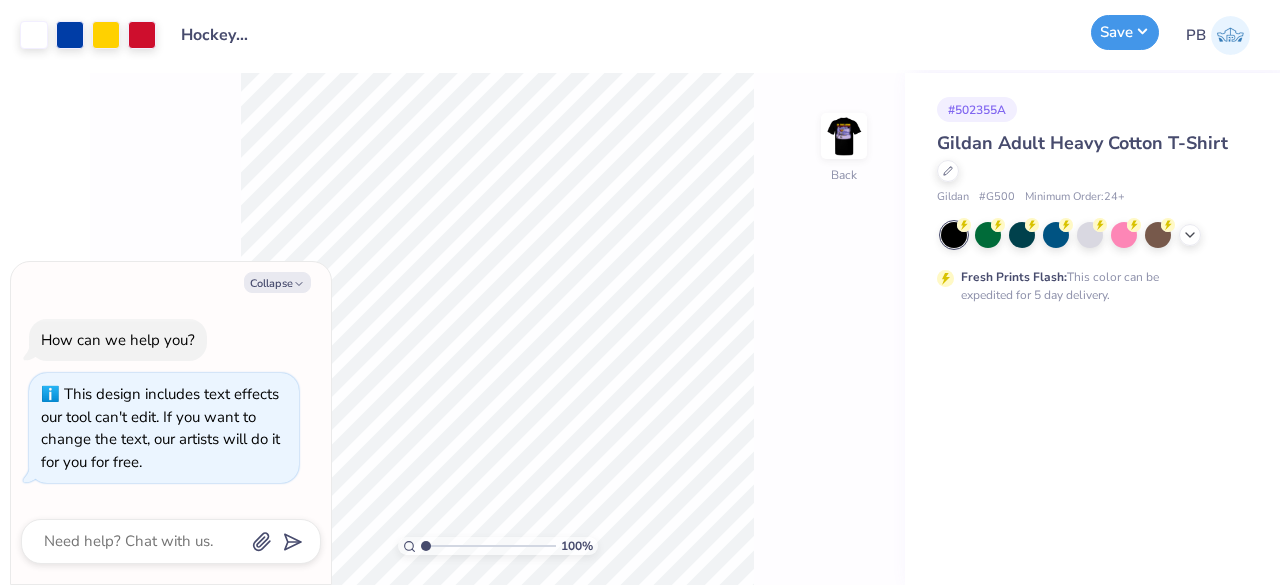 click on "Save" at bounding box center (1125, 32) 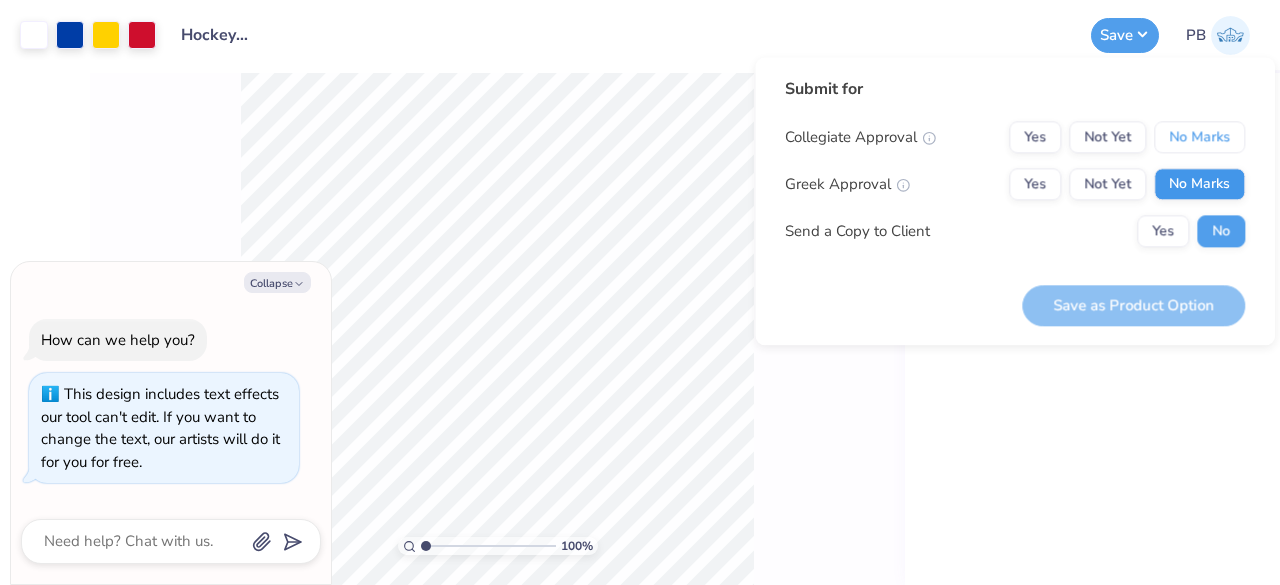 drag, startPoint x: 1227, startPoint y: 141, endPoint x: 1202, endPoint y: 185, distance: 50.606323 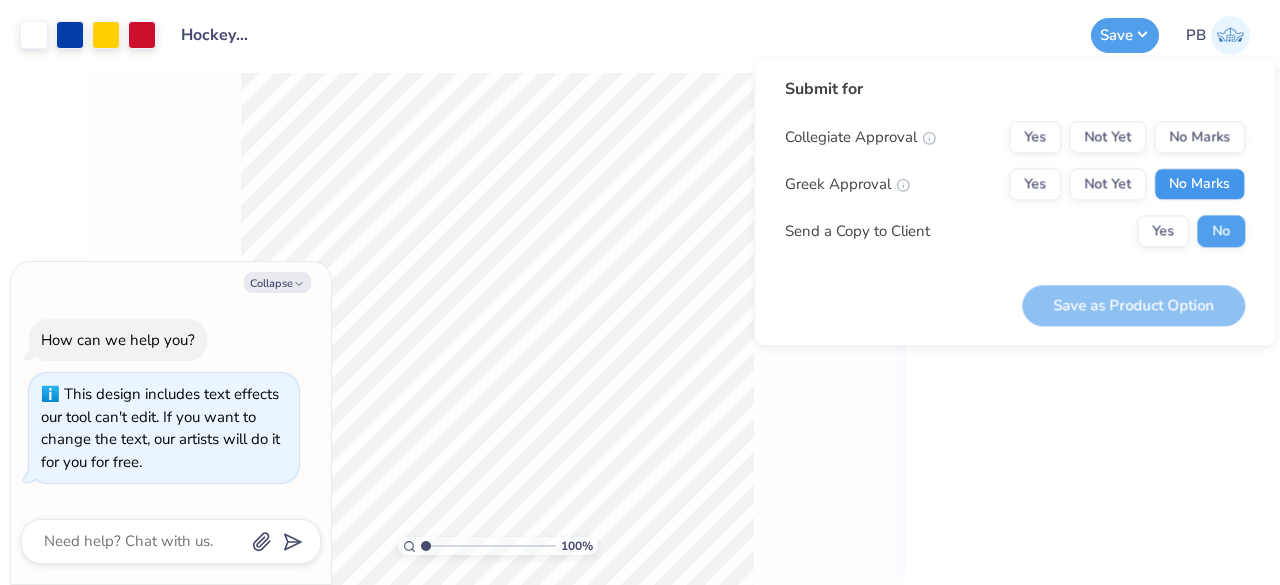 click on "No Marks" at bounding box center [1199, 184] 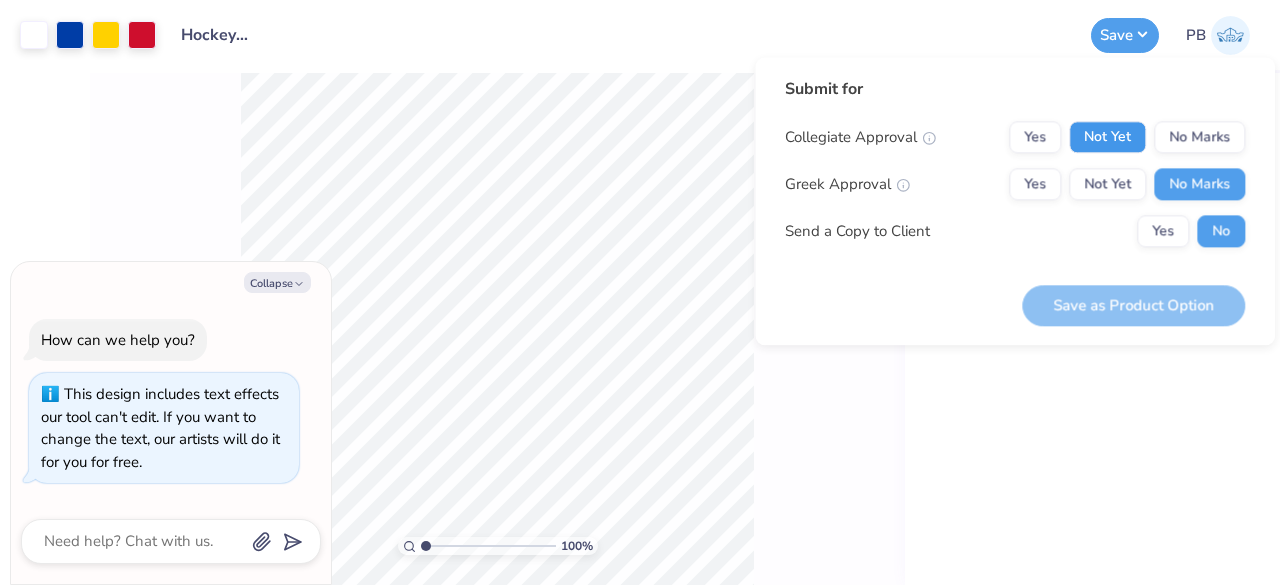 click on "Not Yet" at bounding box center (1107, 137) 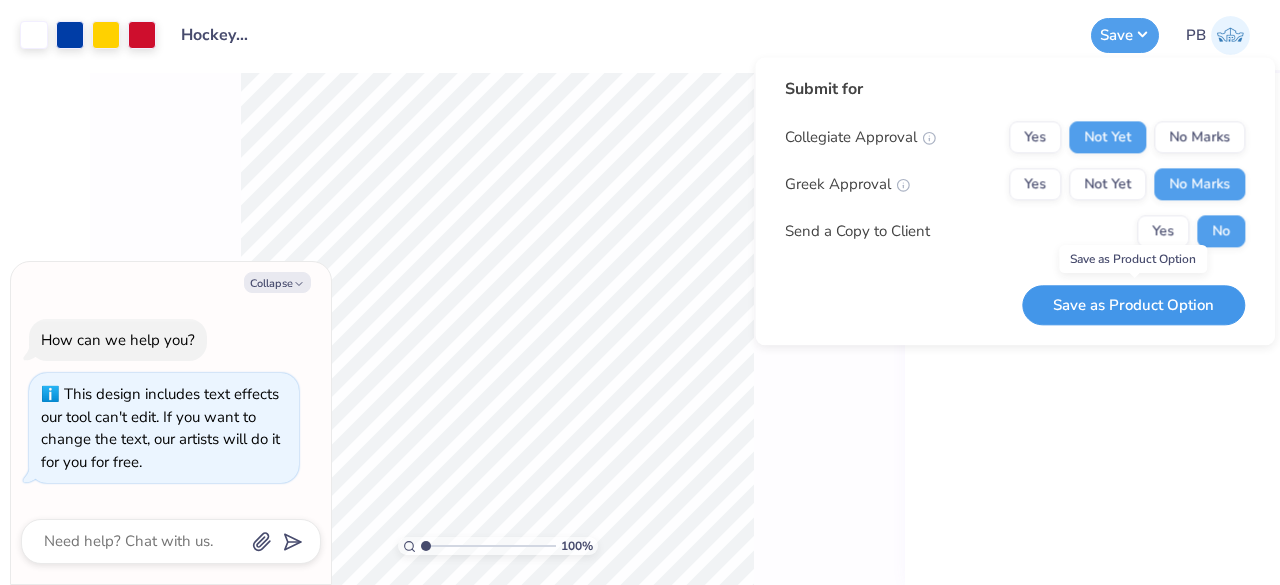 click on "Save as Product Option" at bounding box center [1133, 305] 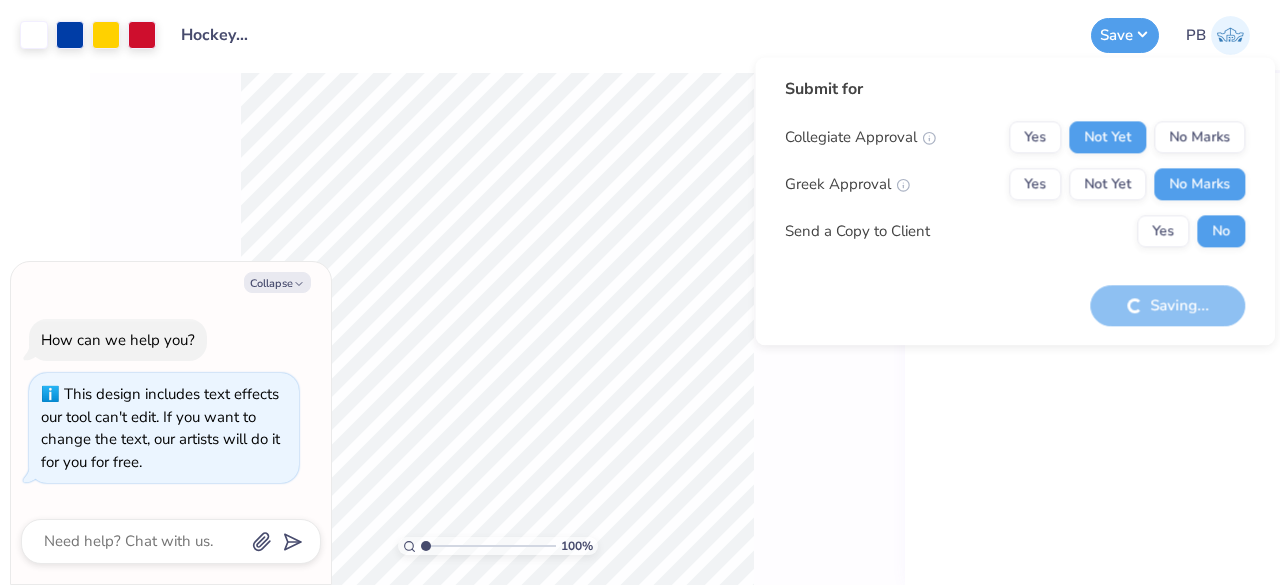 type on "x" 